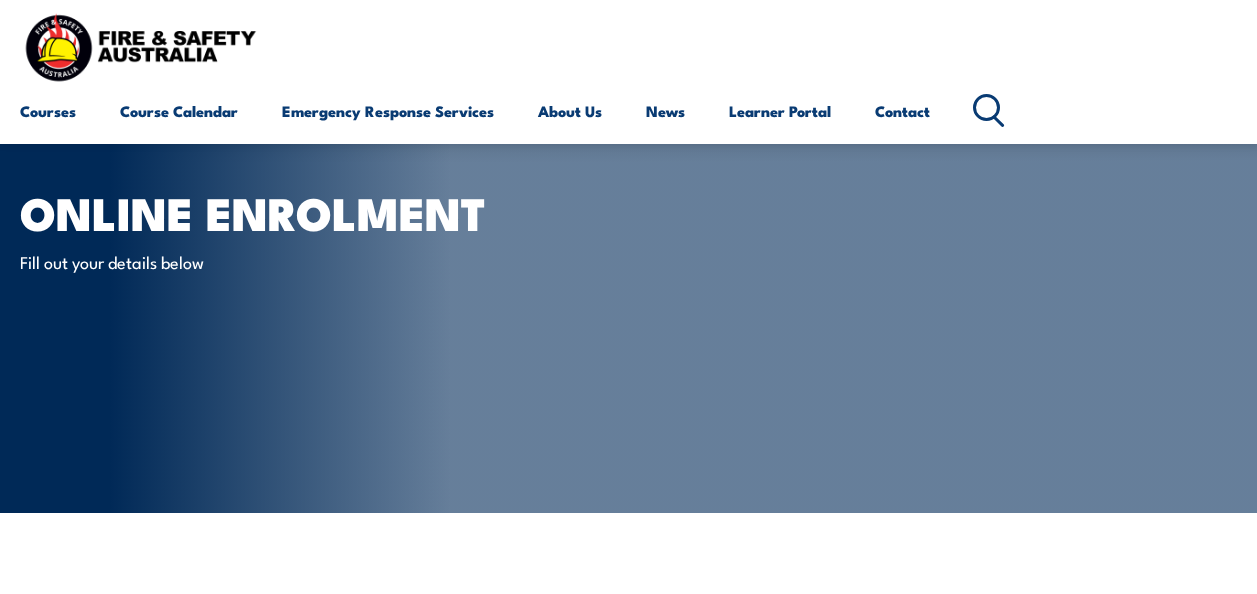 scroll, scrollTop: 473, scrollLeft: 0, axis: vertical 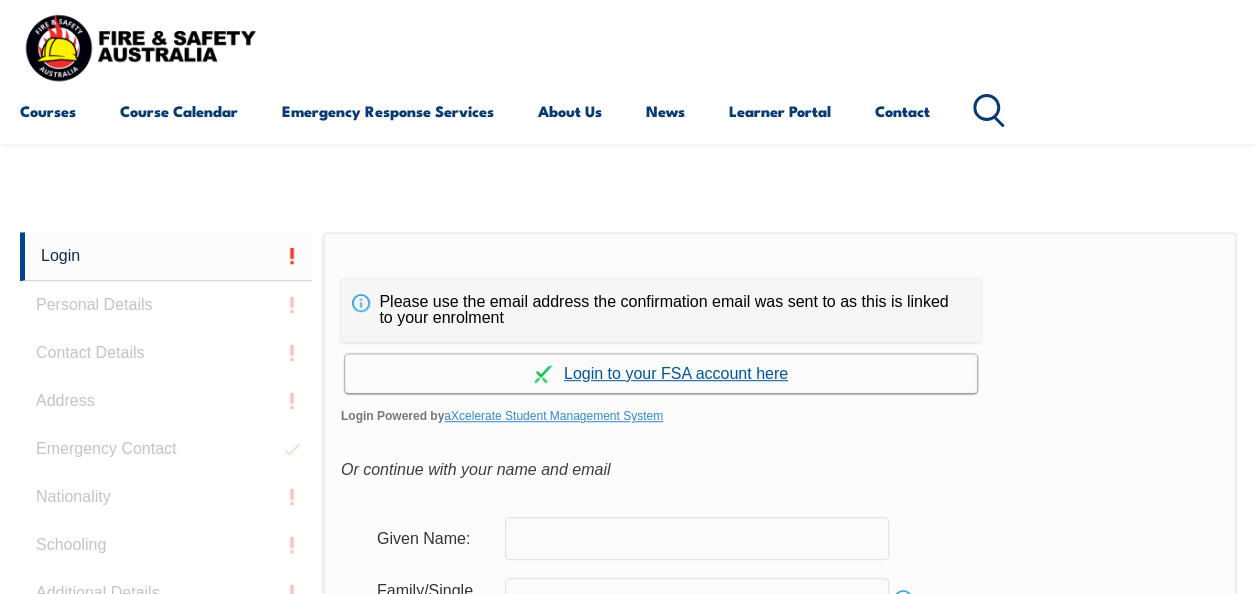 click on "Continue with aXcelerate" at bounding box center [661, 373] 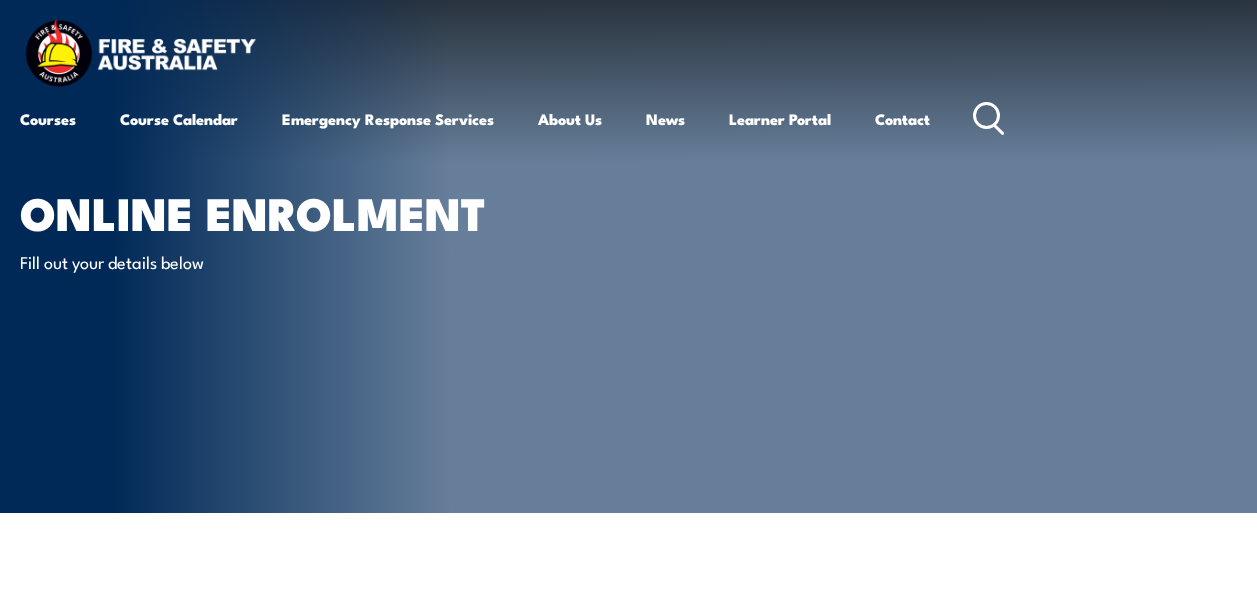 scroll, scrollTop: 0, scrollLeft: 0, axis: both 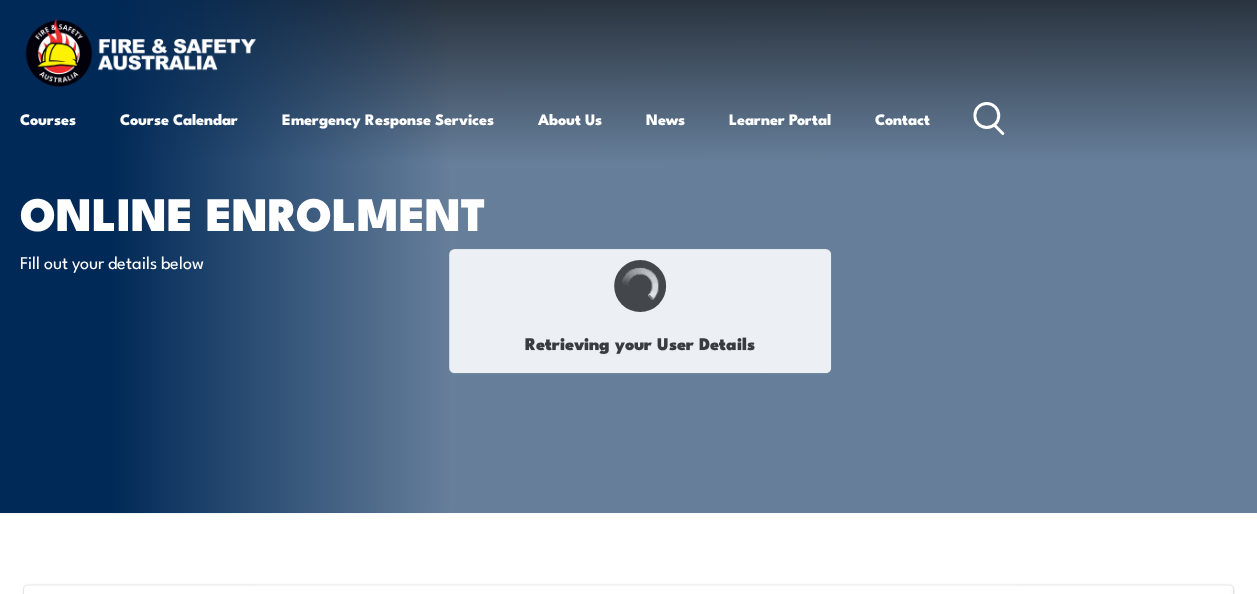 type on "[LAST]" 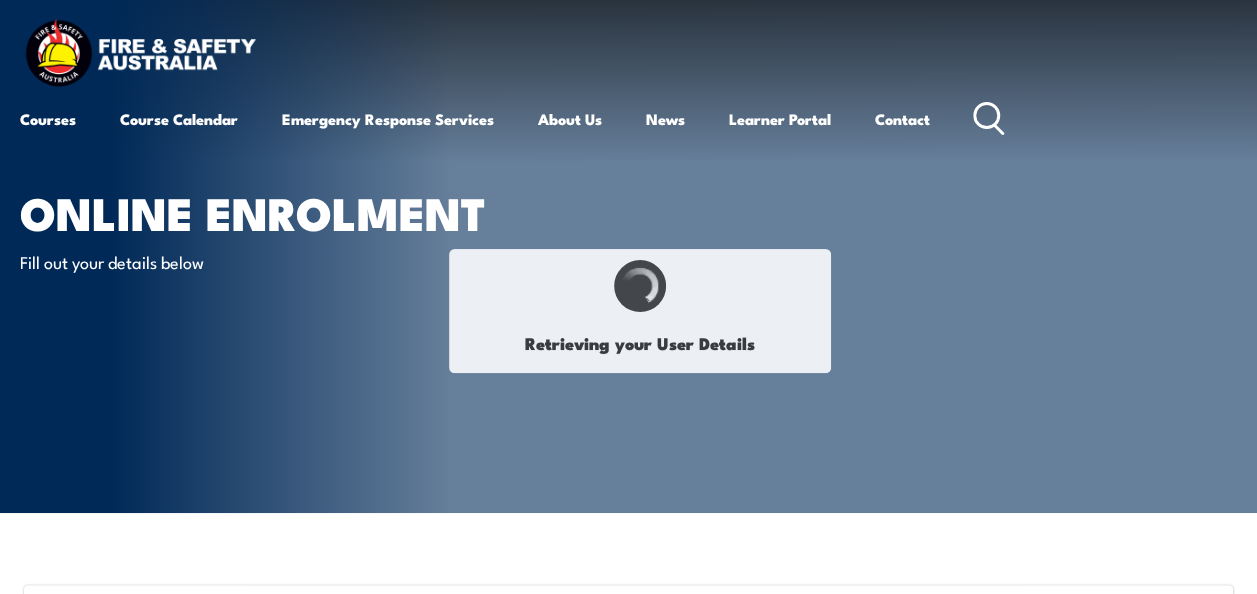type on "Li" 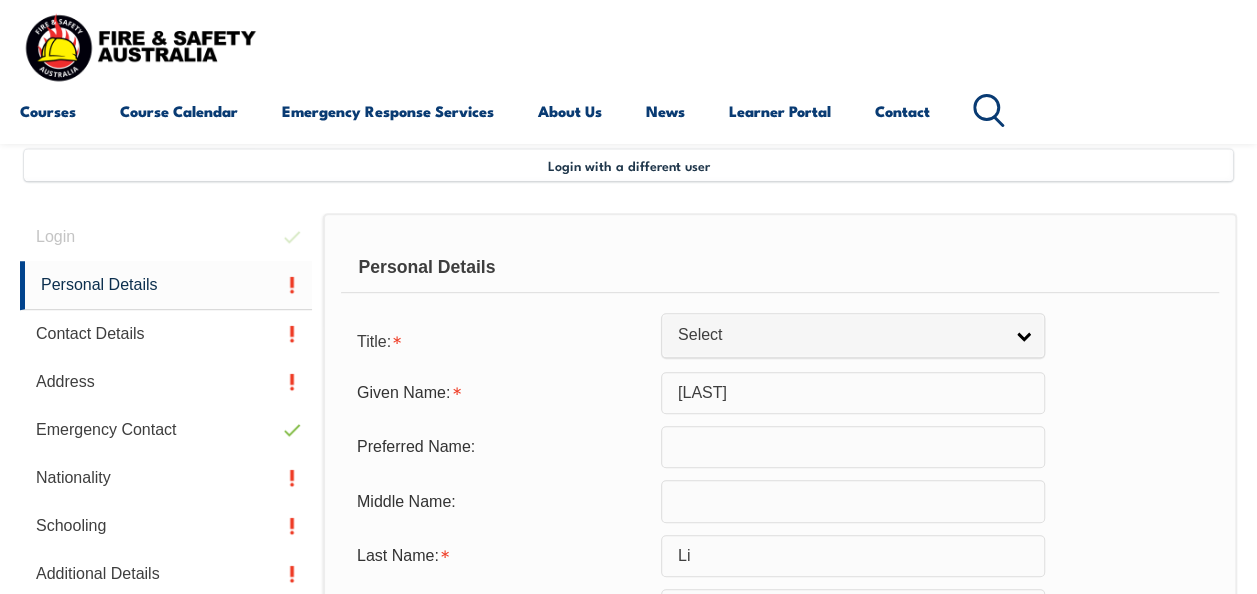 scroll, scrollTop: 485, scrollLeft: 0, axis: vertical 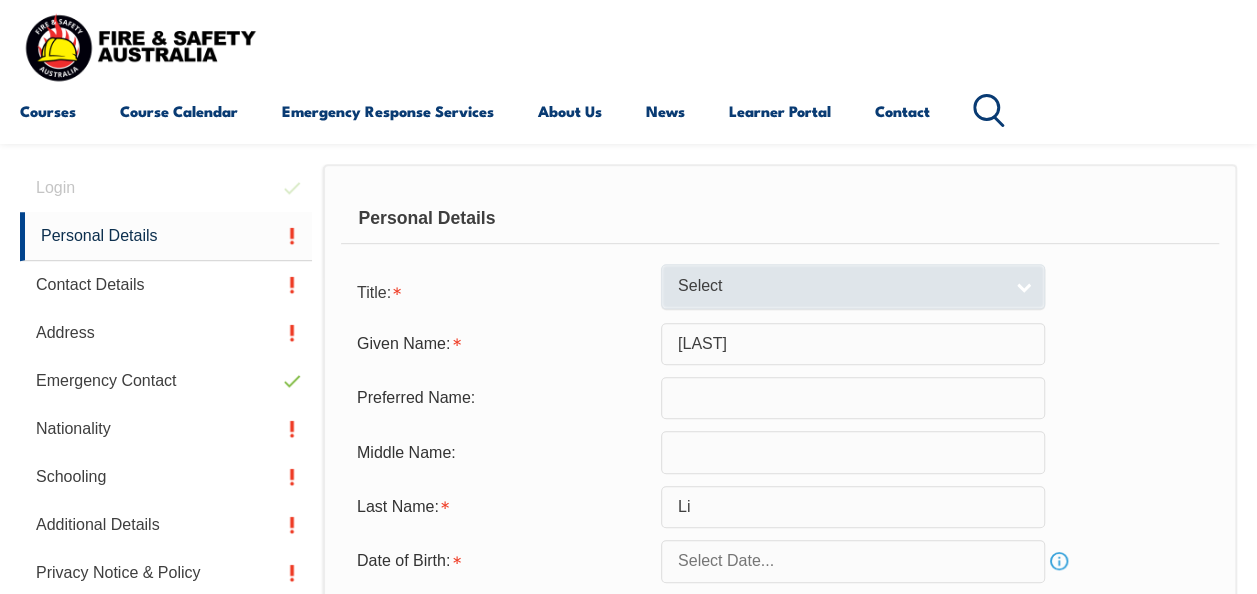 click on "Select" at bounding box center (840, 286) 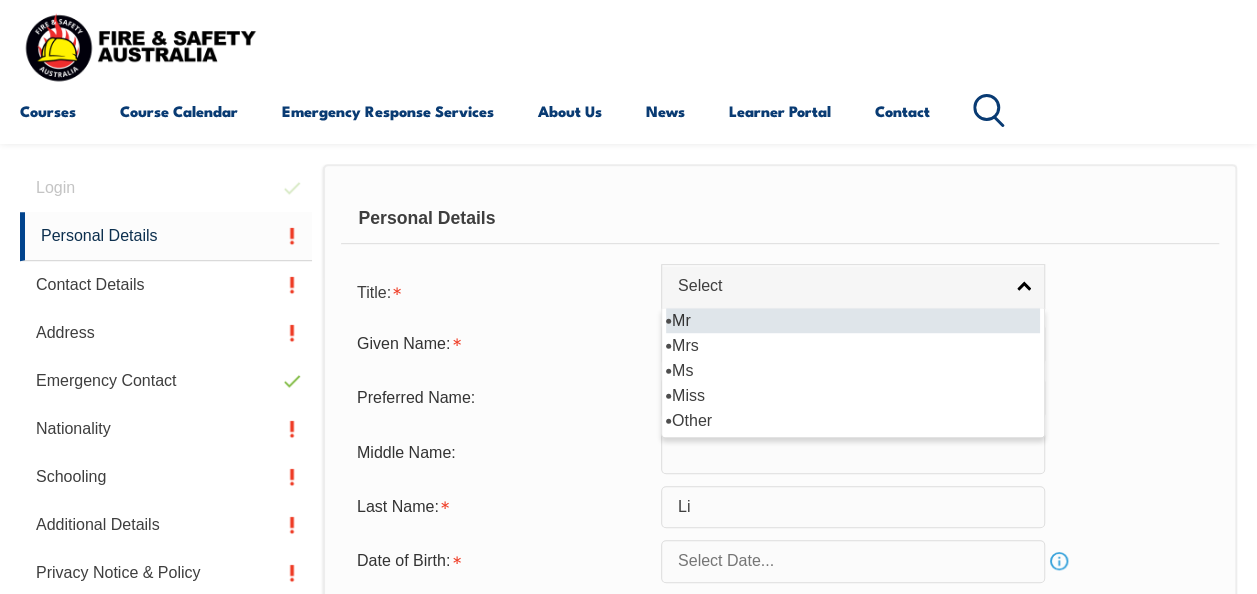 click on "Mr" at bounding box center (853, 320) 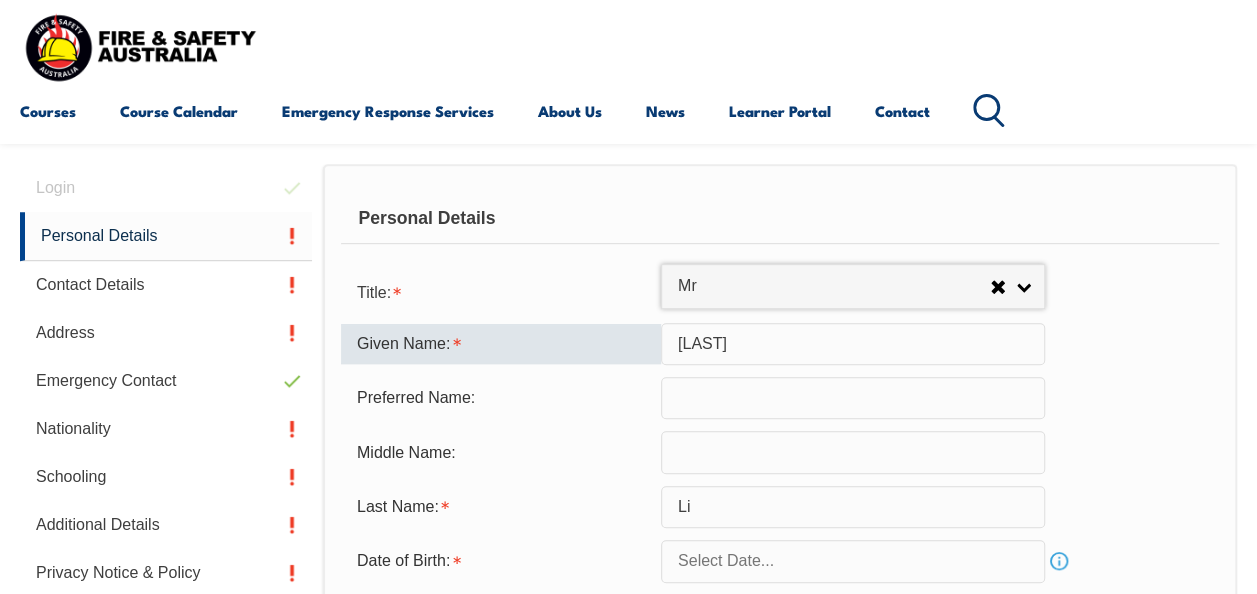 click on "[LAST]" at bounding box center [853, 344] 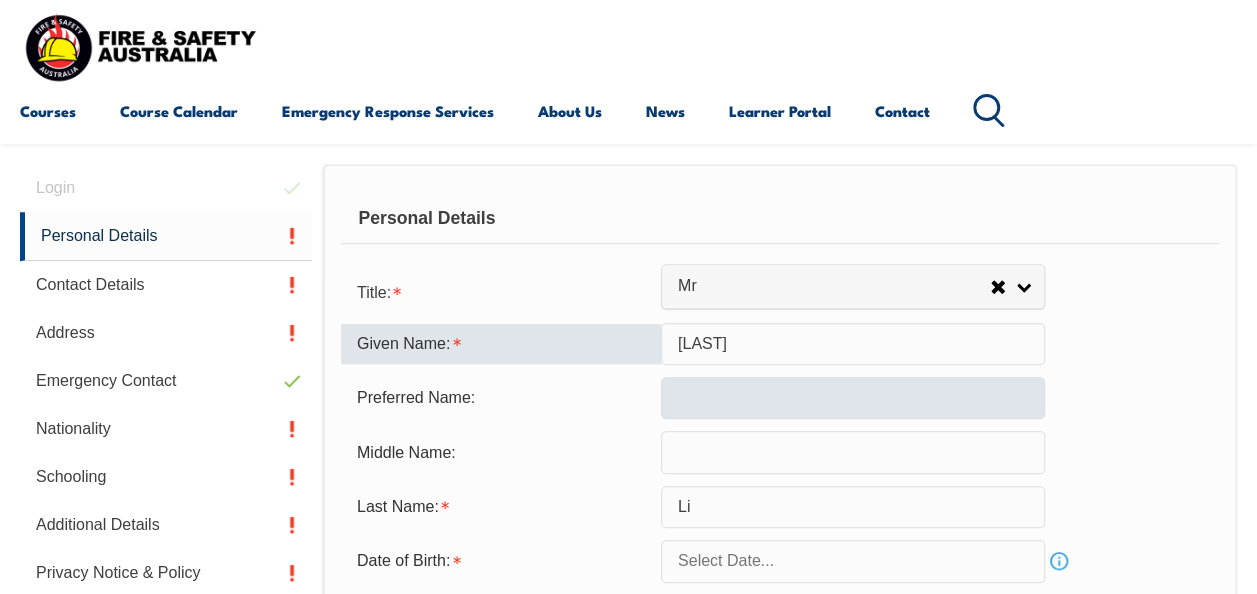type on "[LAST]" 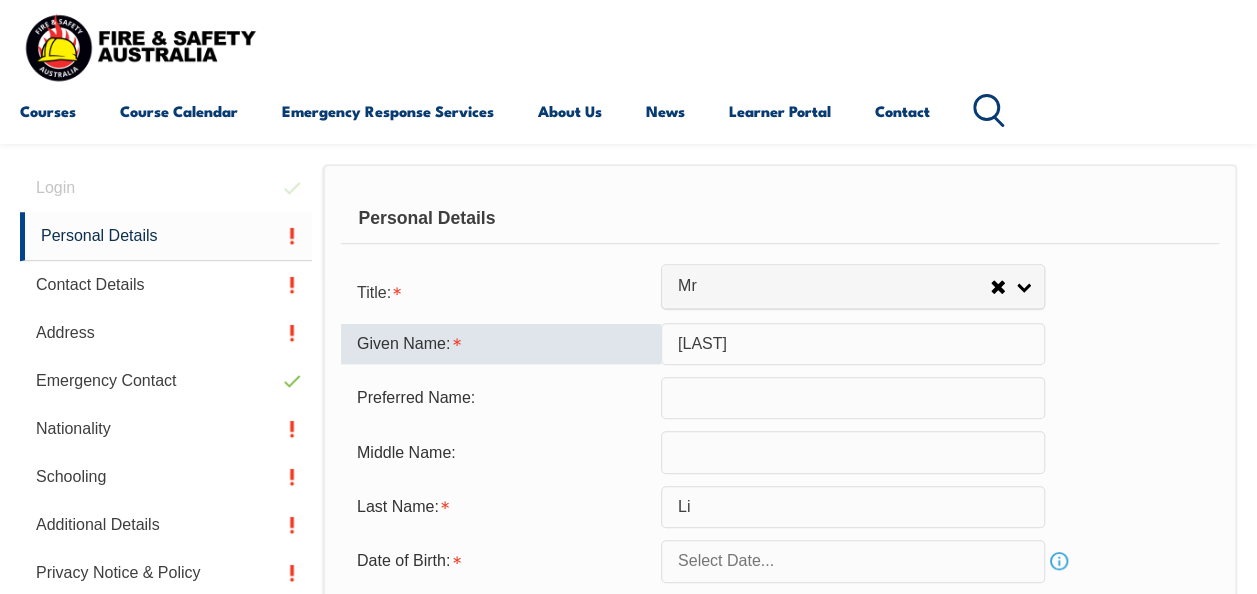 click at bounding box center [853, 398] 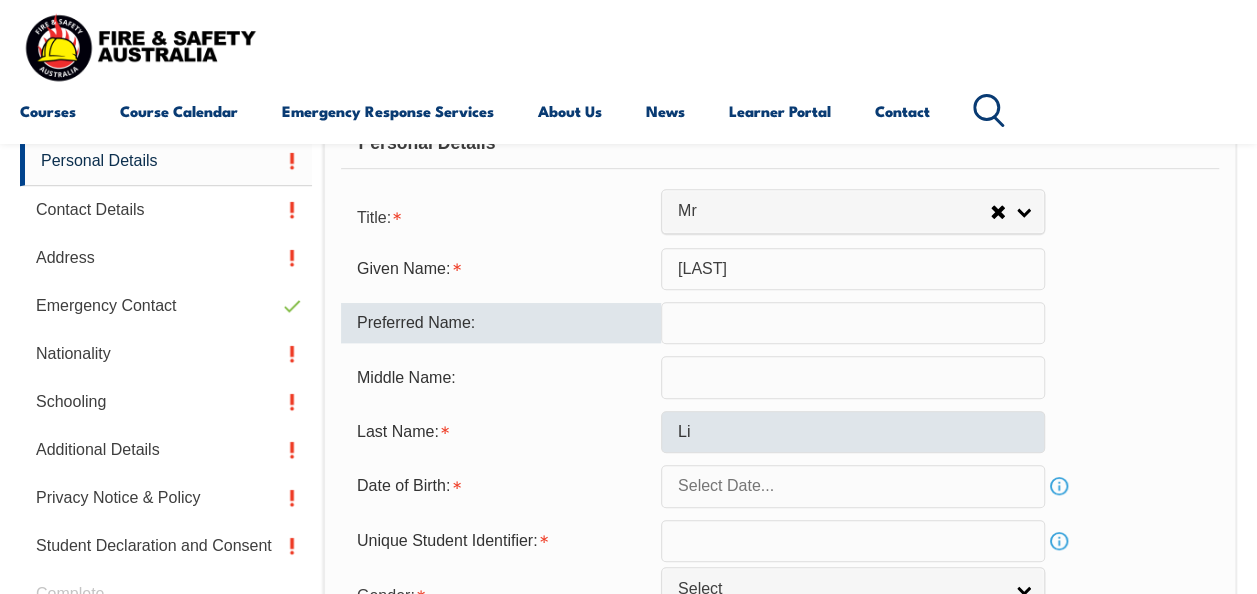 scroll, scrollTop: 585, scrollLeft: 0, axis: vertical 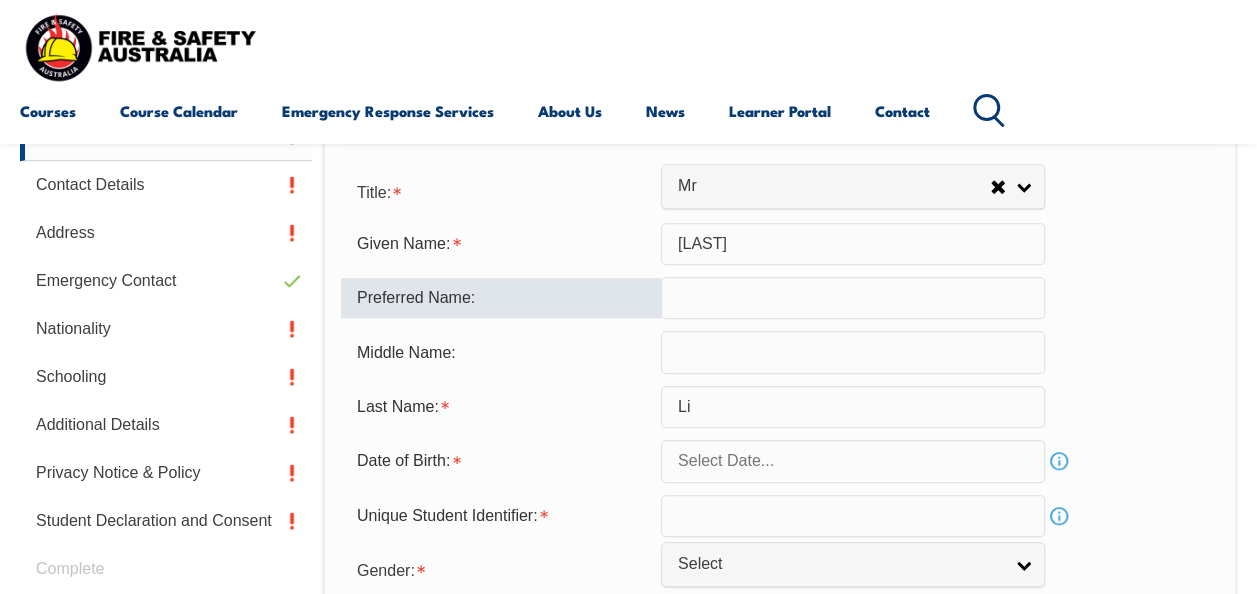 click at bounding box center (853, 461) 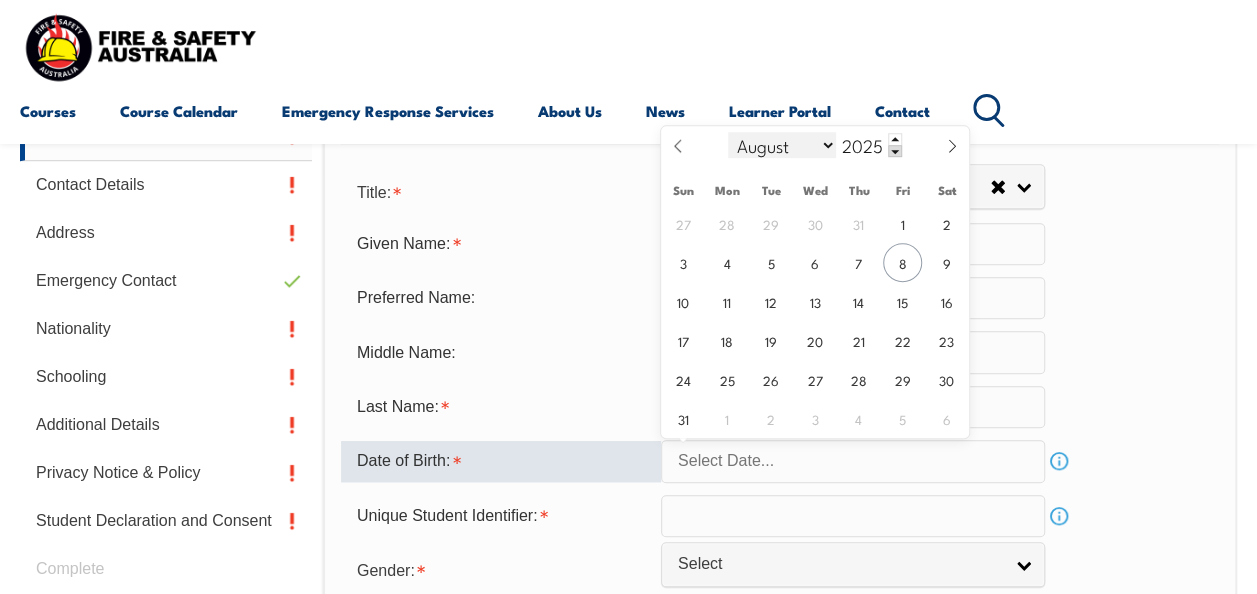 click on "January February March April May June July August September October November December" at bounding box center (782, 145) 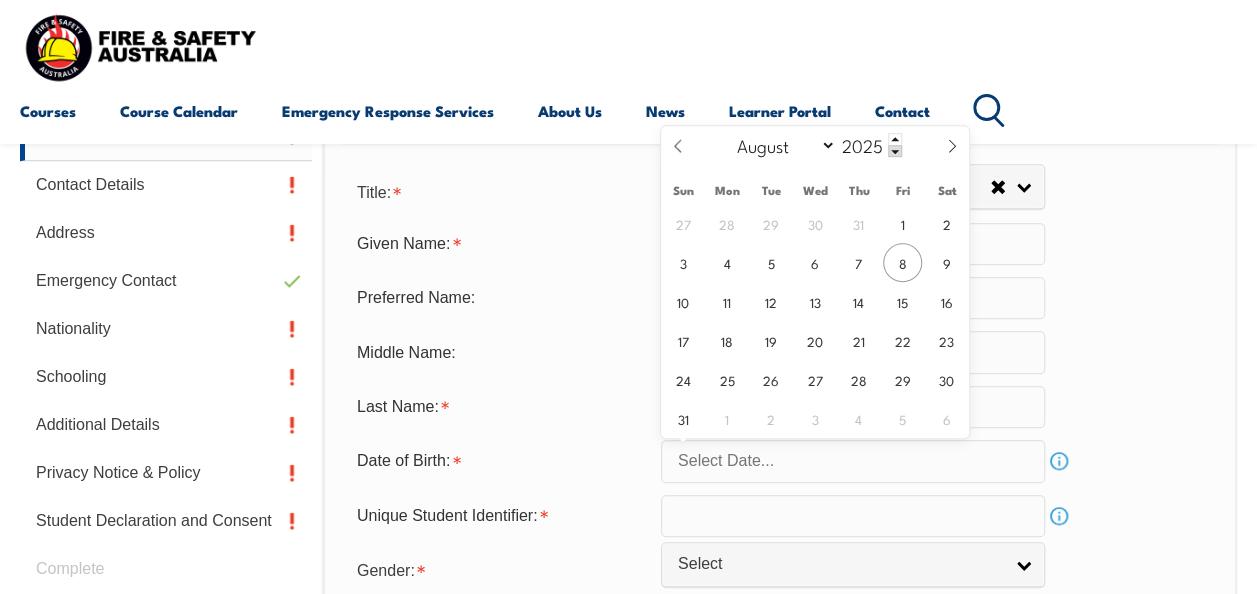 select on "2" 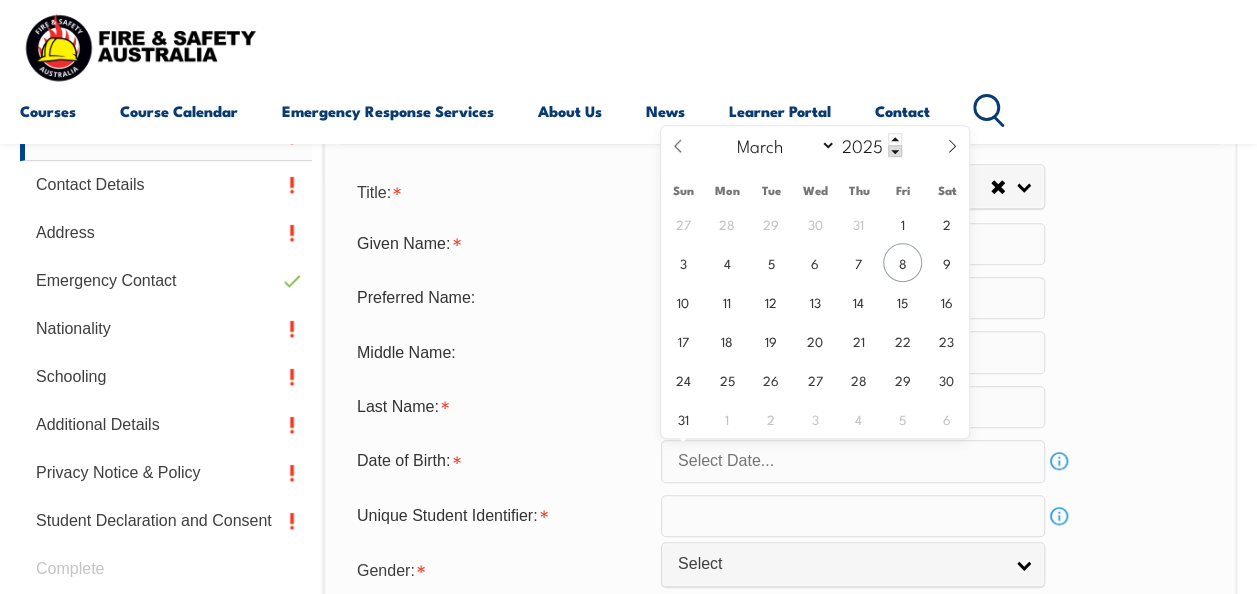 click on "January February March April May June July August September October November December" at bounding box center (782, 145) 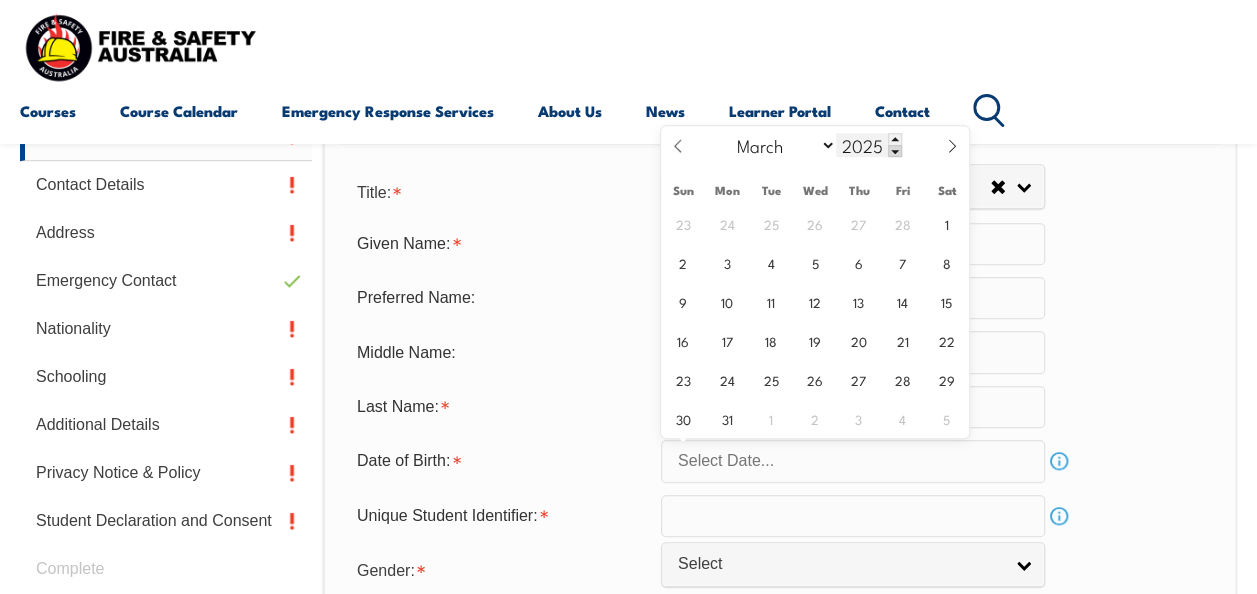 click at bounding box center [895, 151] 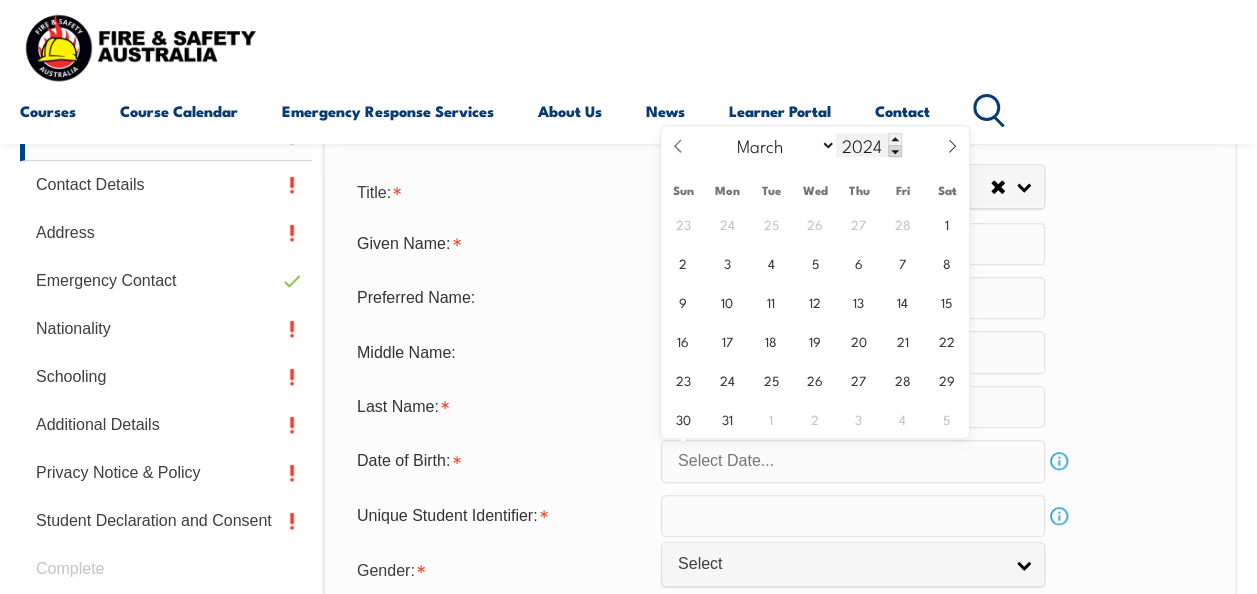 click at bounding box center [895, 151] 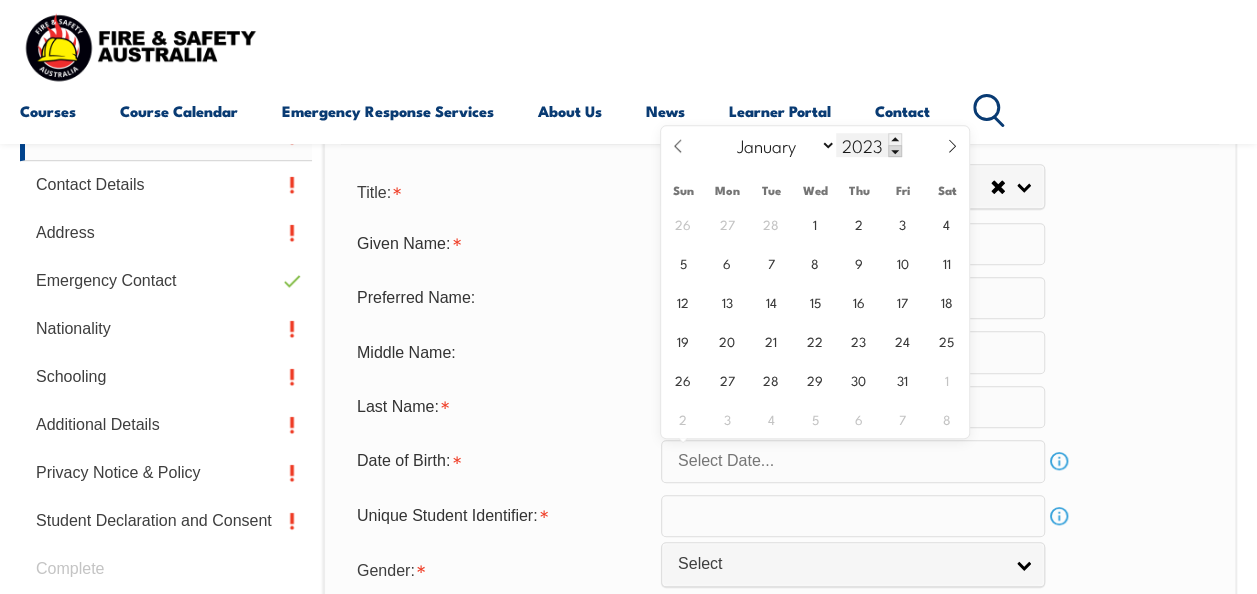 click at bounding box center [895, 151] 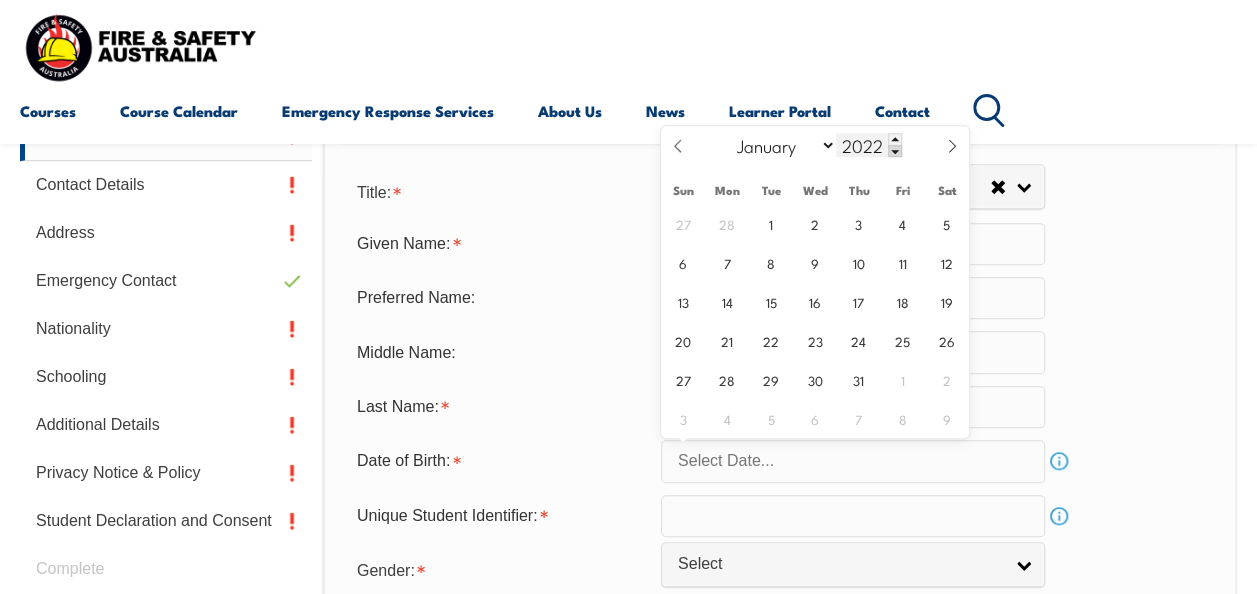 click at bounding box center (895, 151) 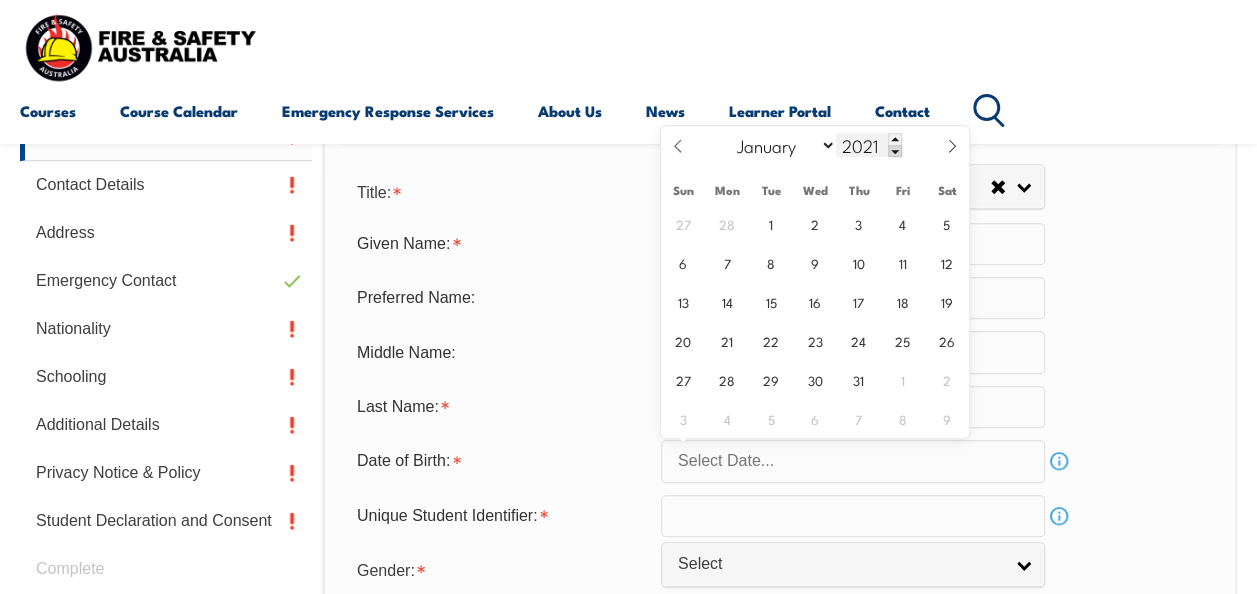 click at bounding box center [895, 151] 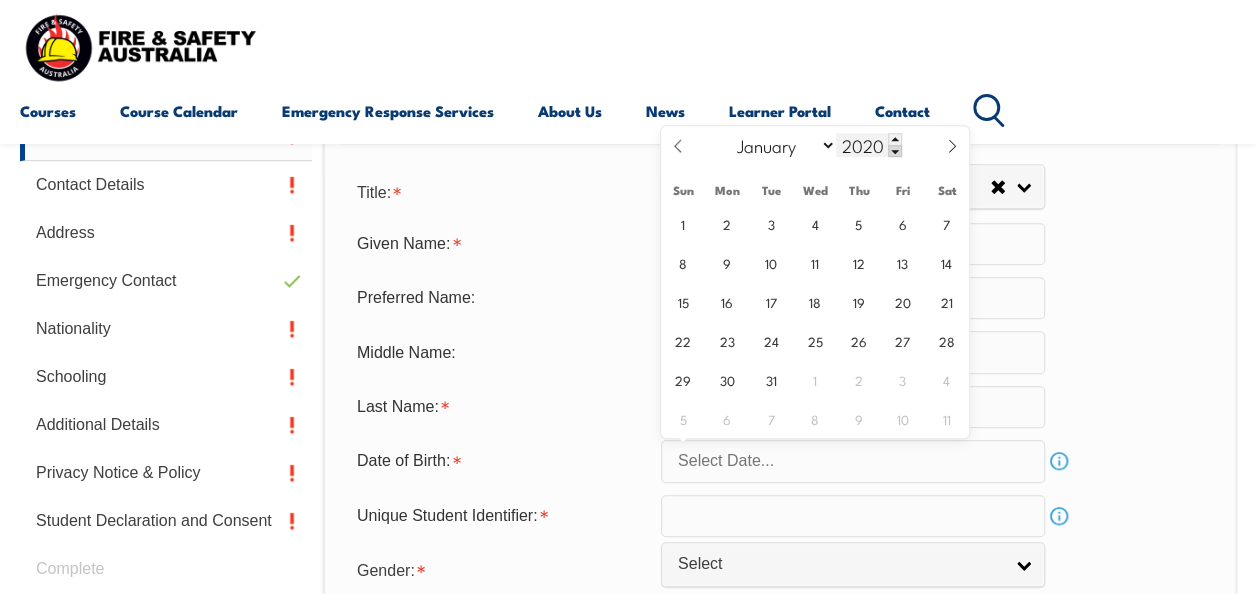 click at bounding box center [895, 151] 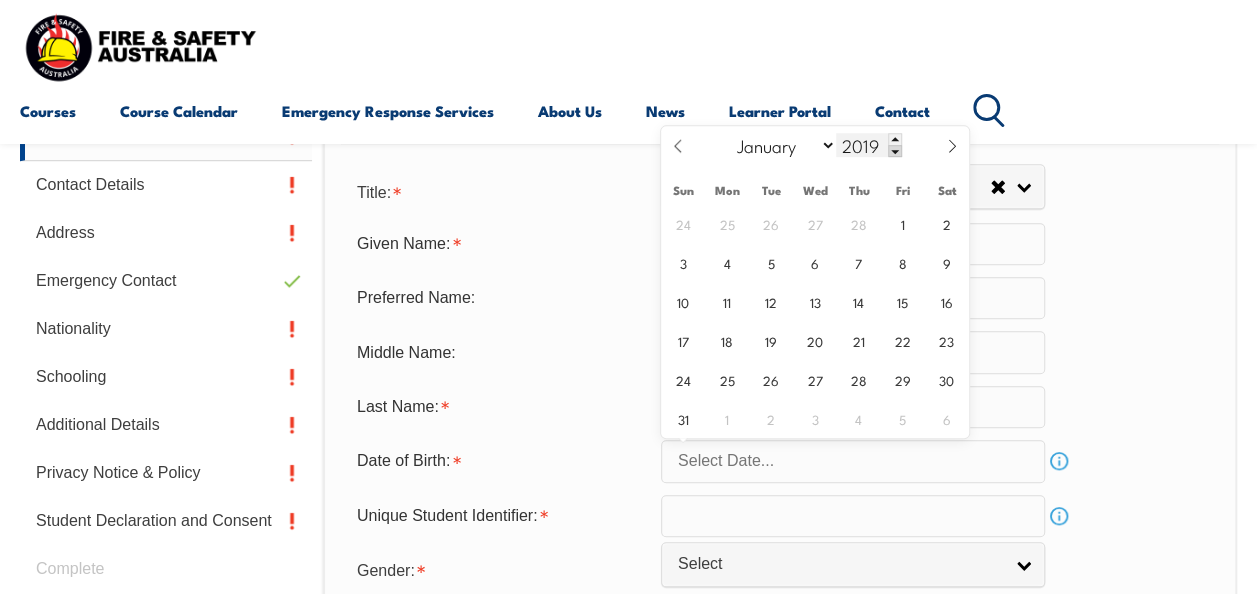 click at bounding box center (895, 151) 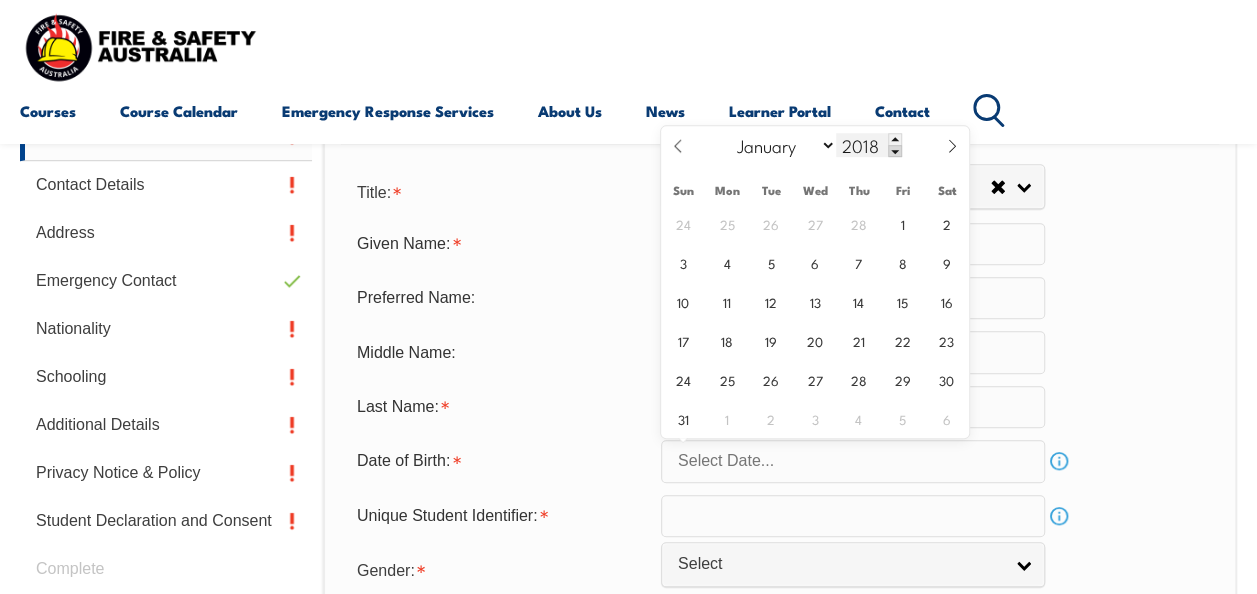 click at bounding box center (895, 151) 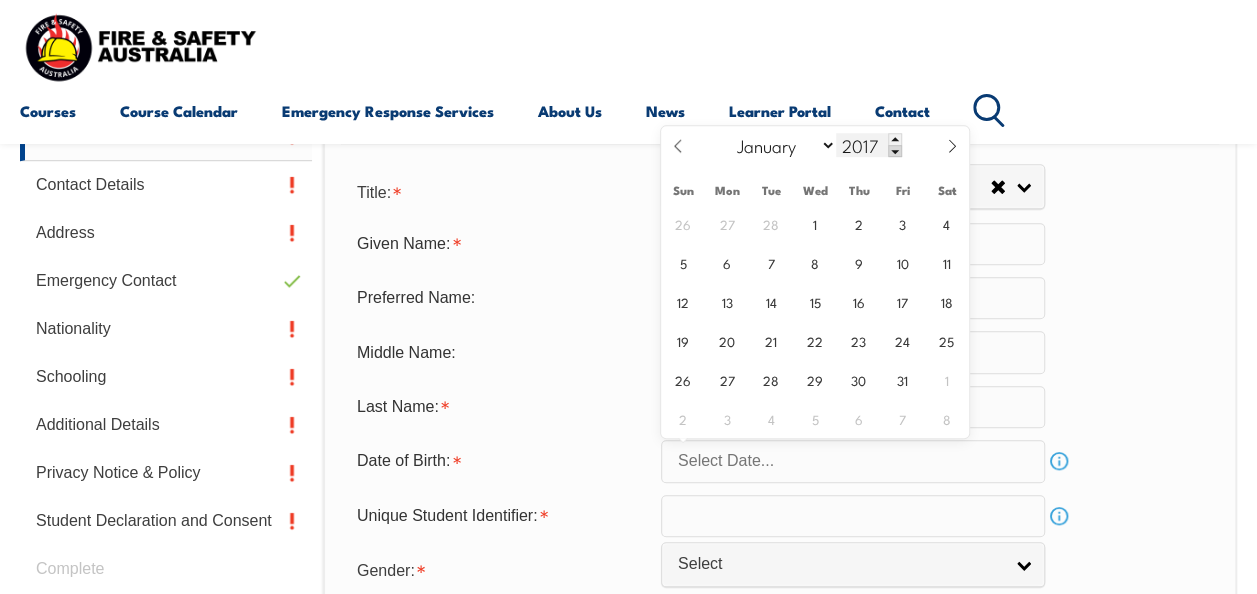 click at bounding box center [895, 151] 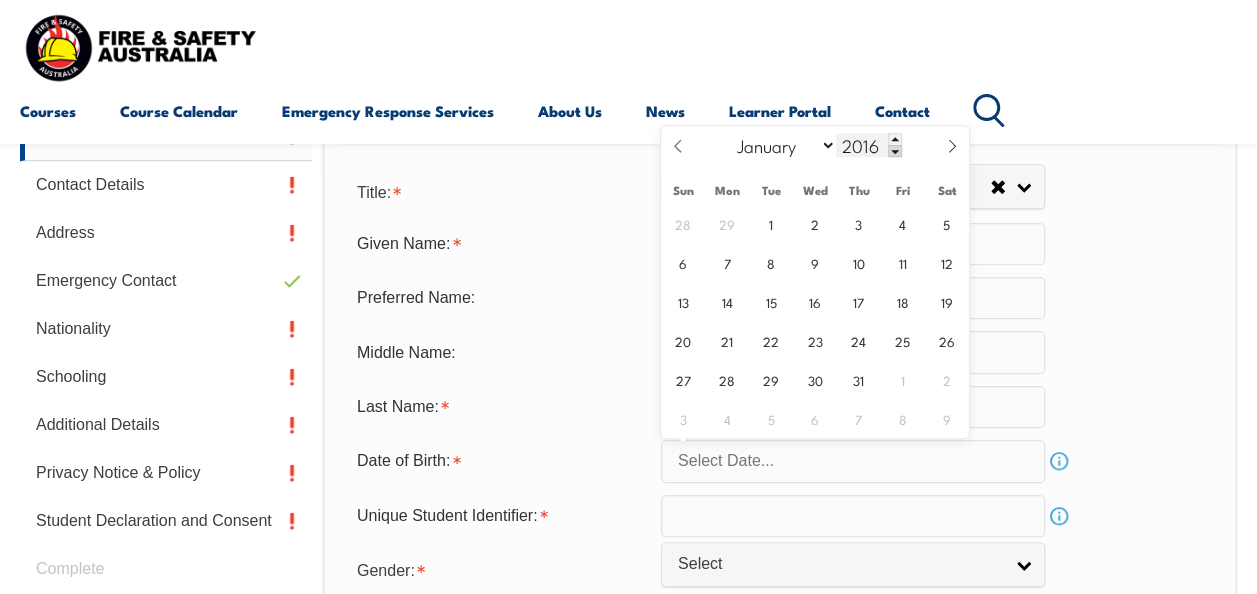 click at bounding box center [895, 151] 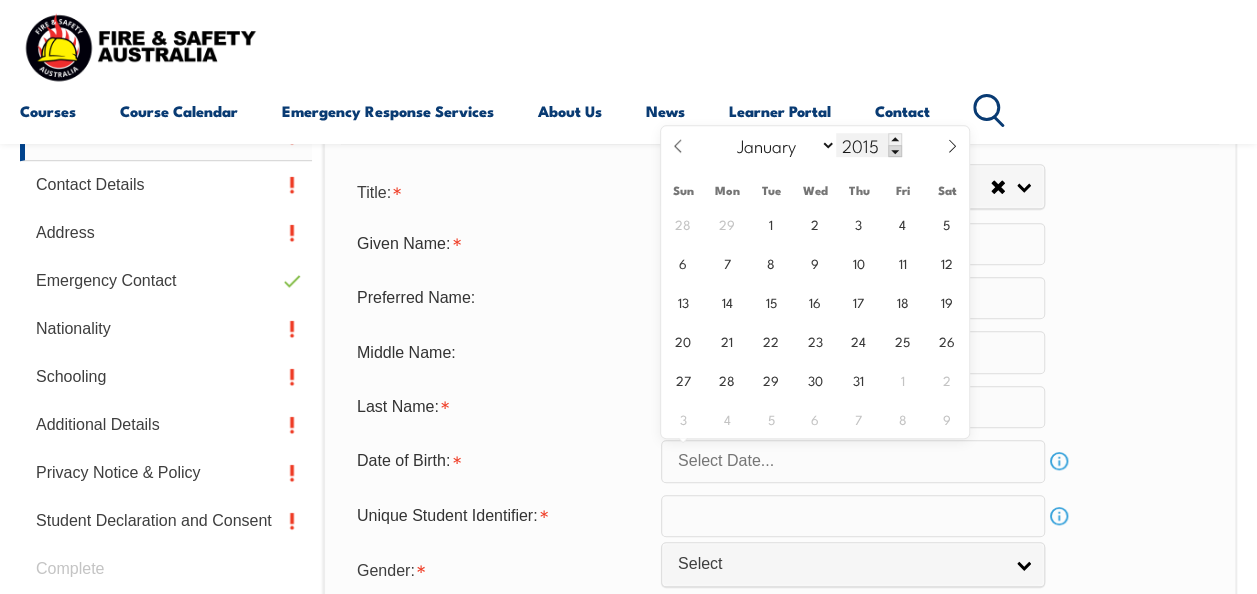 click at bounding box center [895, 151] 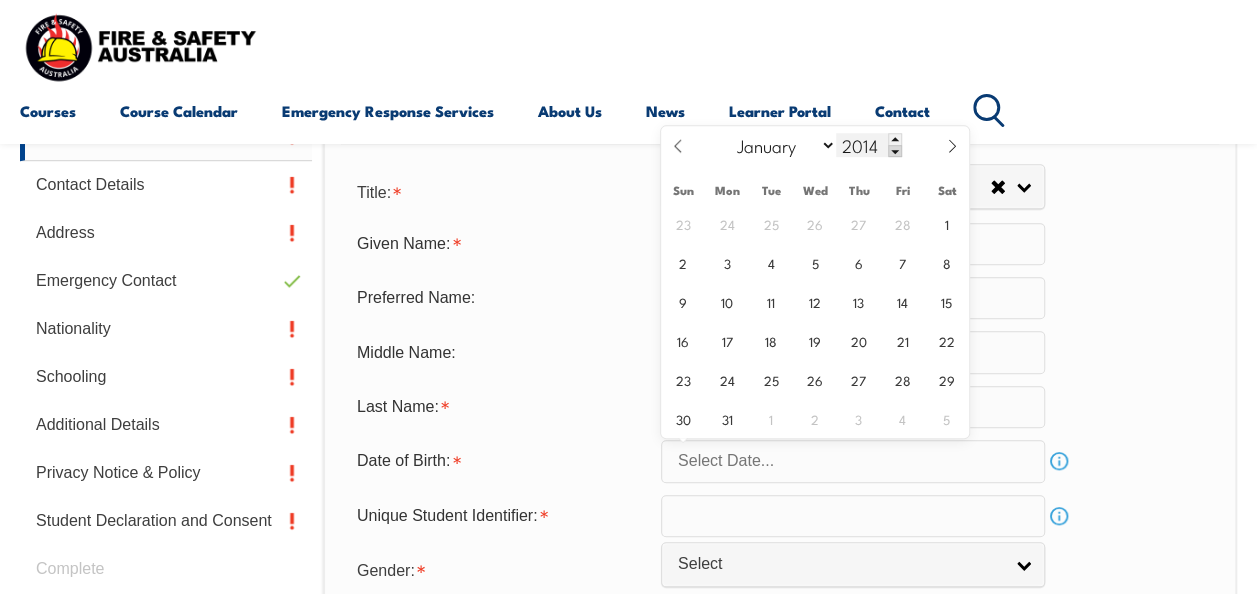 click at bounding box center (895, 151) 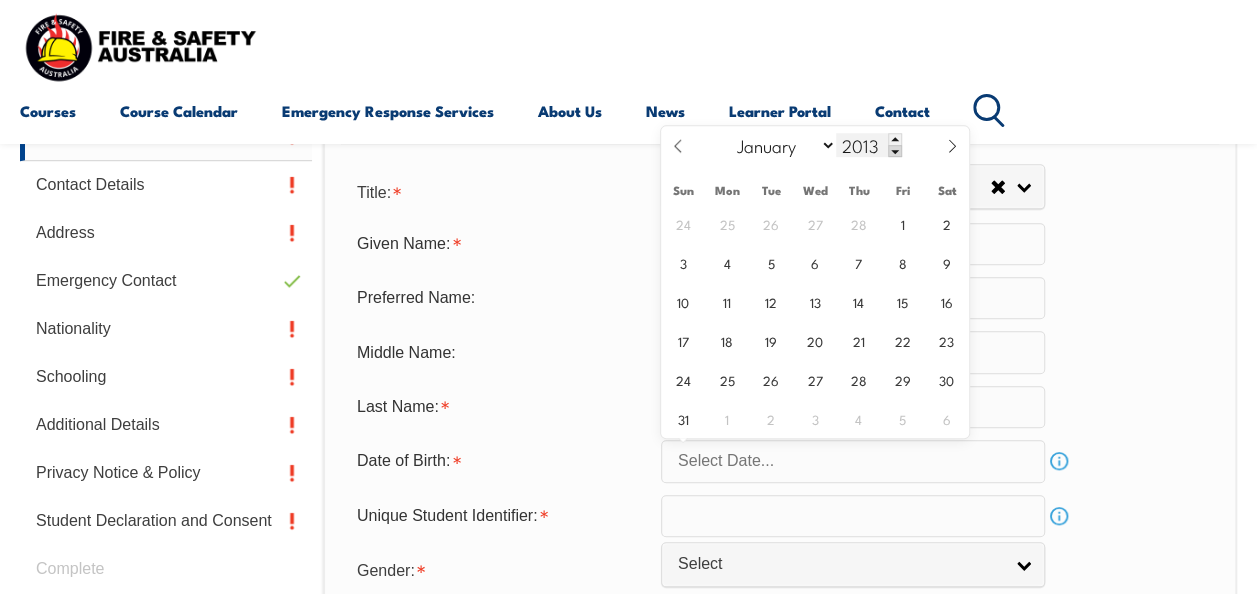 click at bounding box center [895, 151] 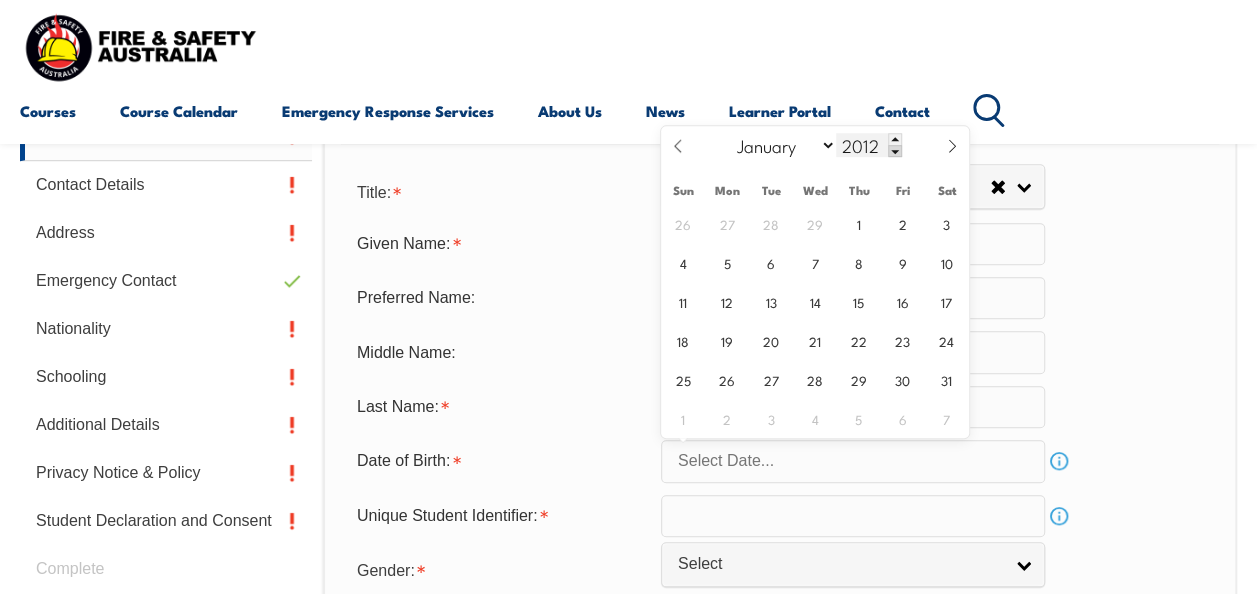 click at bounding box center [895, 151] 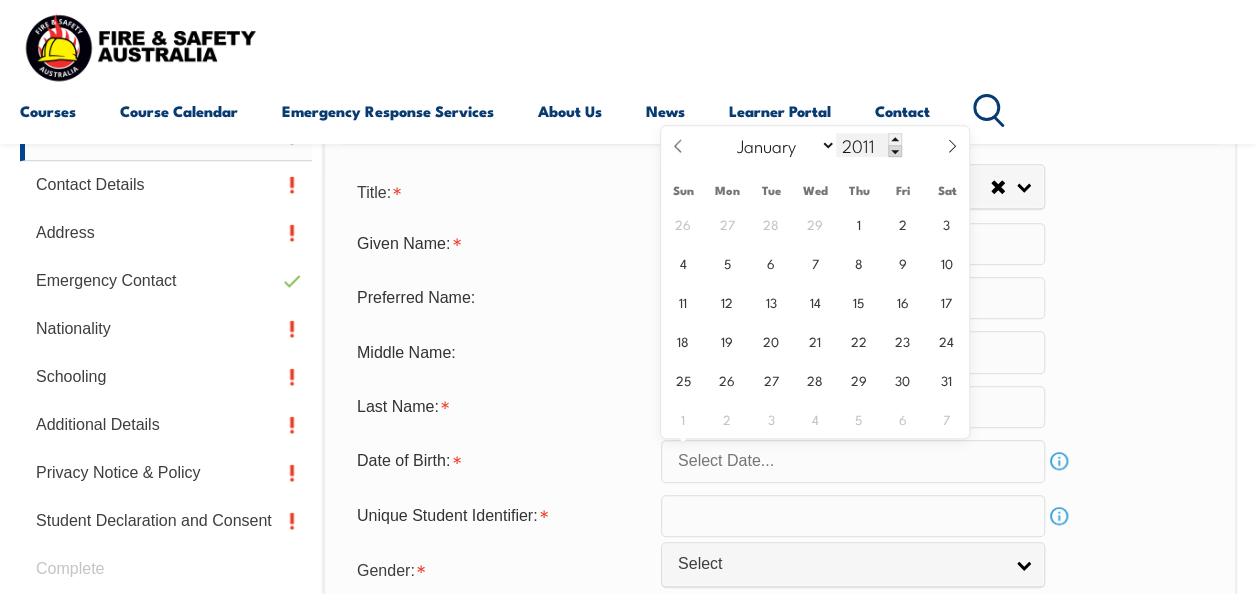 click at bounding box center [895, 151] 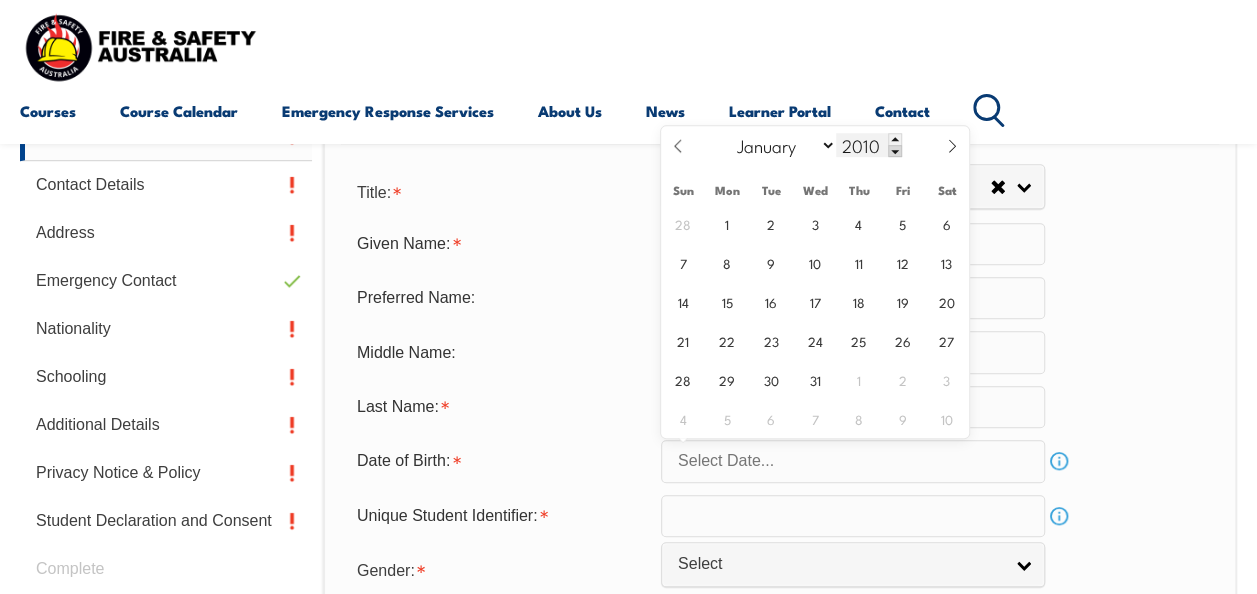 click at bounding box center (895, 151) 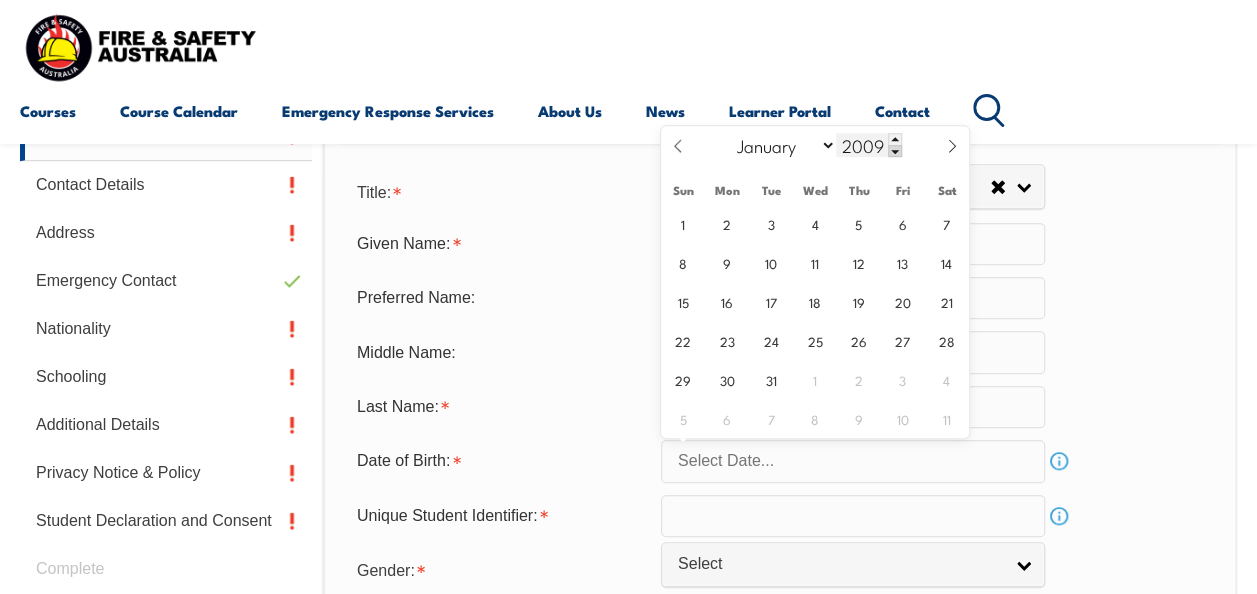 click at bounding box center [895, 151] 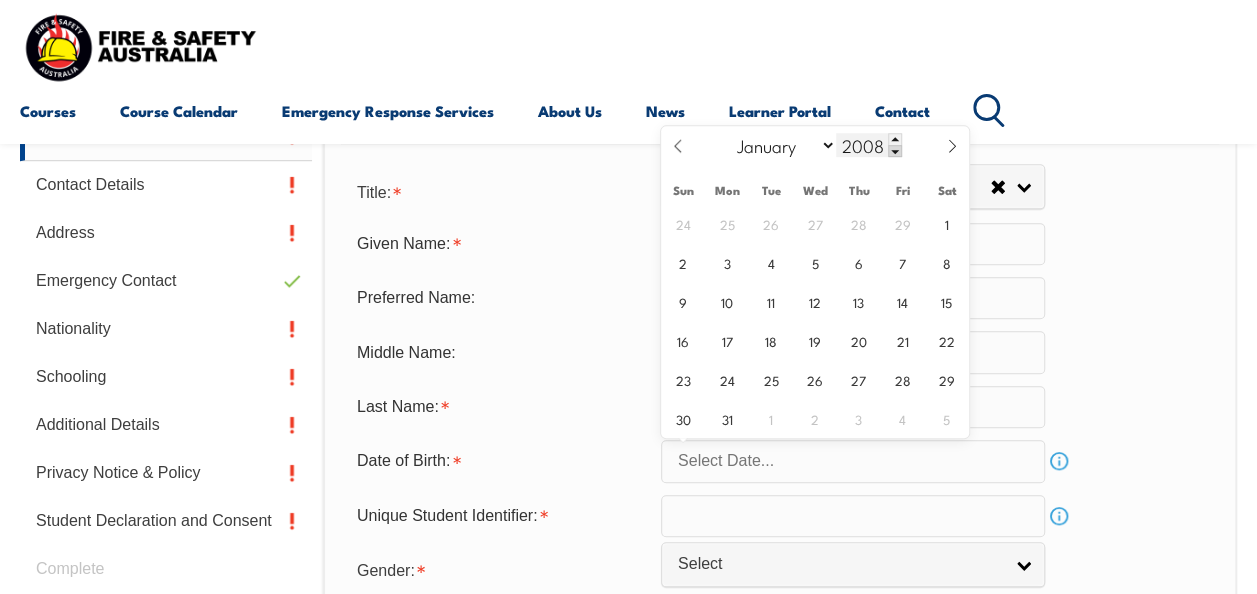 click at bounding box center [895, 151] 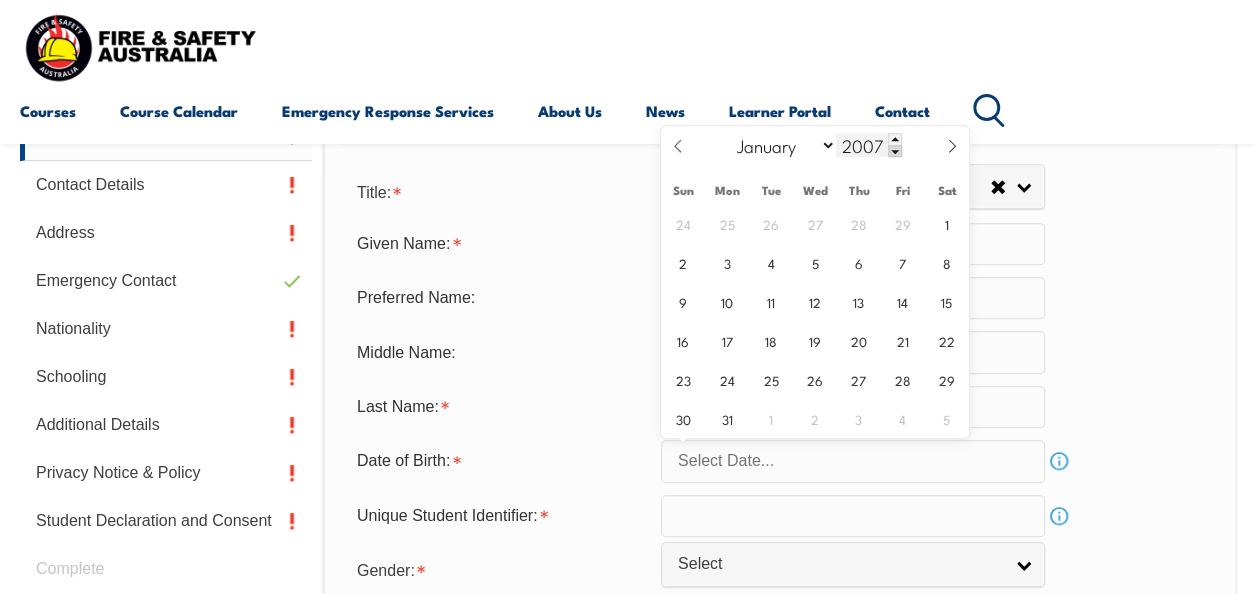 click at bounding box center (895, 151) 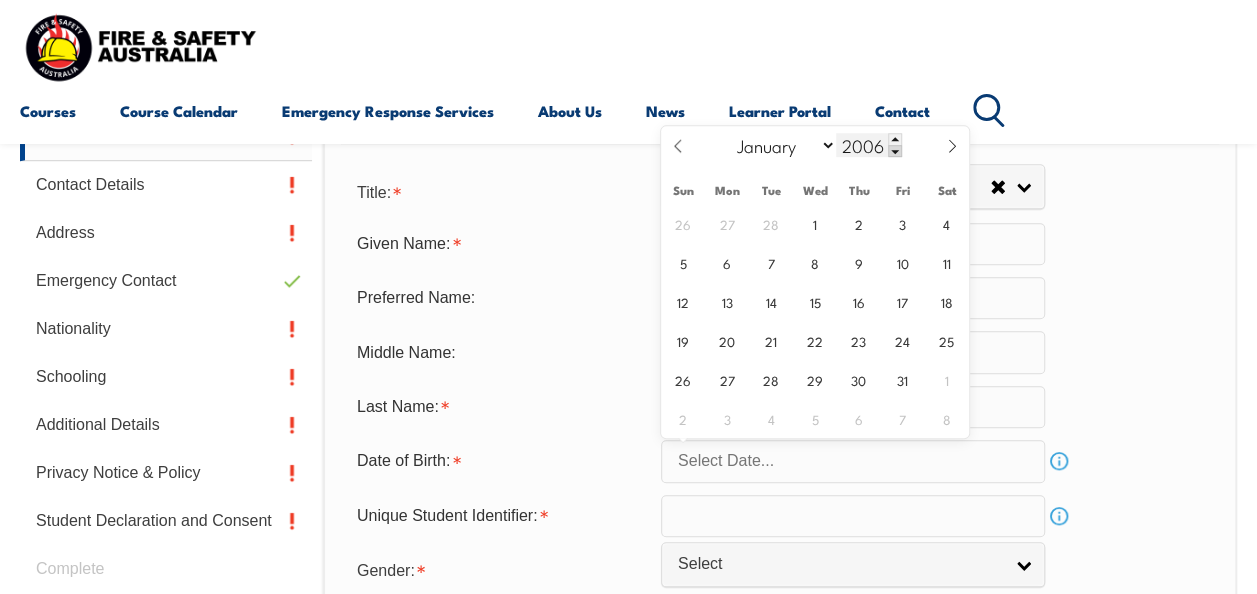click at bounding box center [895, 151] 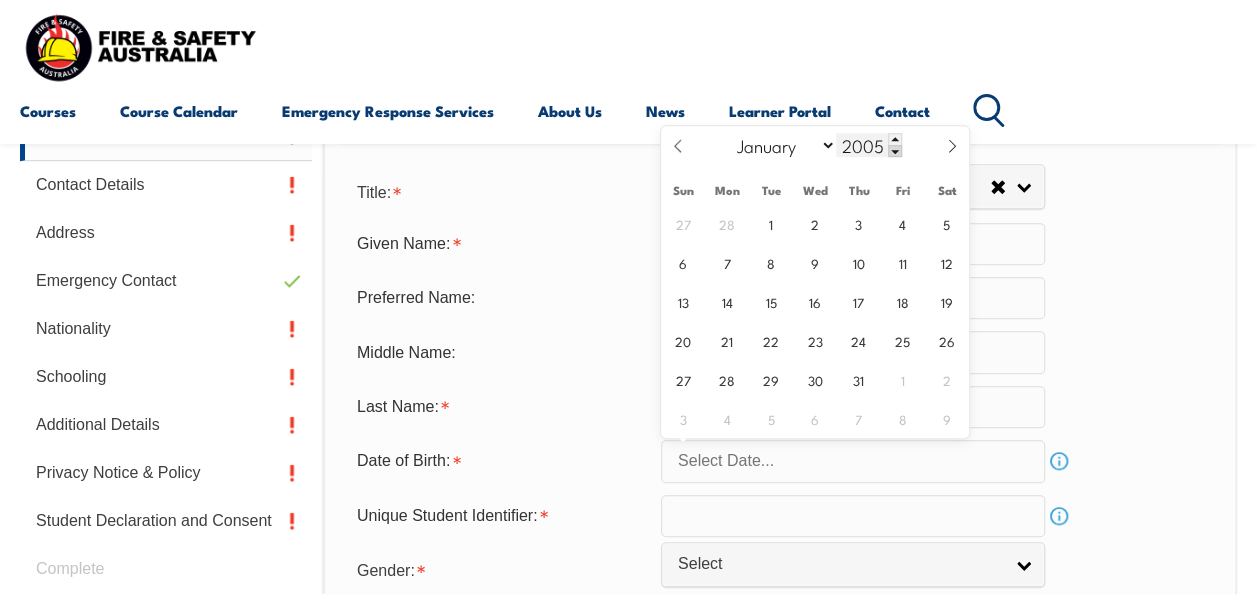 click at bounding box center (895, 151) 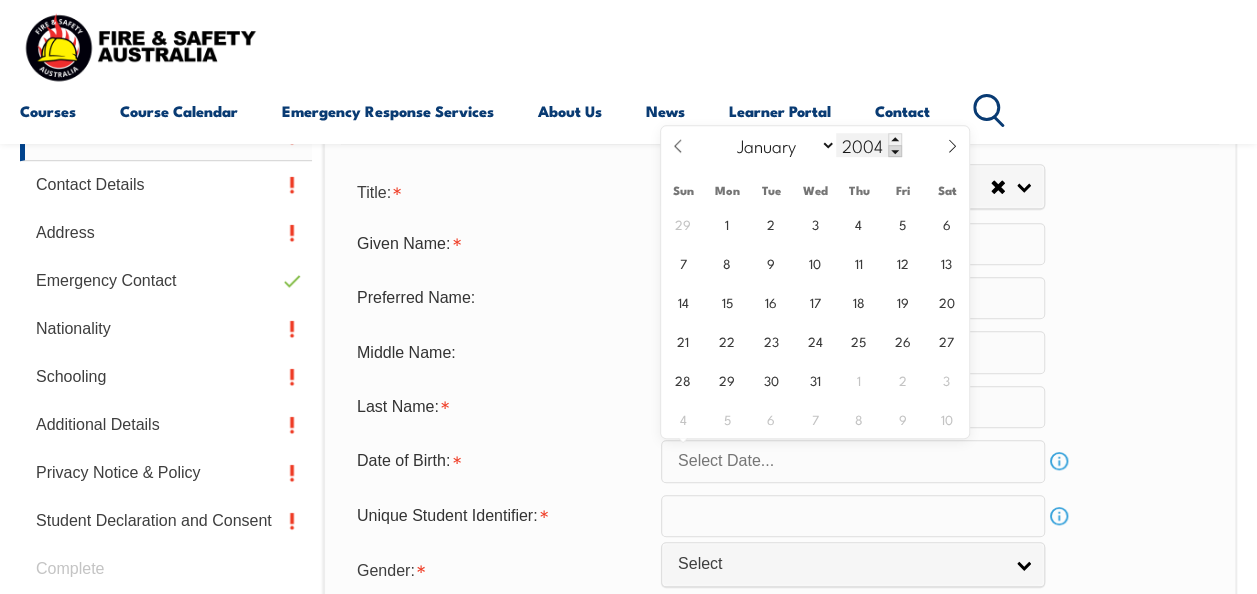 click at bounding box center [895, 151] 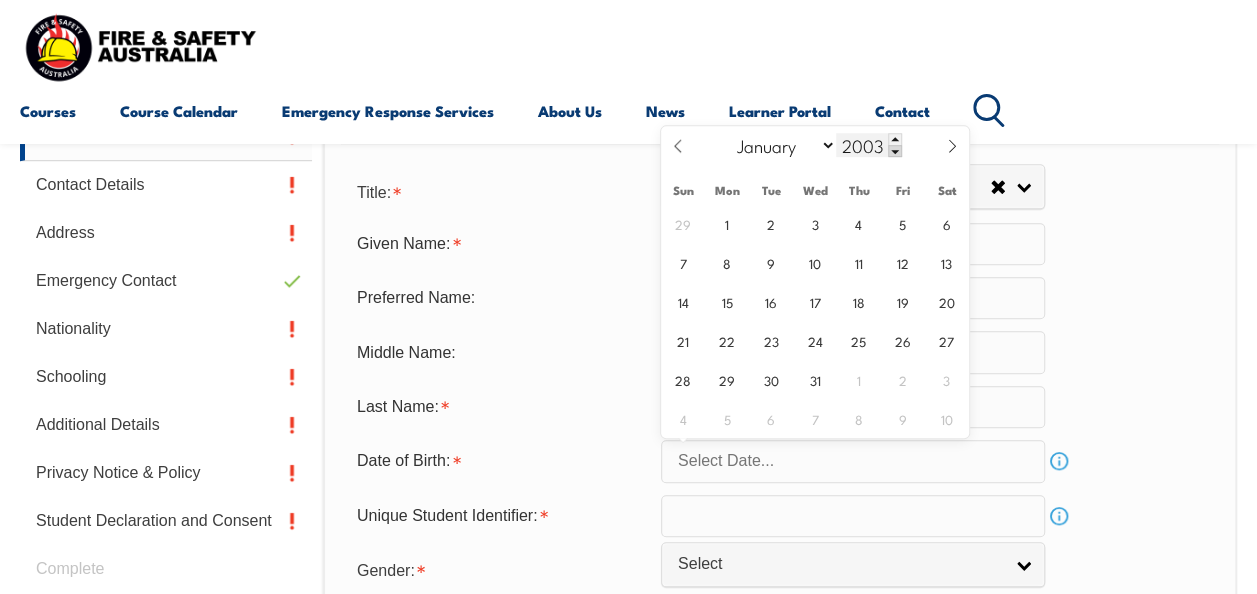 click at bounding box center [895, 151] 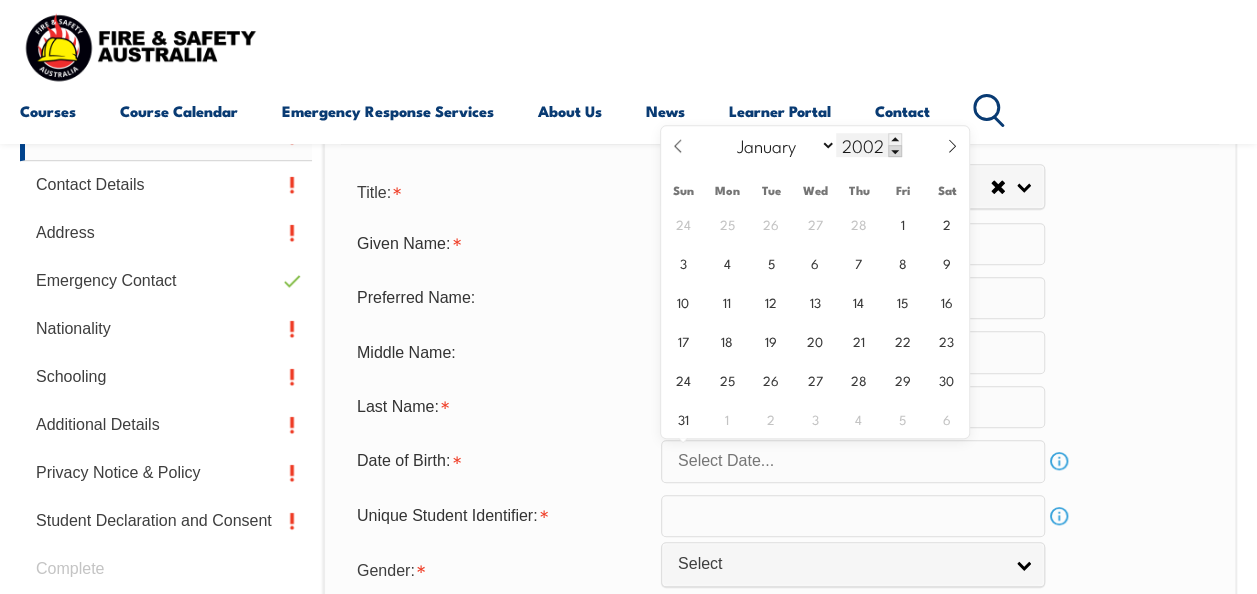 click at bounding box center [895, 151] 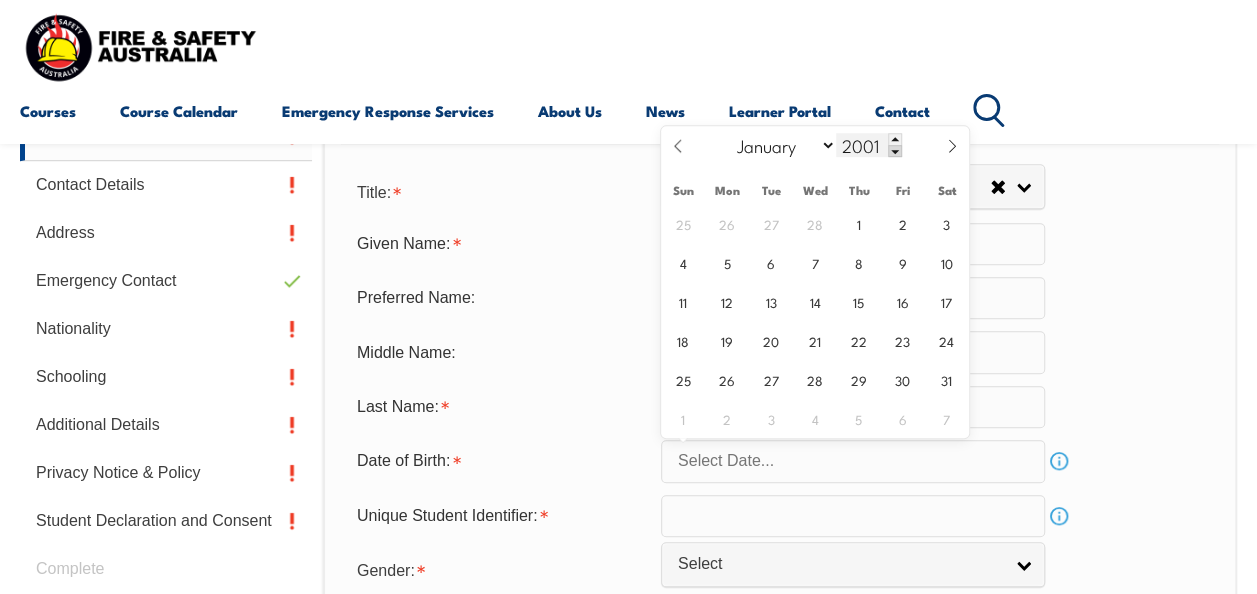 click at bounding box center (895, 151) 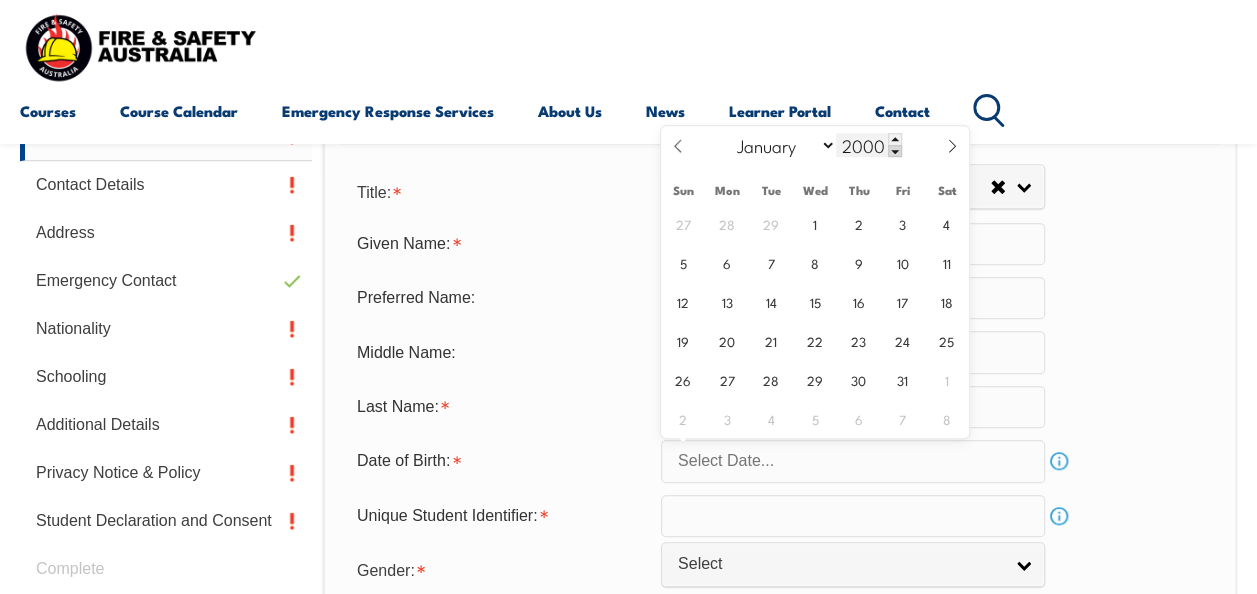 click at bounding box center [895, 151] 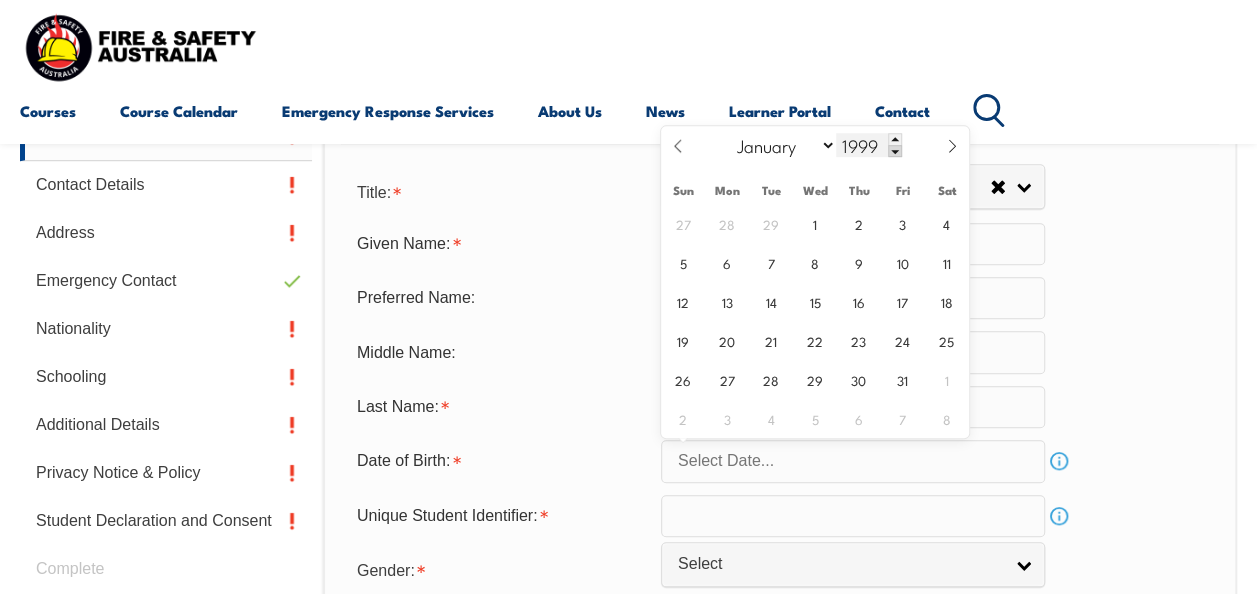 click at bounding box center [895, 151] 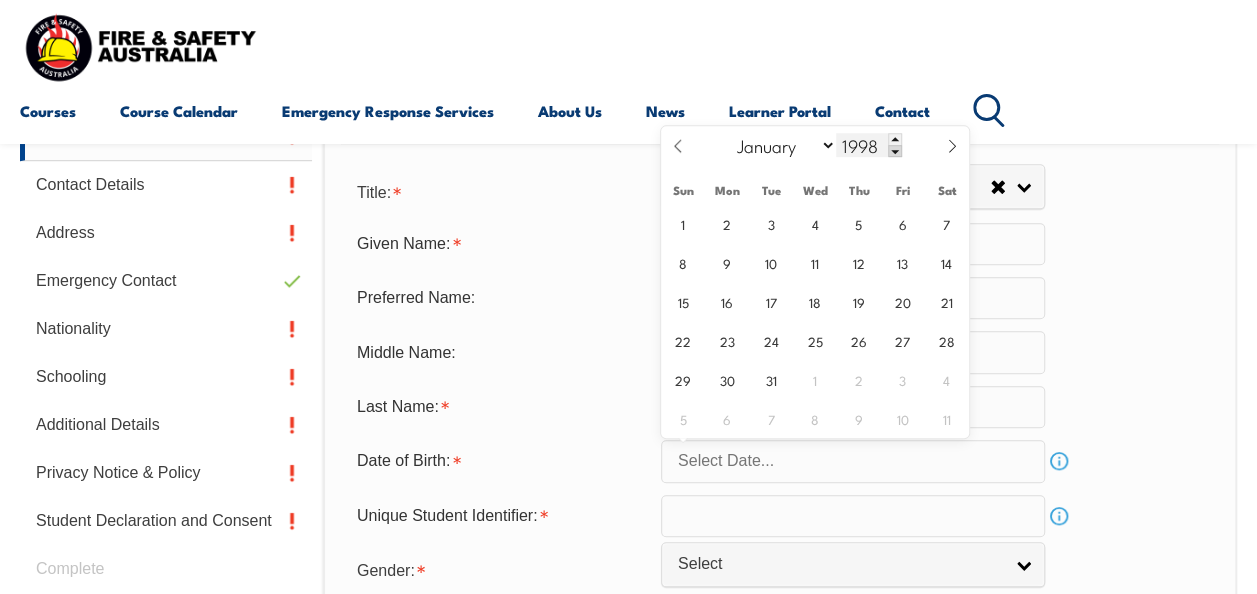 click at bounding box center (895, 151) 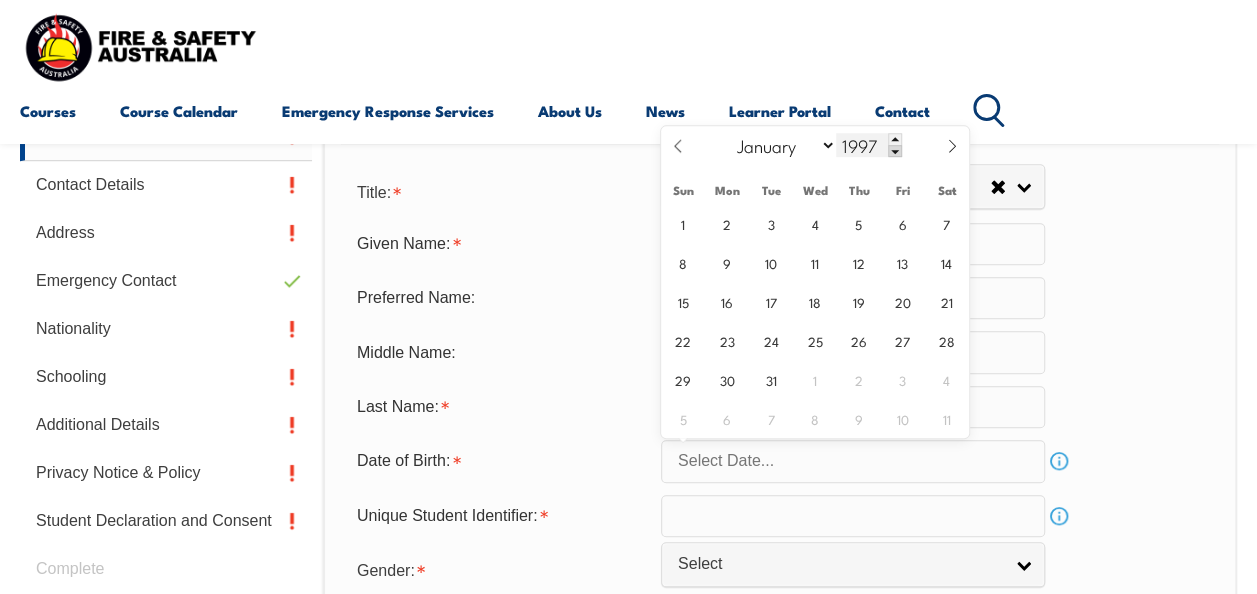 click at bounding box center [895, 151] 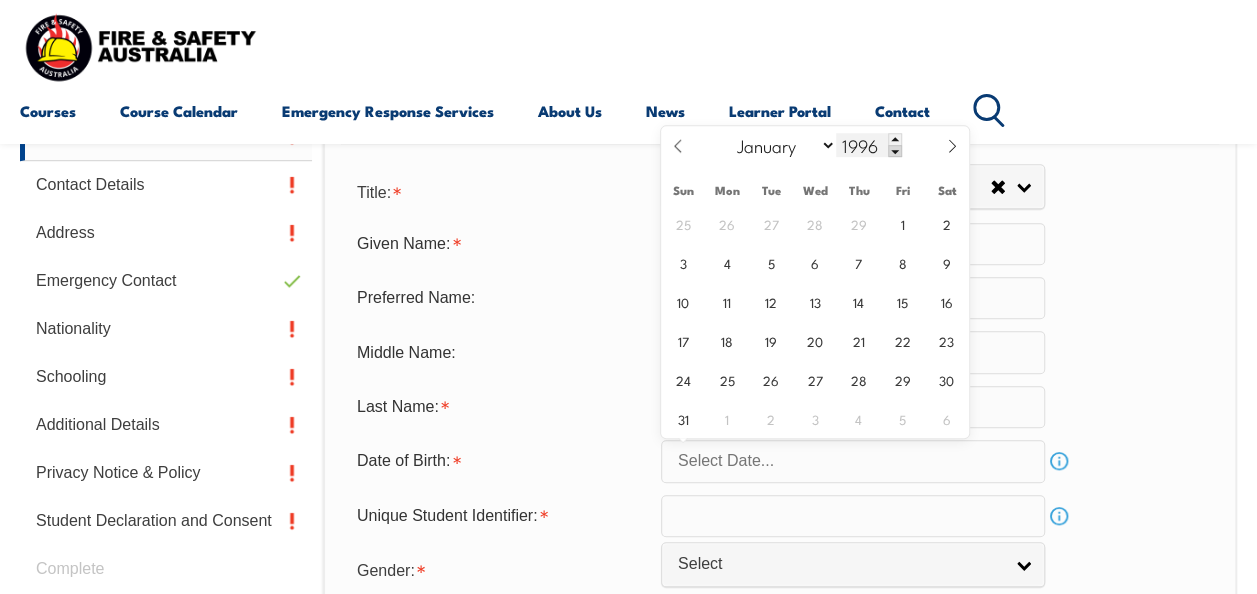 click at bounding box center [895, 151] 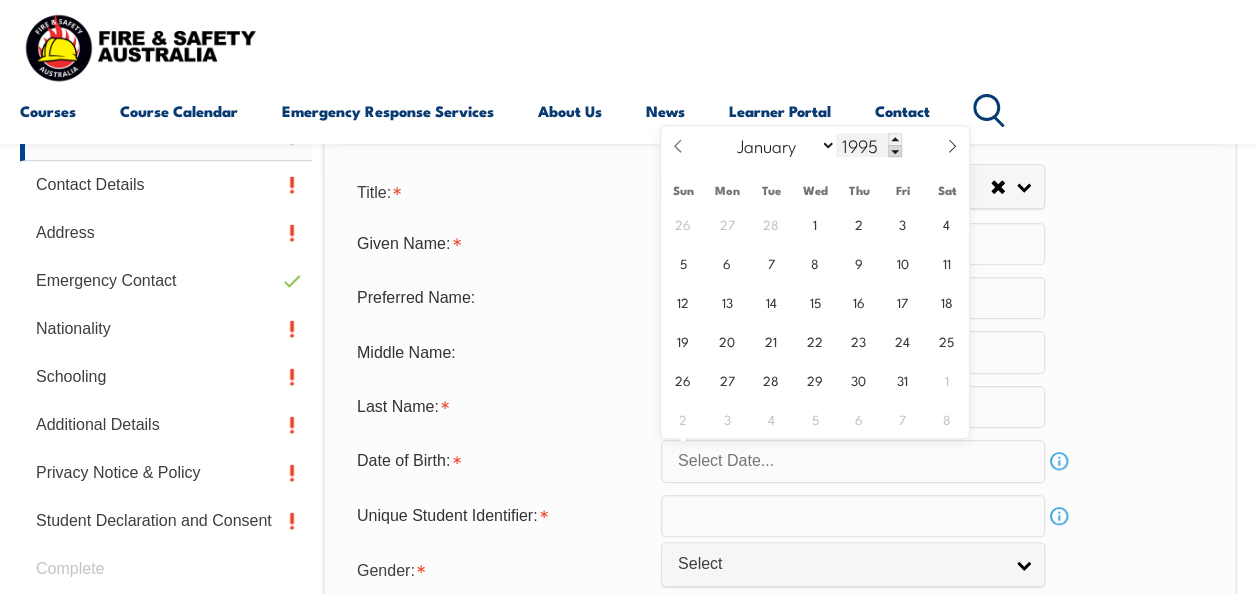 click at bounding box center [895, 151] 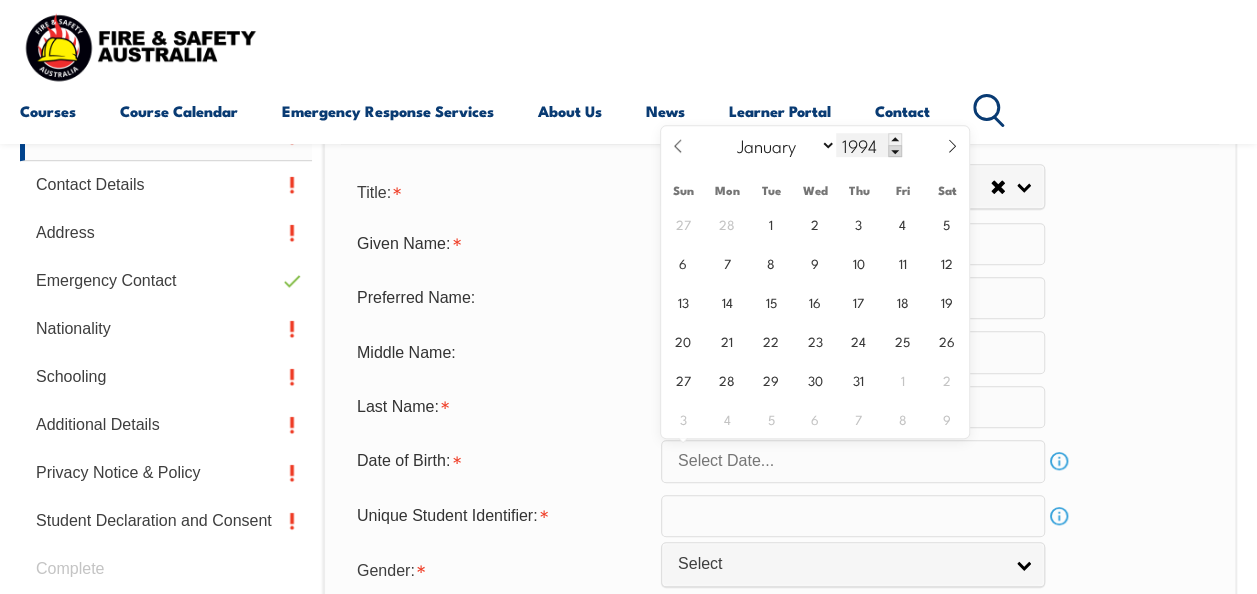 click at bounding box center [895, 151] 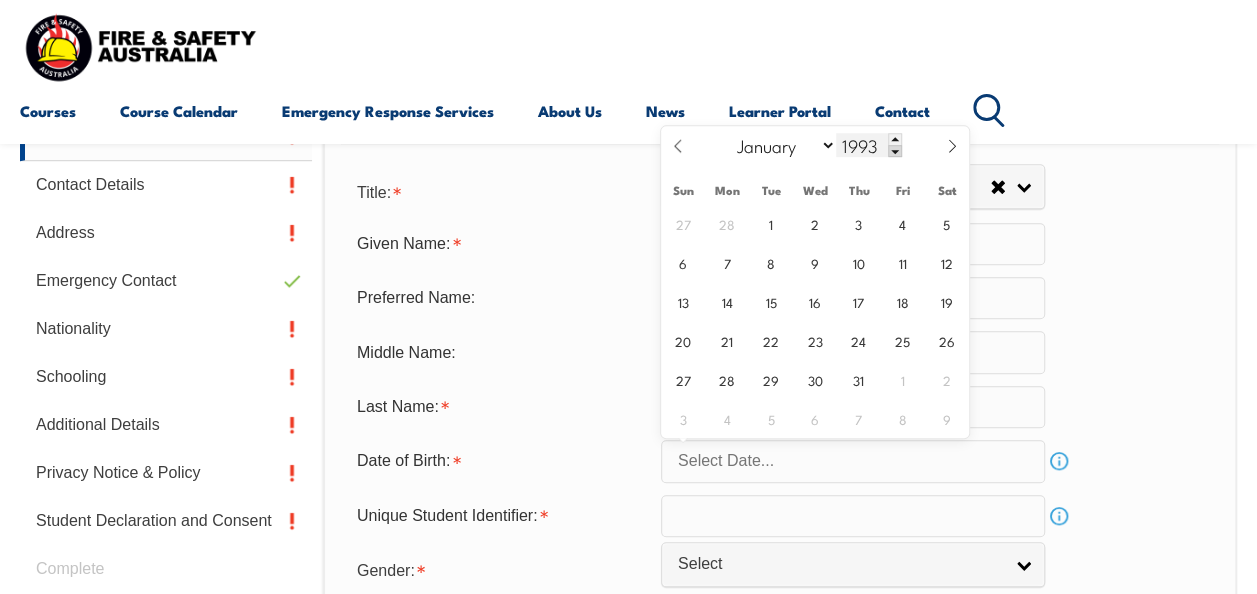 click at bounding box center [895, 151] 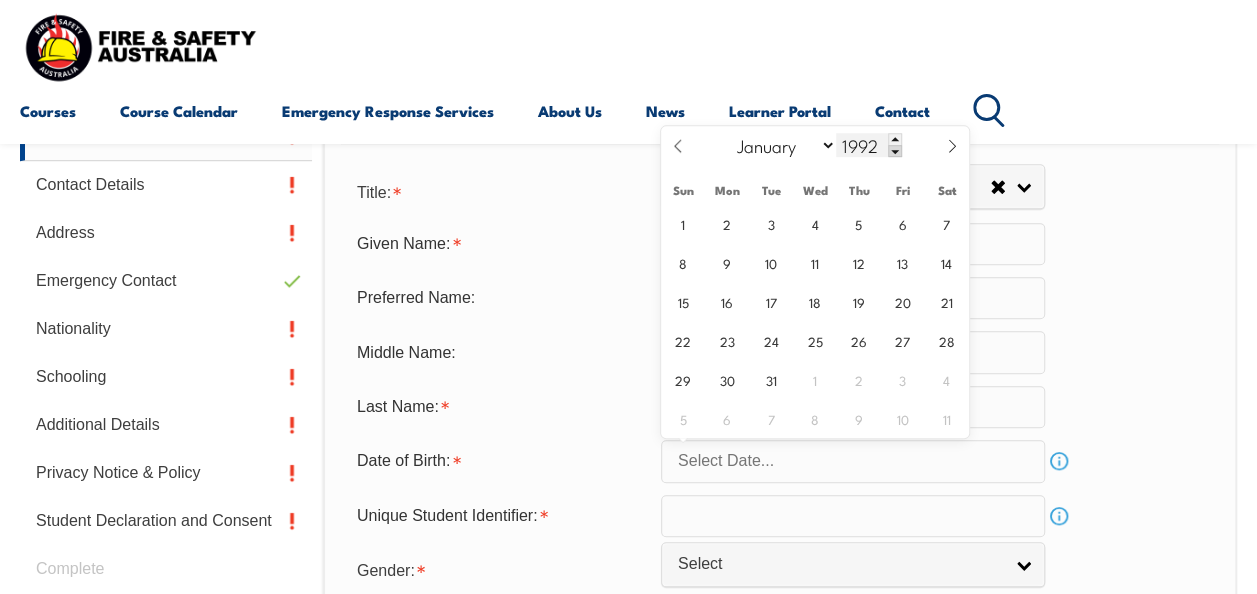 click at bounding box center [895, 151] 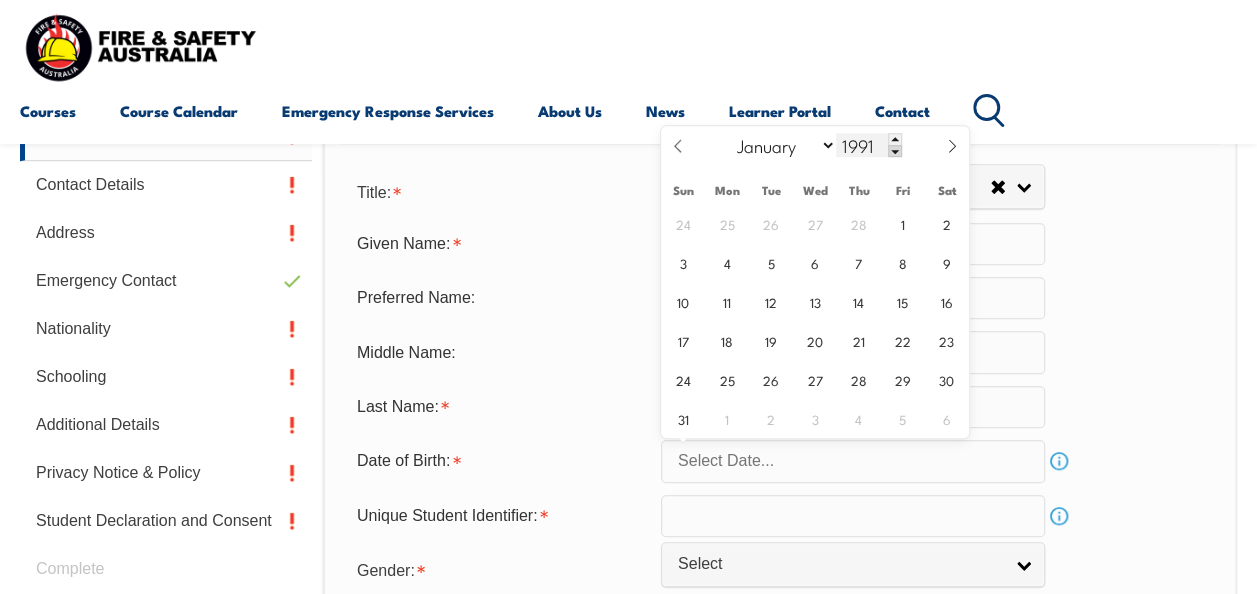 click at bounding box center [895, 151] 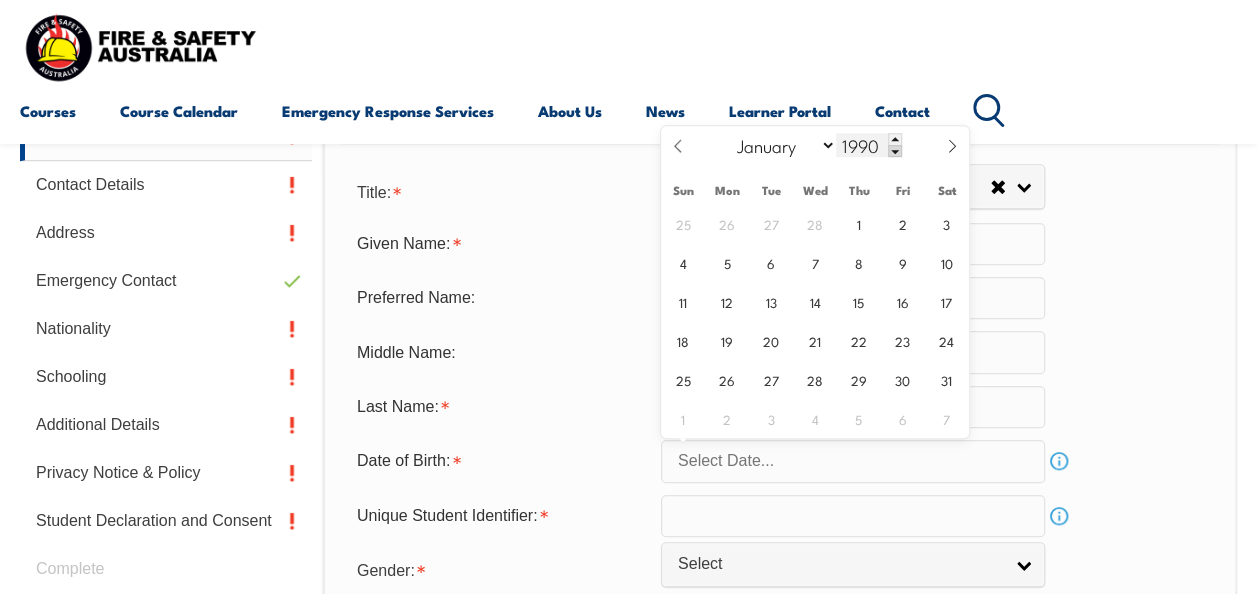 click at bounding box center [895, 151] 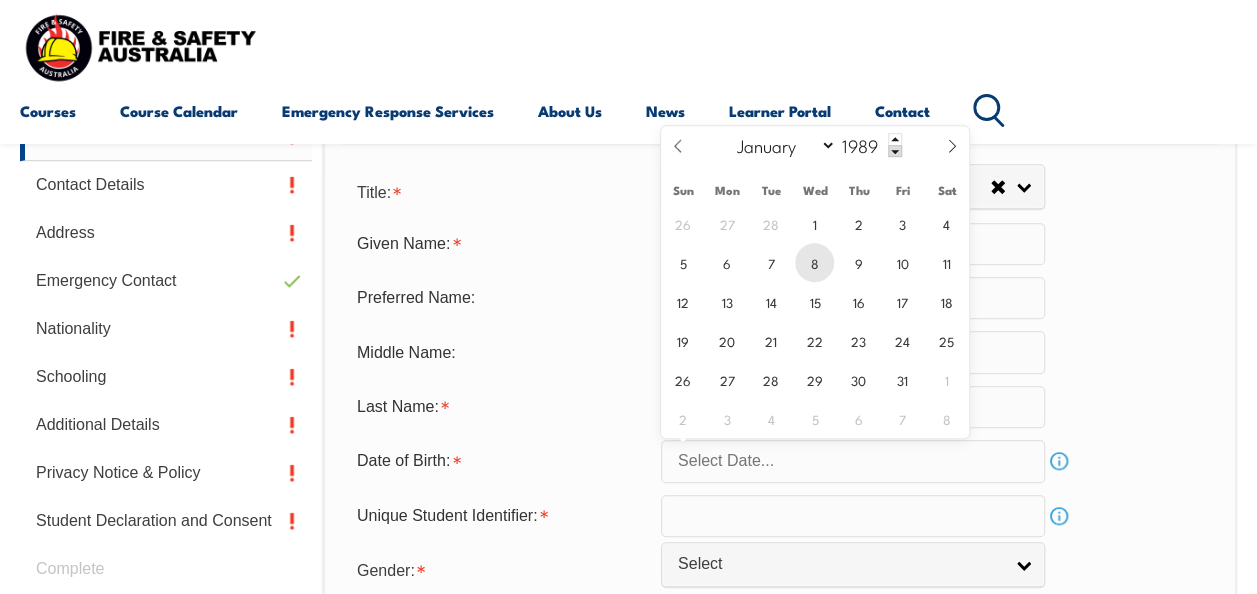 click on "8" at bounding box center (814, 262) 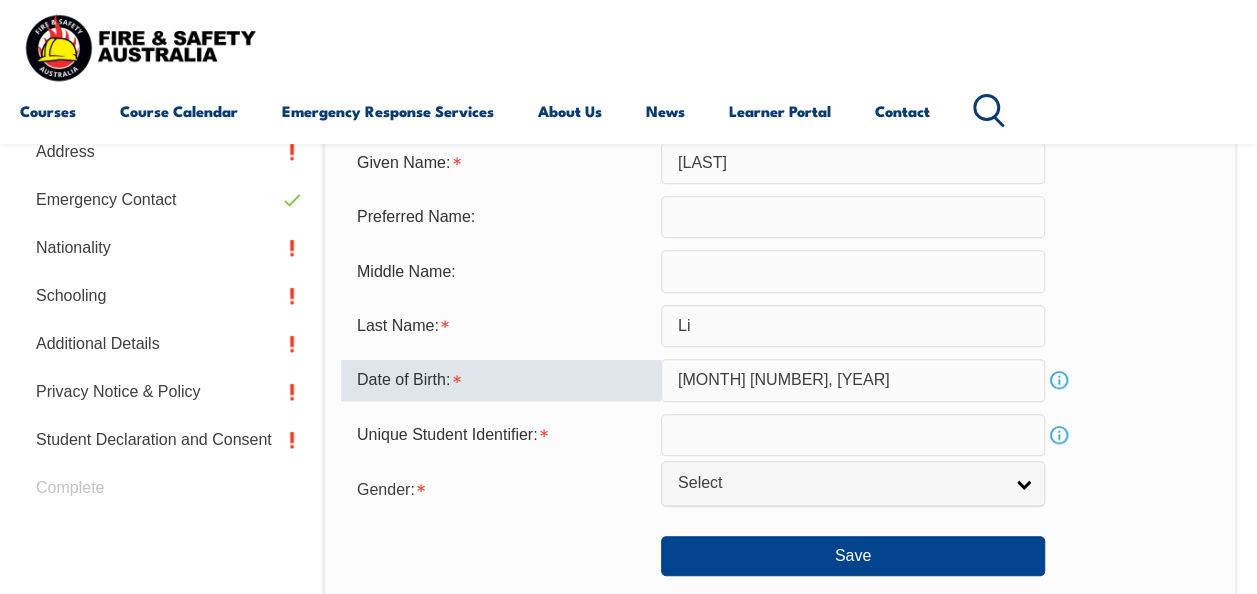 scroll, scrollTop: 685, scrollLeft: 0, axis: vertical 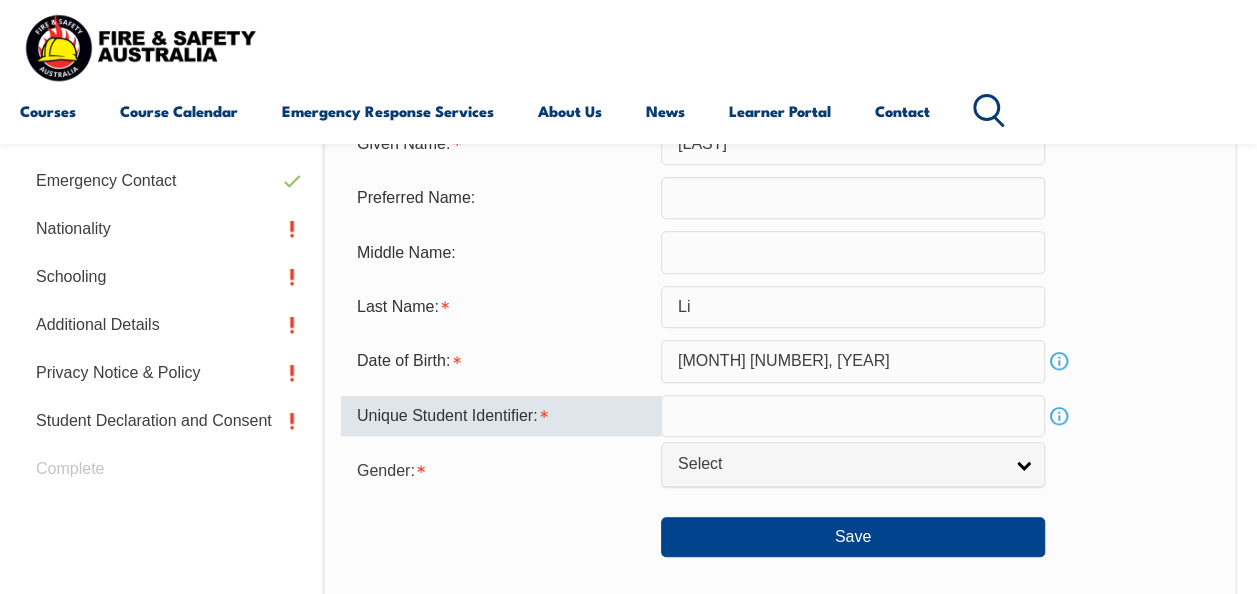 click at bounding box center [853, 416] 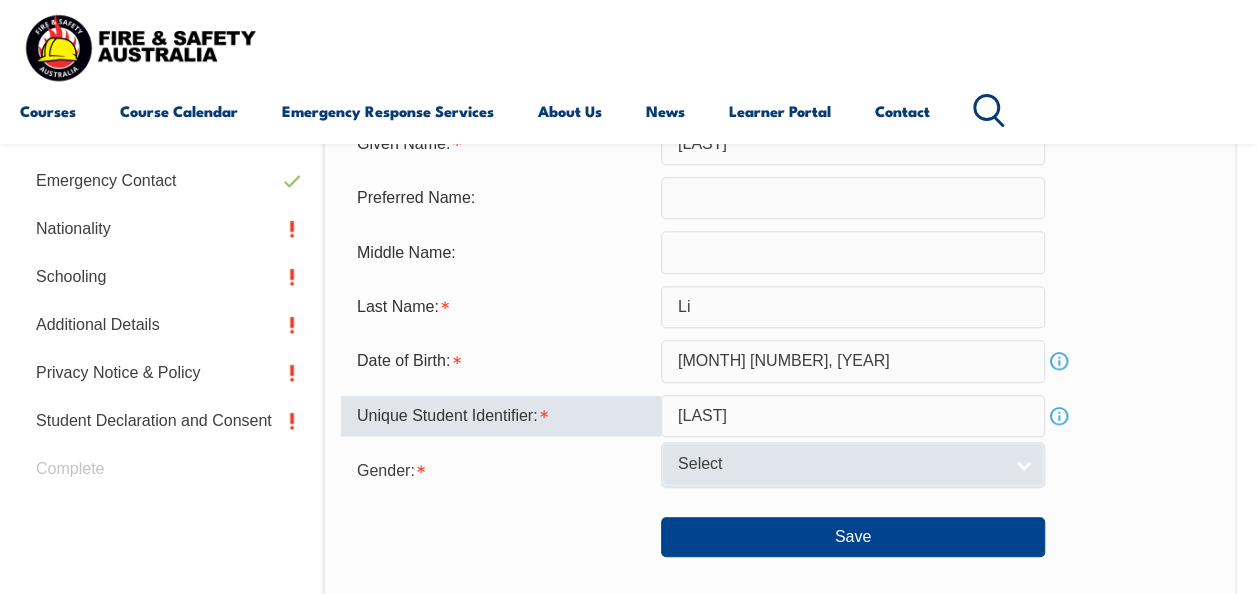 type on "[LAST]" 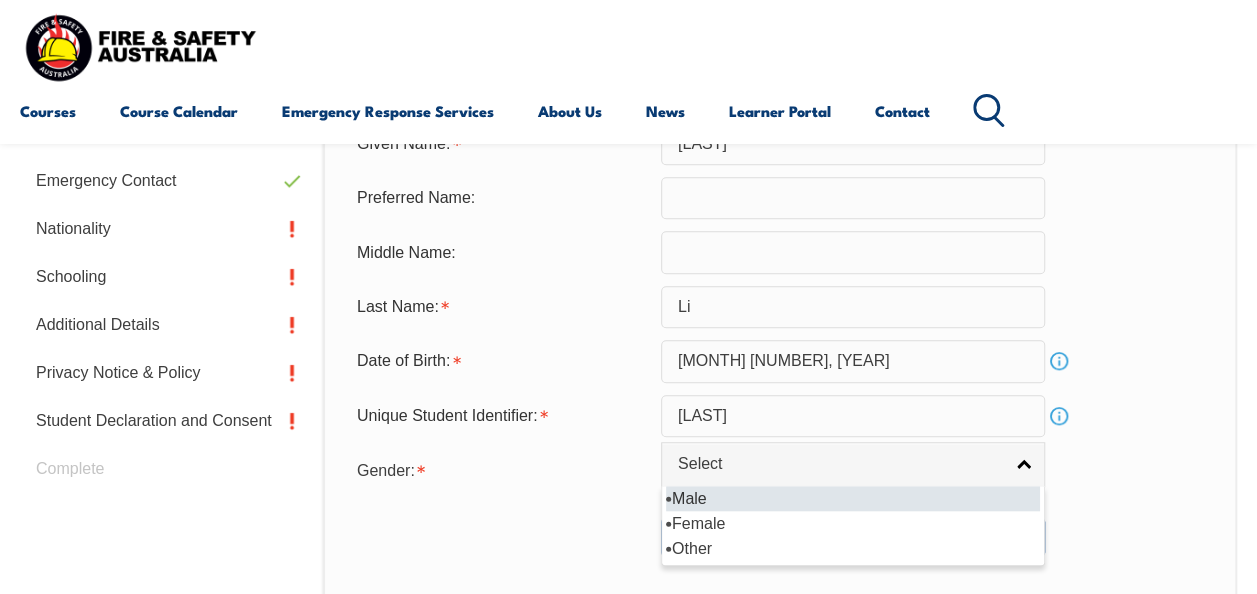 click on "Male" at bounding box center (853, 498) 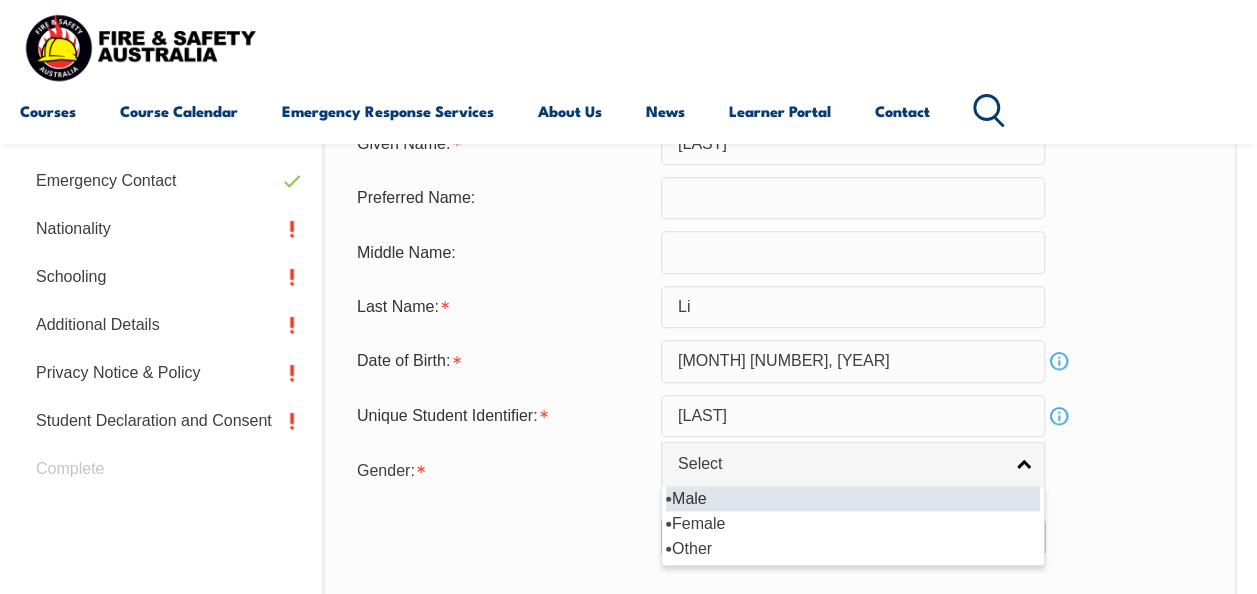 select on "M" 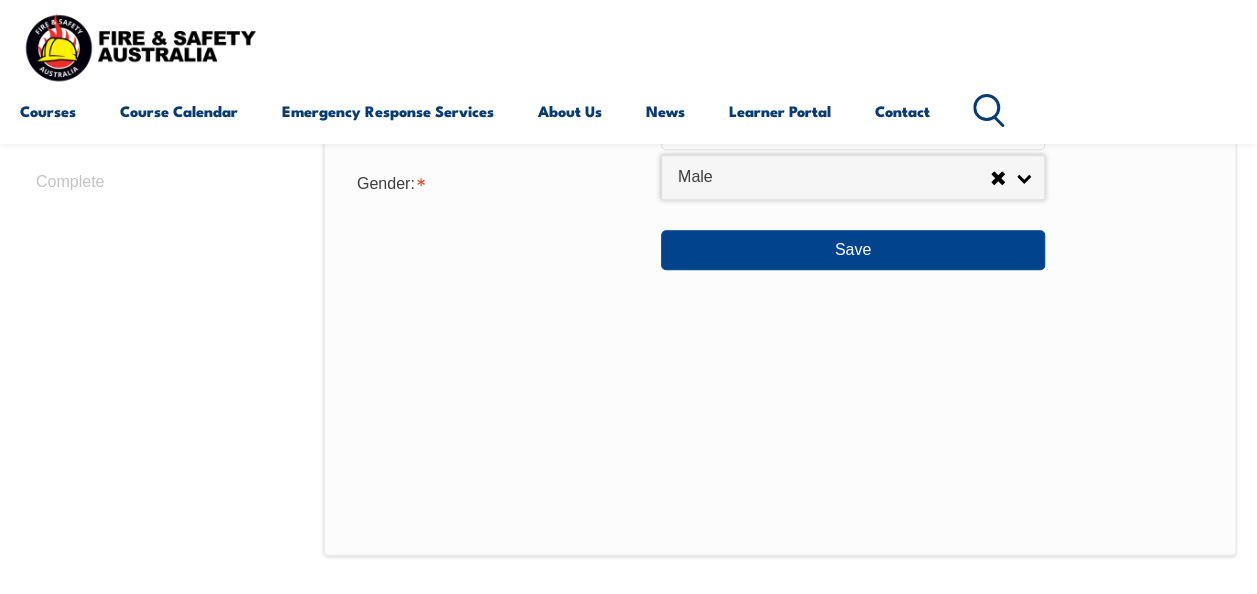 scroll, scrollTop: 985, scrollLeft: 0, axis: vertical 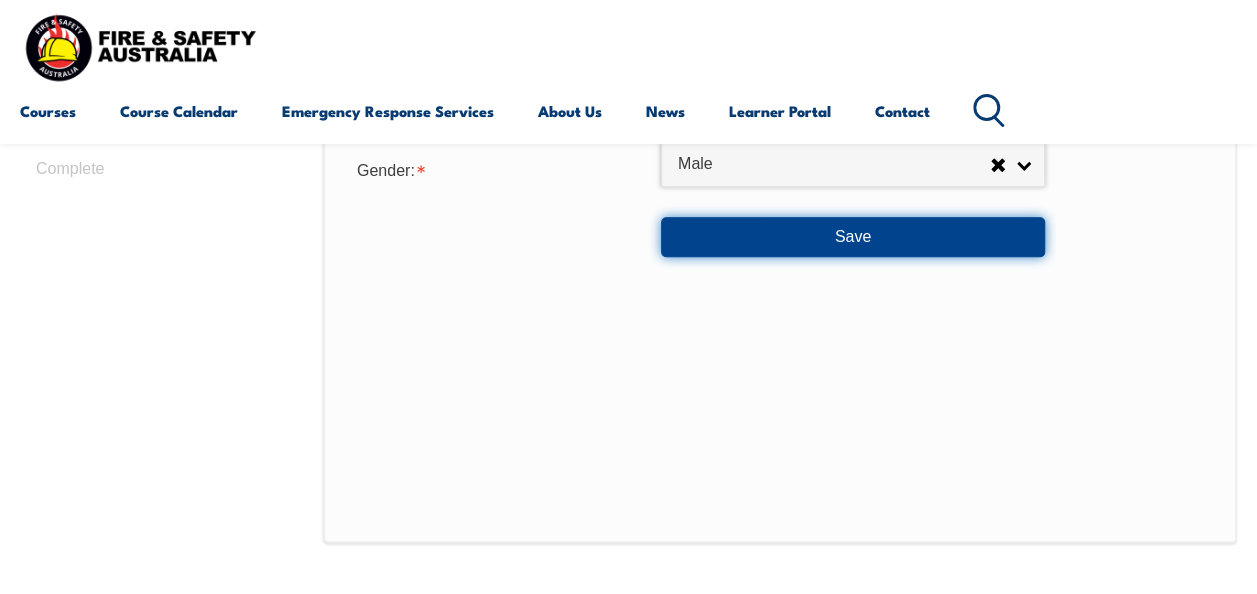 click on "Save" at bounding box center [853, 237] 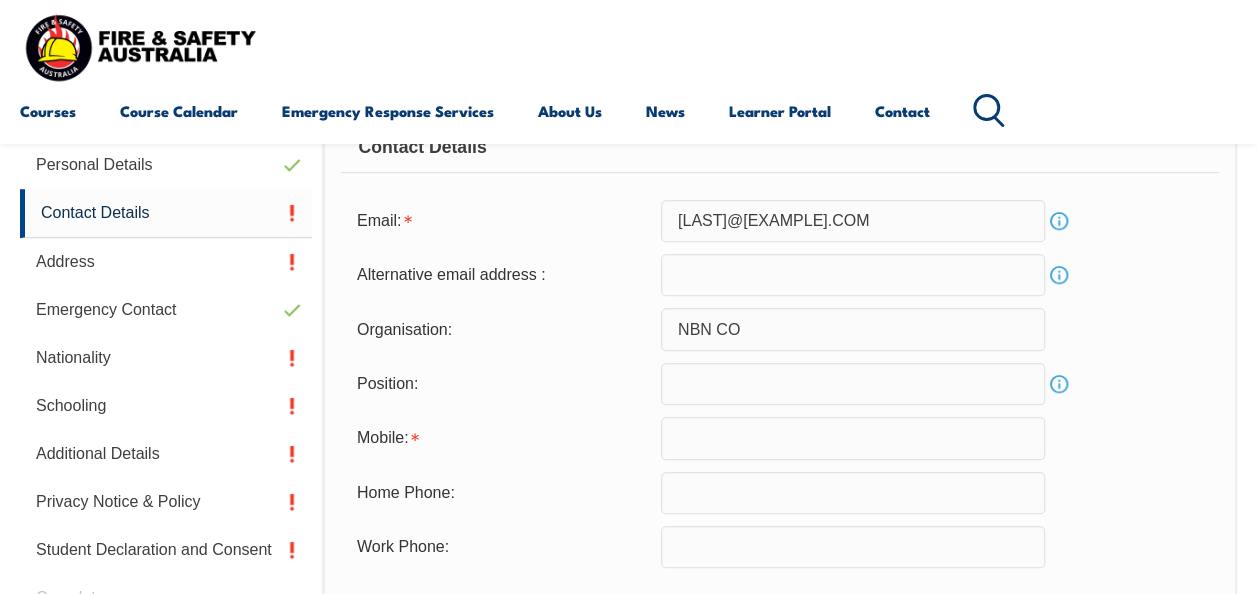 scroll, scrollTop: 585, scrollLeft: 0, axis: vertical 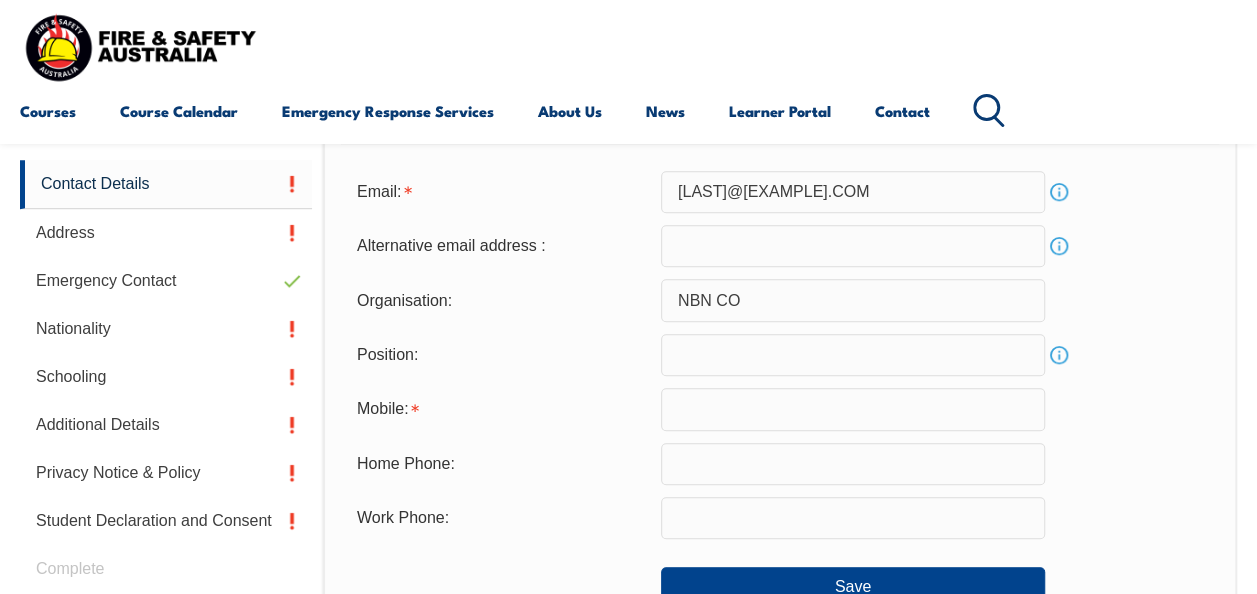 click at bounding box center [853, 409] 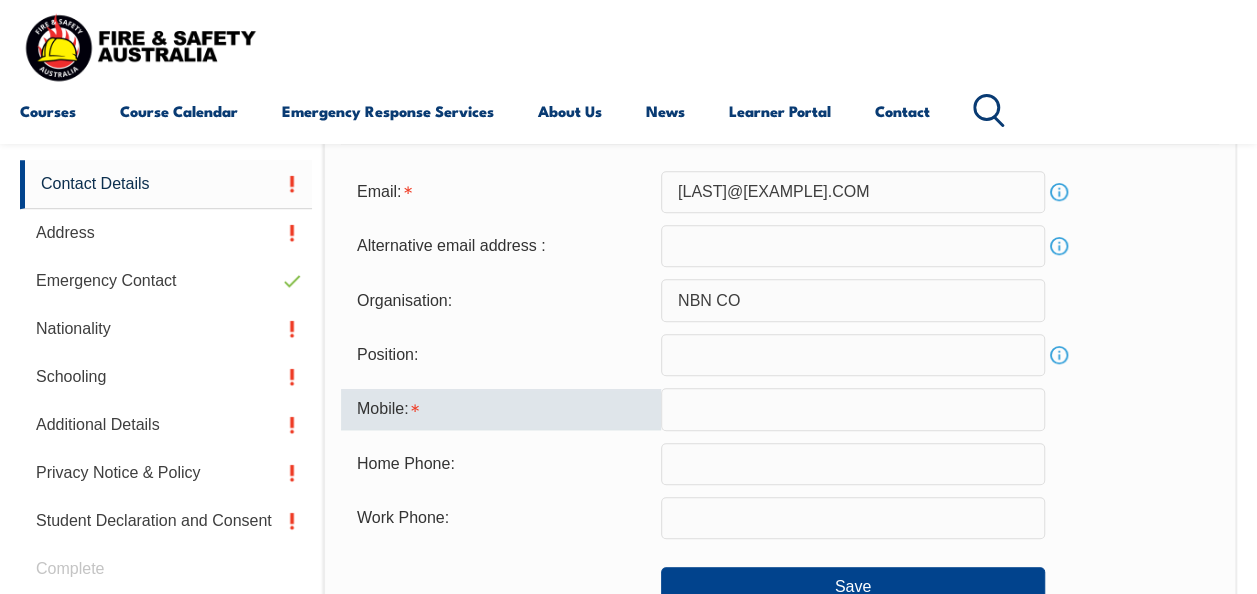 type on "[PHONE]" 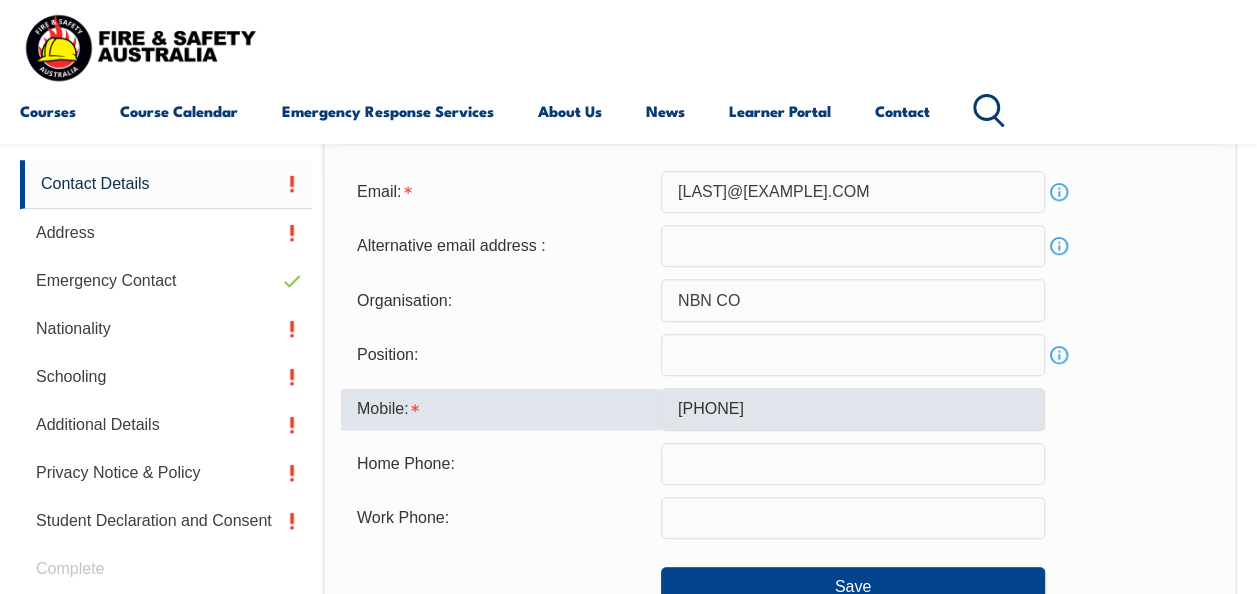 type on "[LAST]@[EXAMPLE].COM" 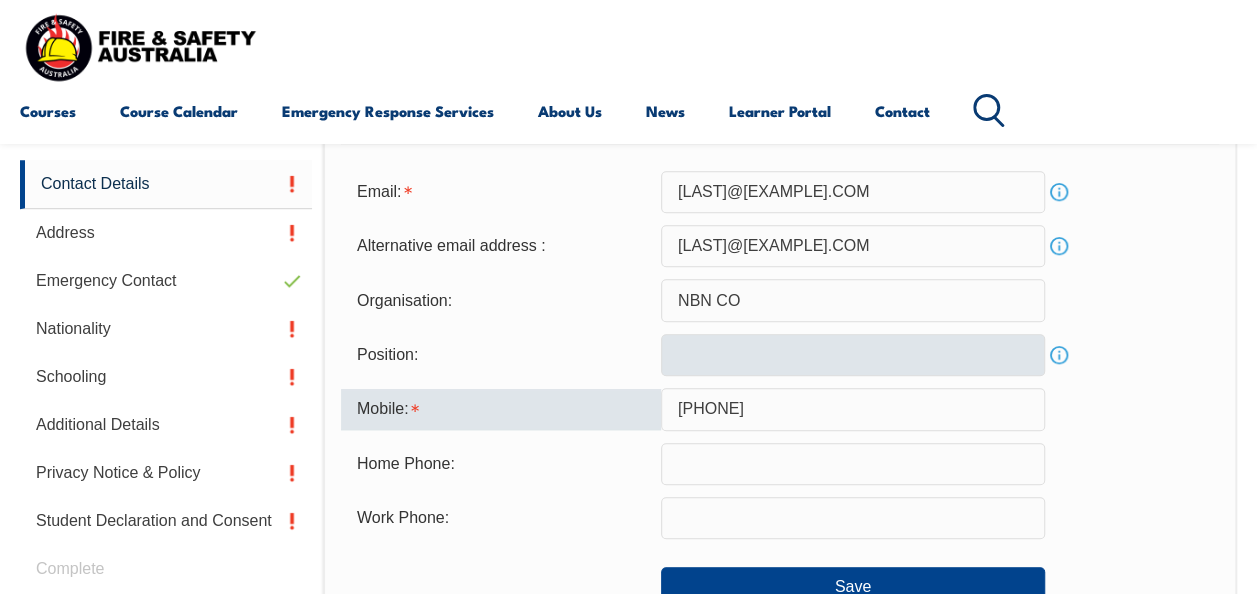 scroll, scrollTop: 685, scrollLeft: 0, axis: vertical 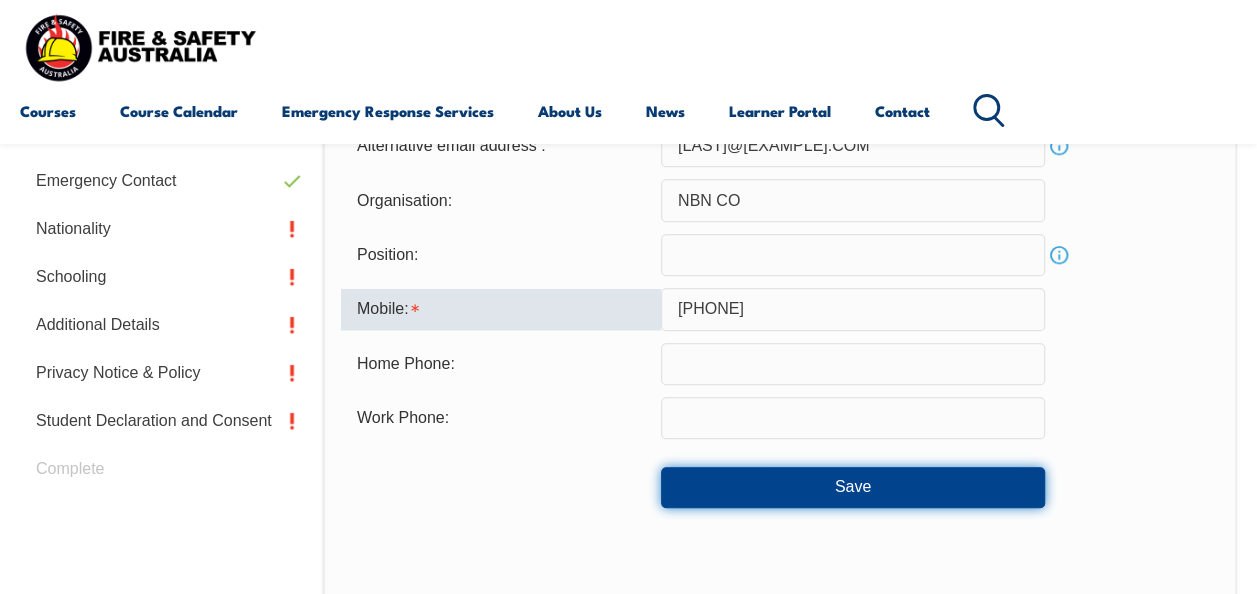 click on "Save" at bounding box center (853, 487) 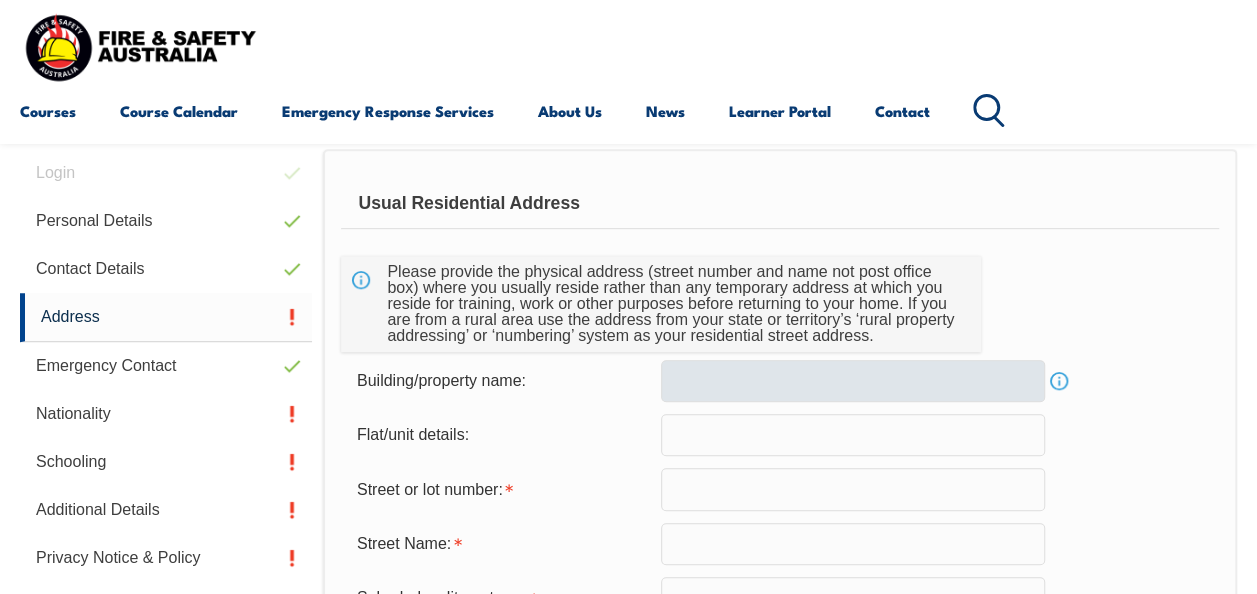 scroll, scrollTop: 484, scrollLeft: 0, axis: vertical 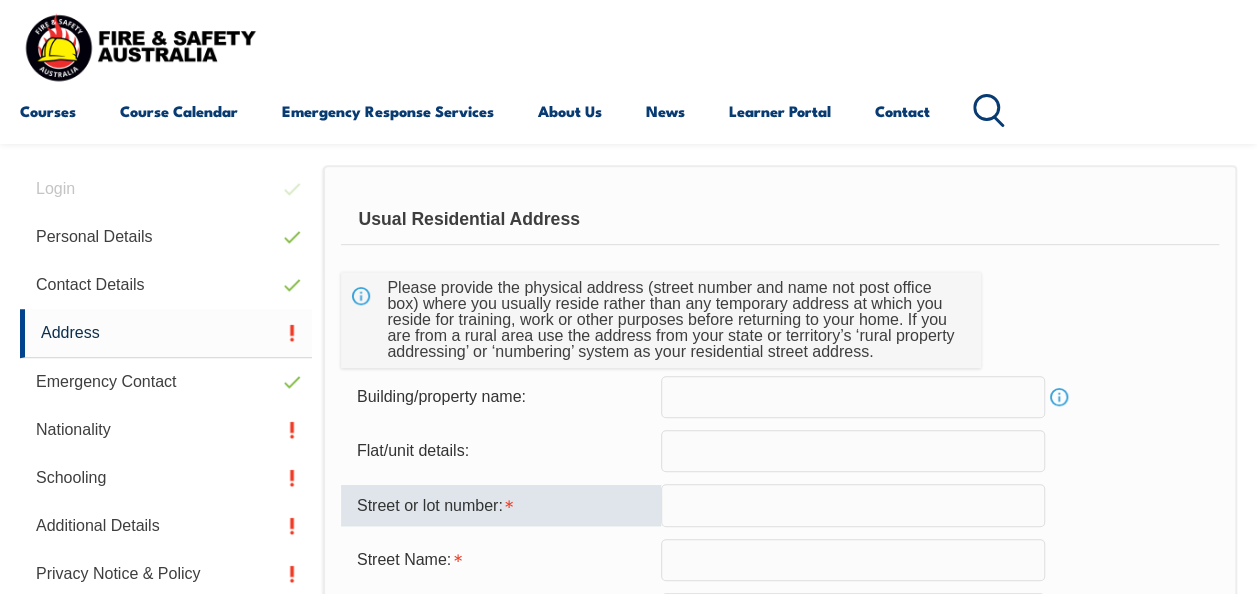 click at bounding box center (853, 505) 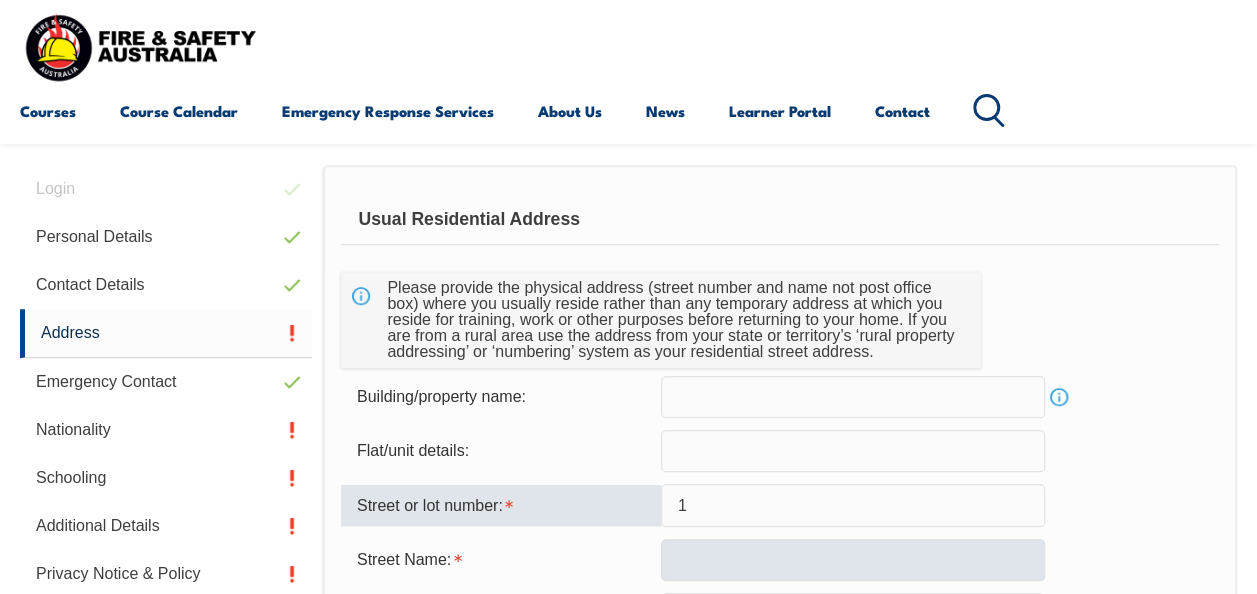 type on "1" 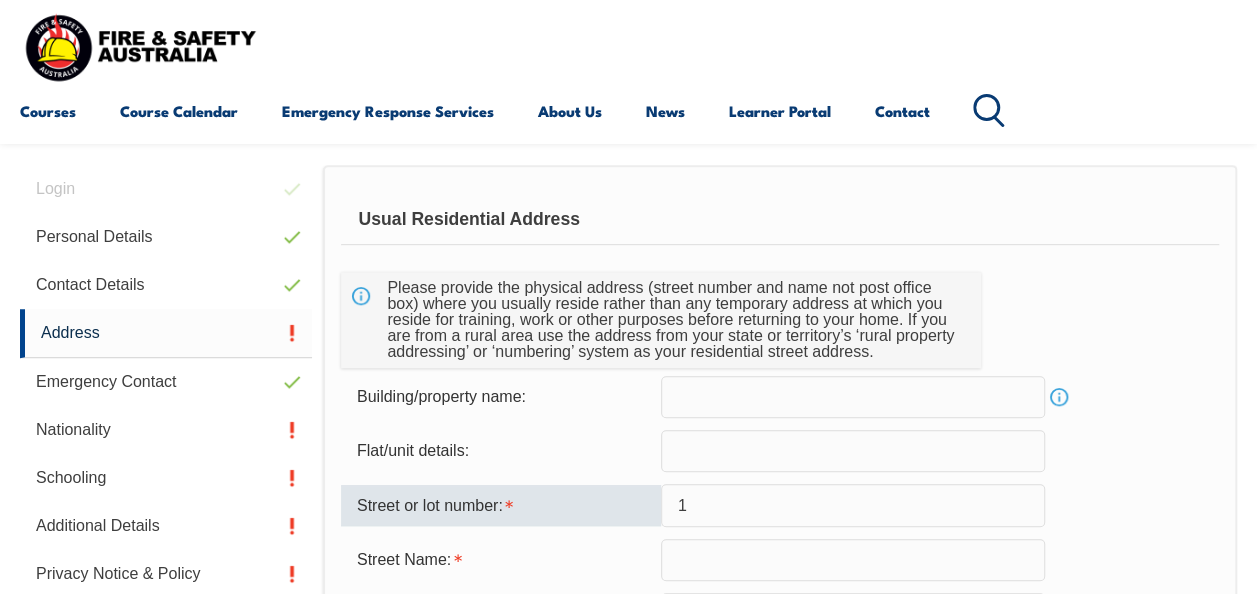 click at bounding box center (853, 560) 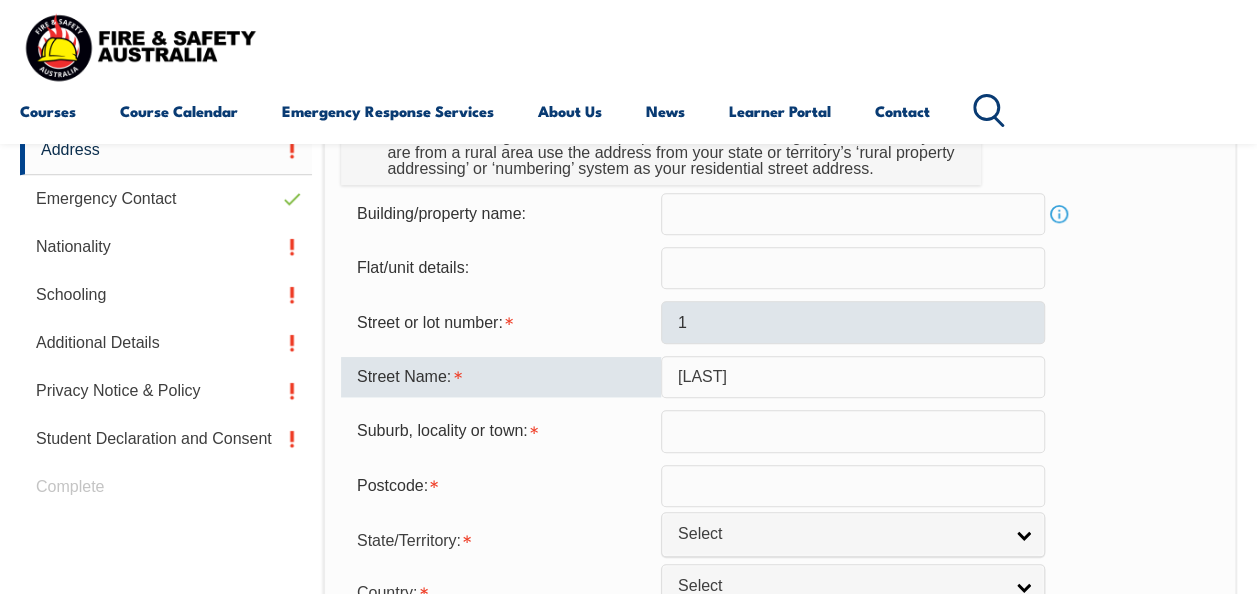scroll, scrollTop: 684, scrollLeft: 0, axis: vertical 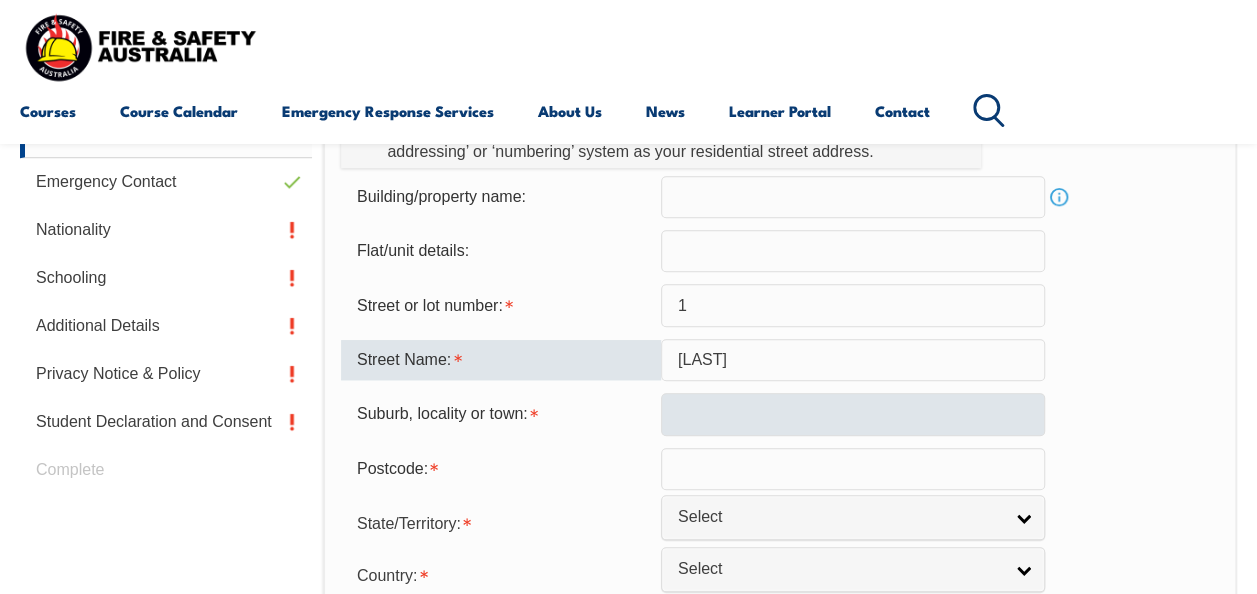 type on "[LAST]" 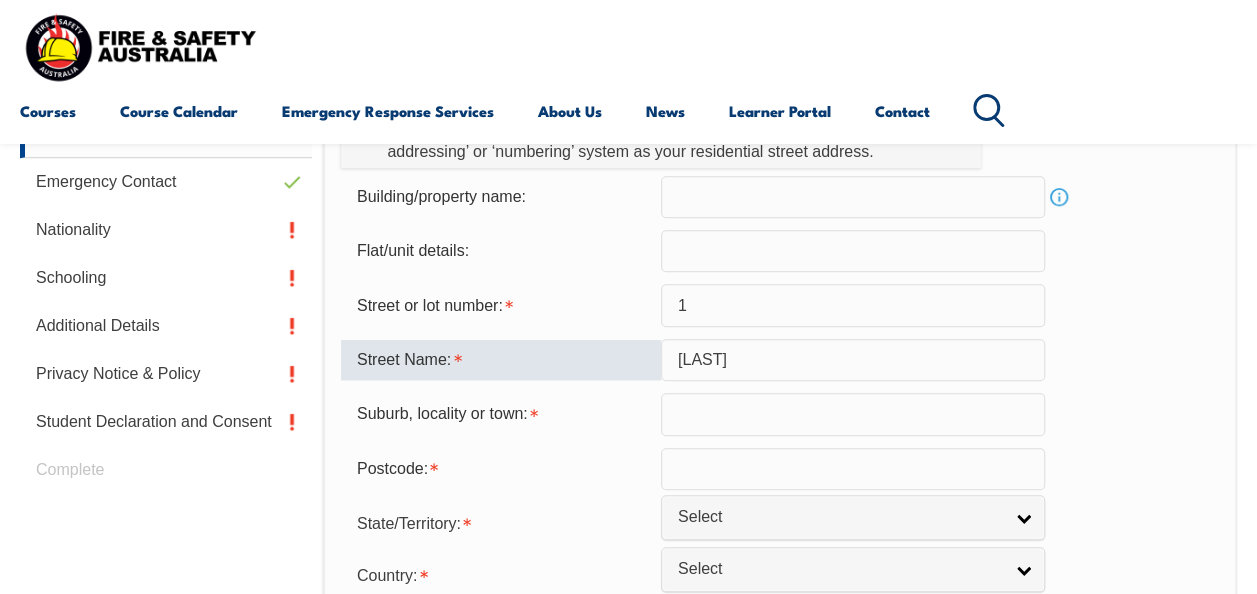 click at bounding box center (853, 414) 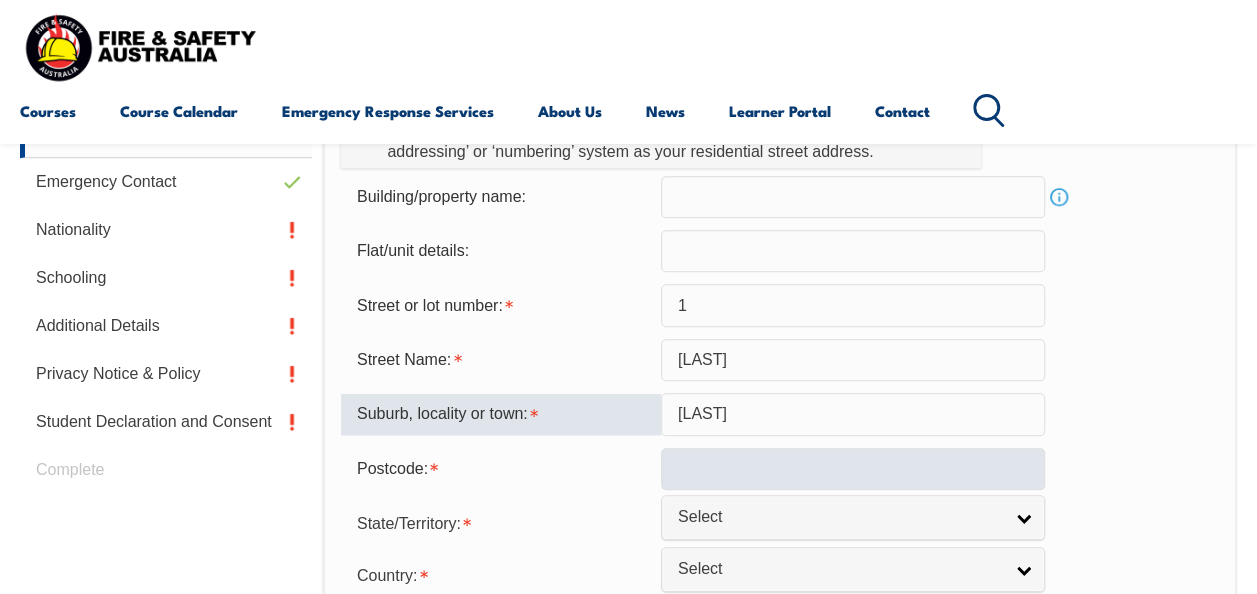 type on "[LAST]" 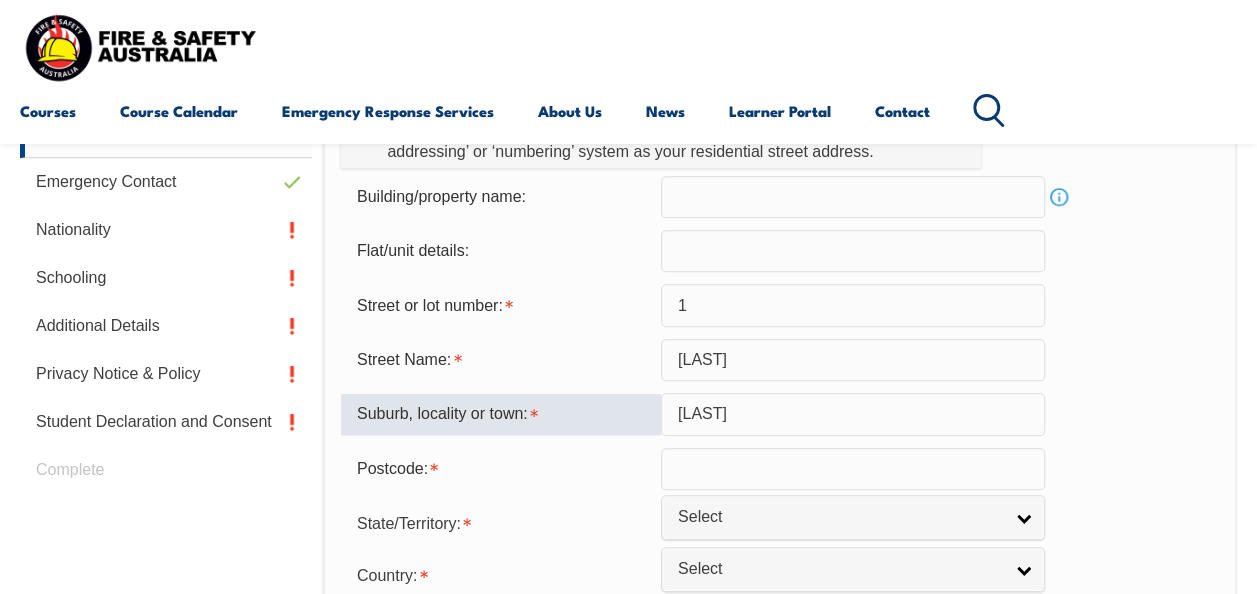 click at bounding box center (853, 469) 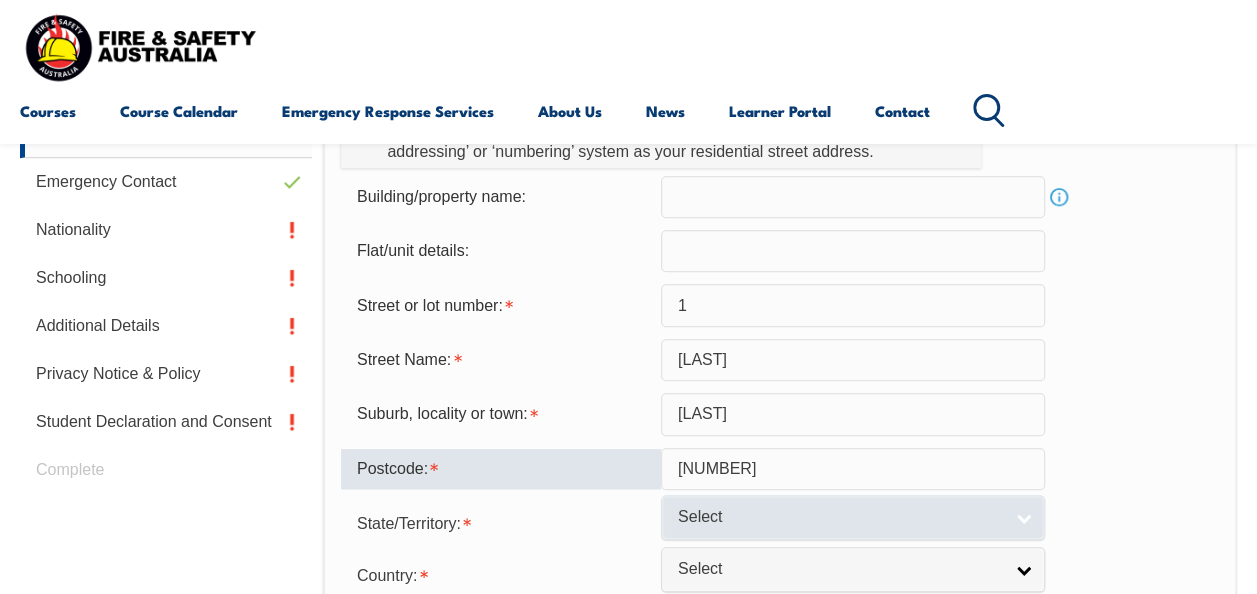 type on "[NUMBER]" 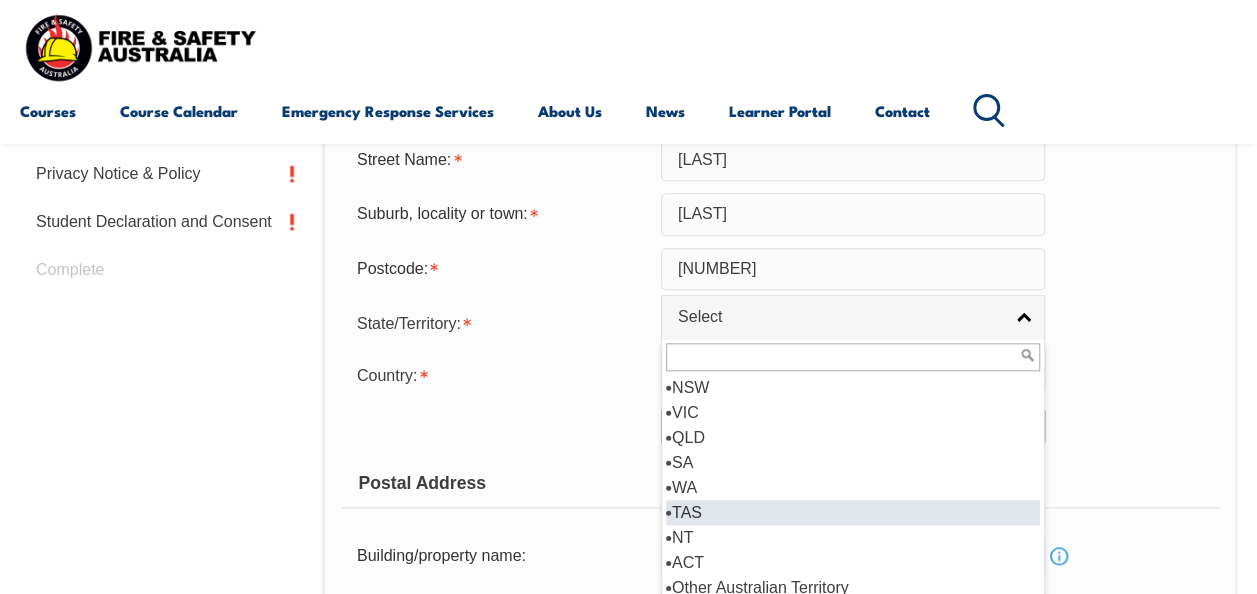 scroll, scrollTop: 884, scrollLeft: 0, axis: vertical 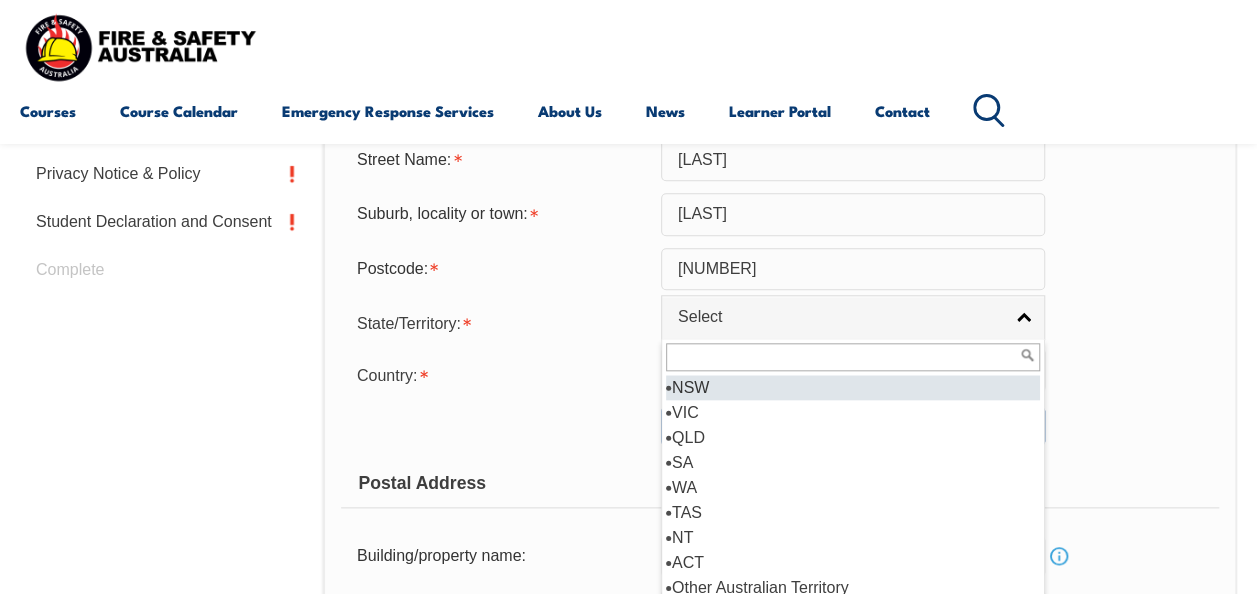 click on "NSW" at bounding box center [853, 387] 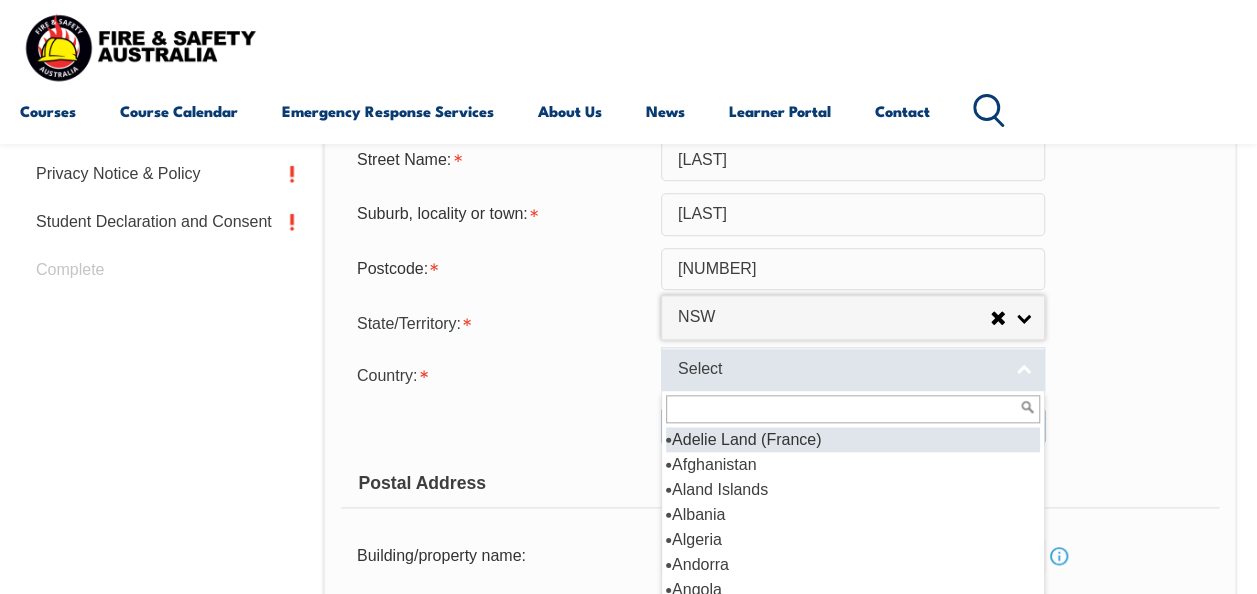 click on "Select" at bounding box center (840, 369) 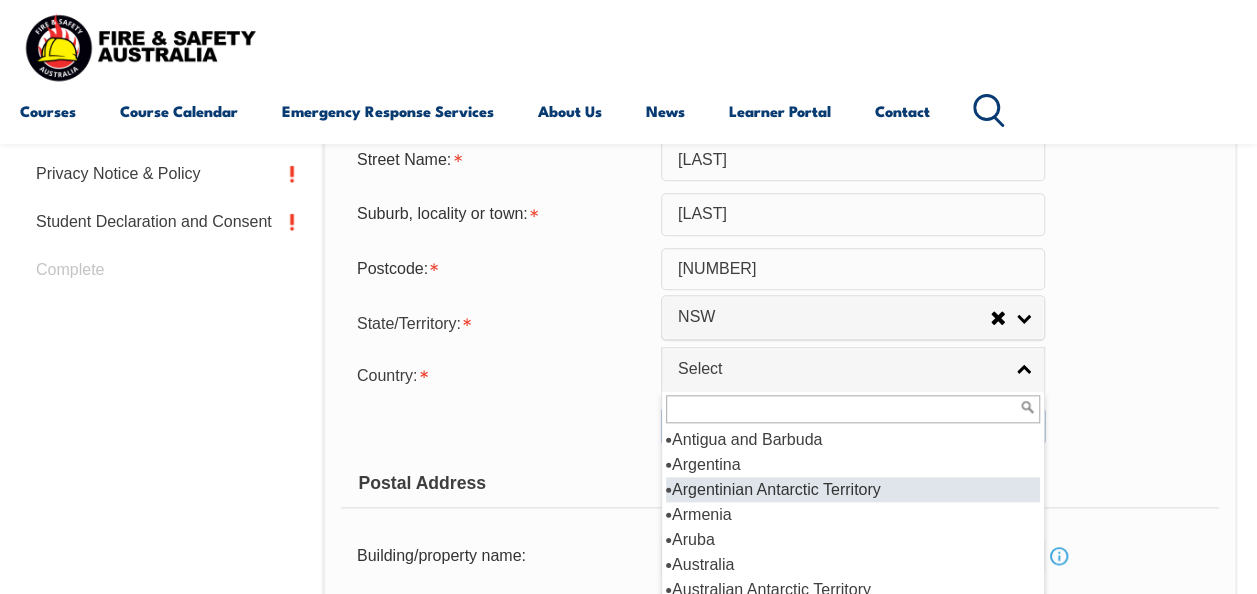 scroll, scrollTop: 0, scrollLeft: 0, axis: both 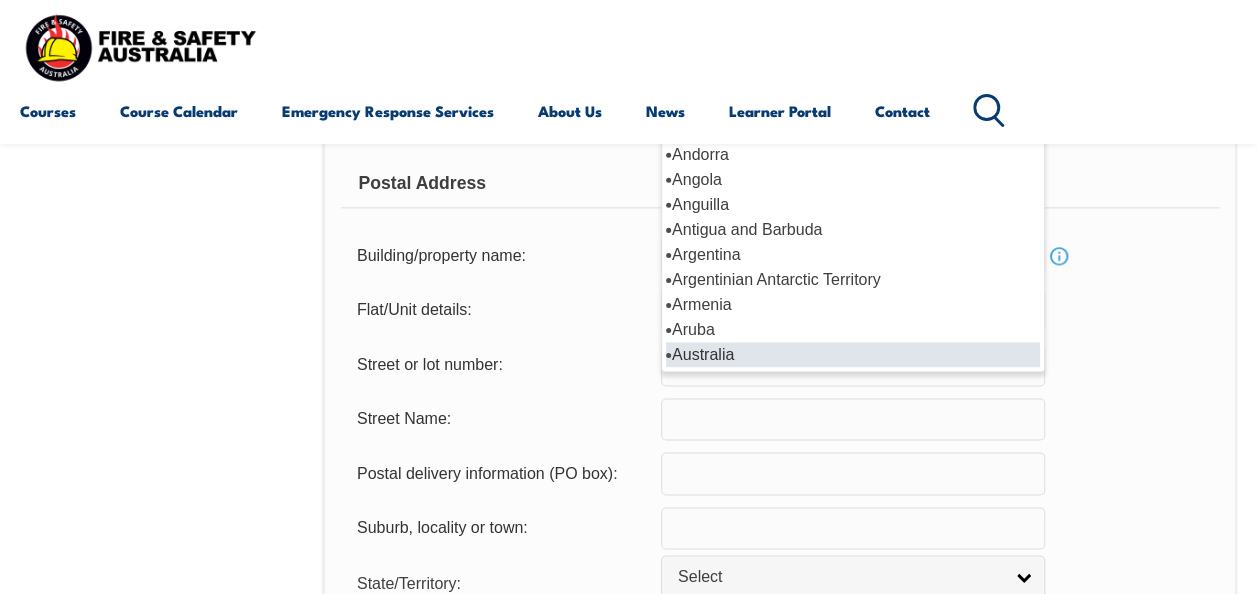 click on "Australia" at bounding box center [853, 354] 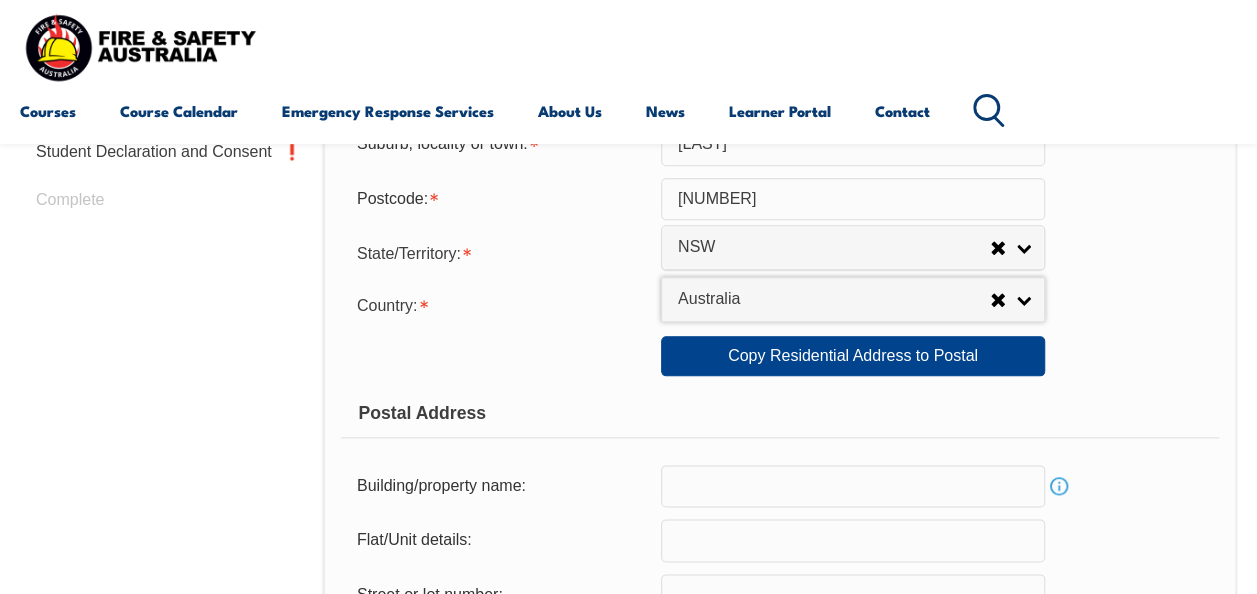 scroll, scrollTop: 984, scrollLeft: 0, axis: vertical 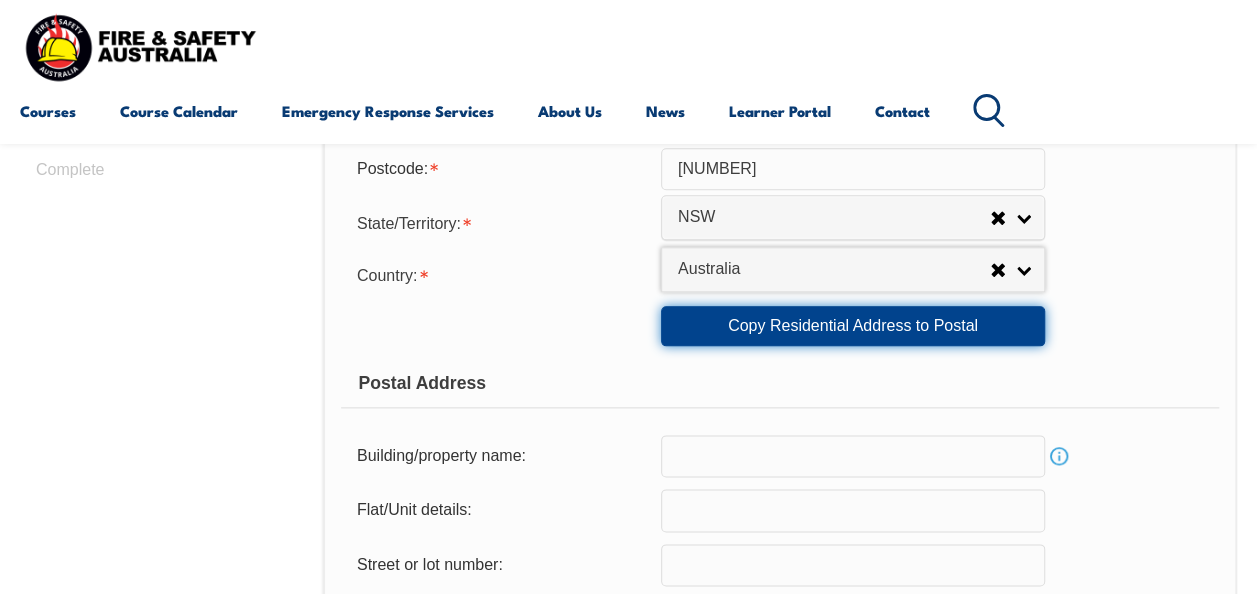 click on "Copy Residential Address to Postal" at bounding box center (853, 326) 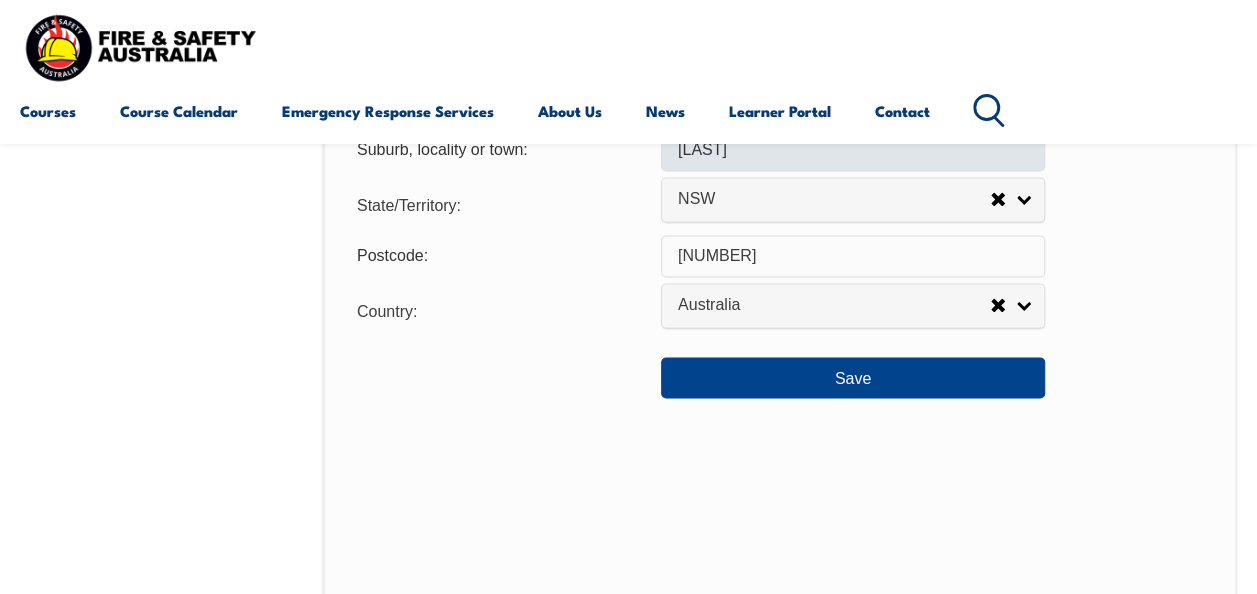 scroll, scrollTop: 1584, scrollLeft: 0, axis: vertical 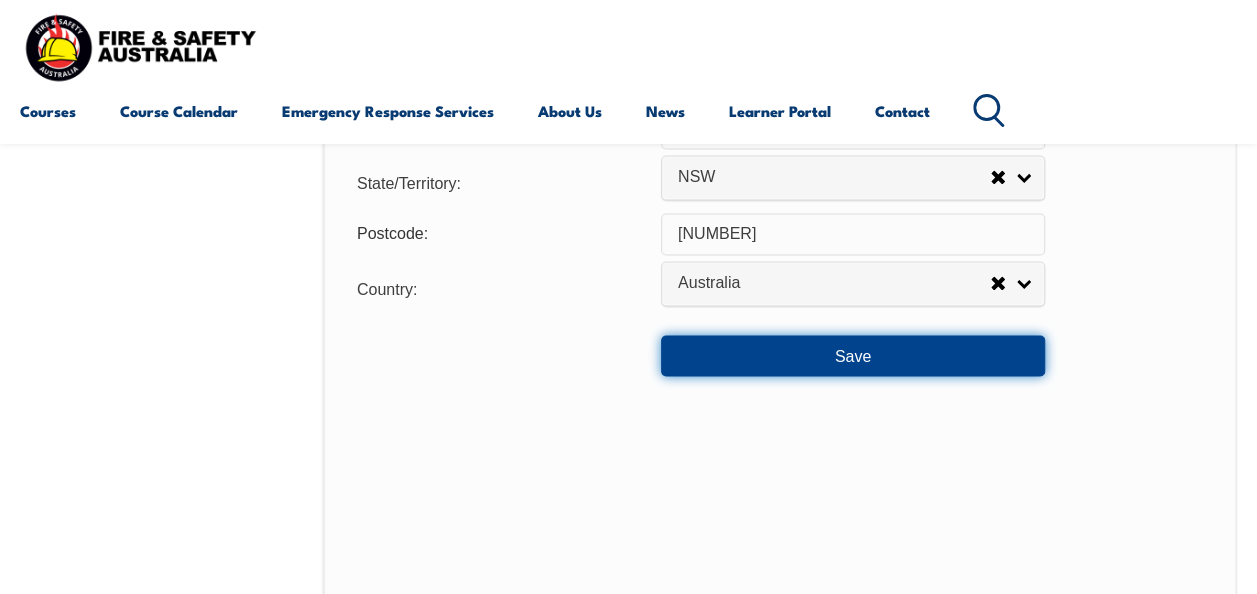 click on "Save" at bounding box center (853, 355) 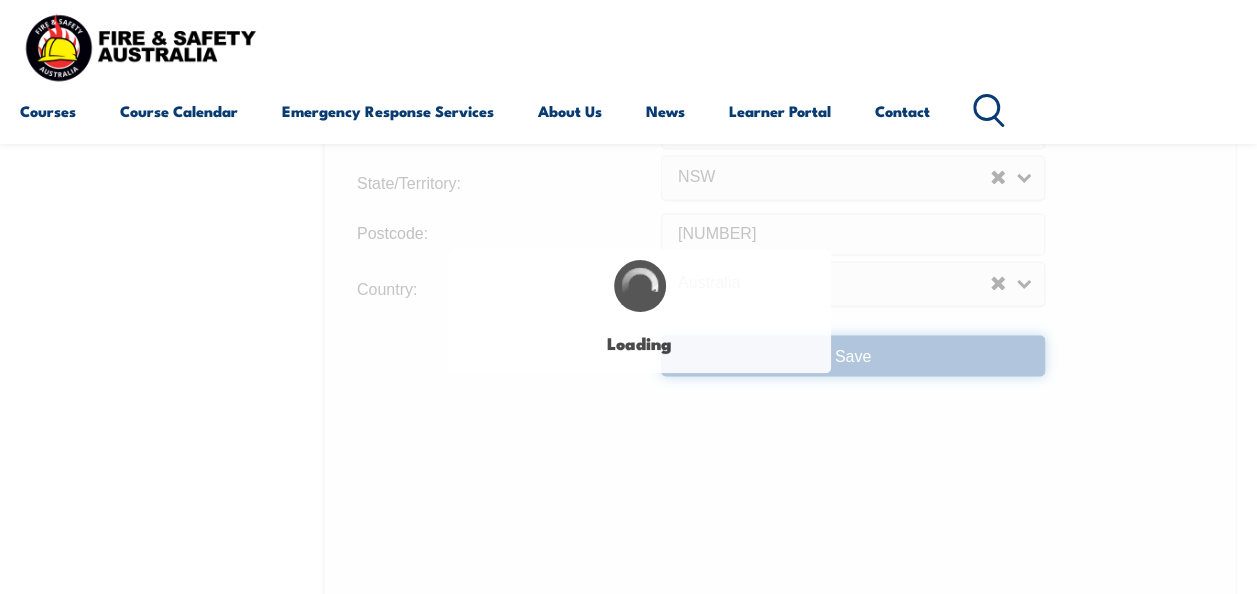 scroll, scrollTop: 0, scrollLeft: 0, axis: both 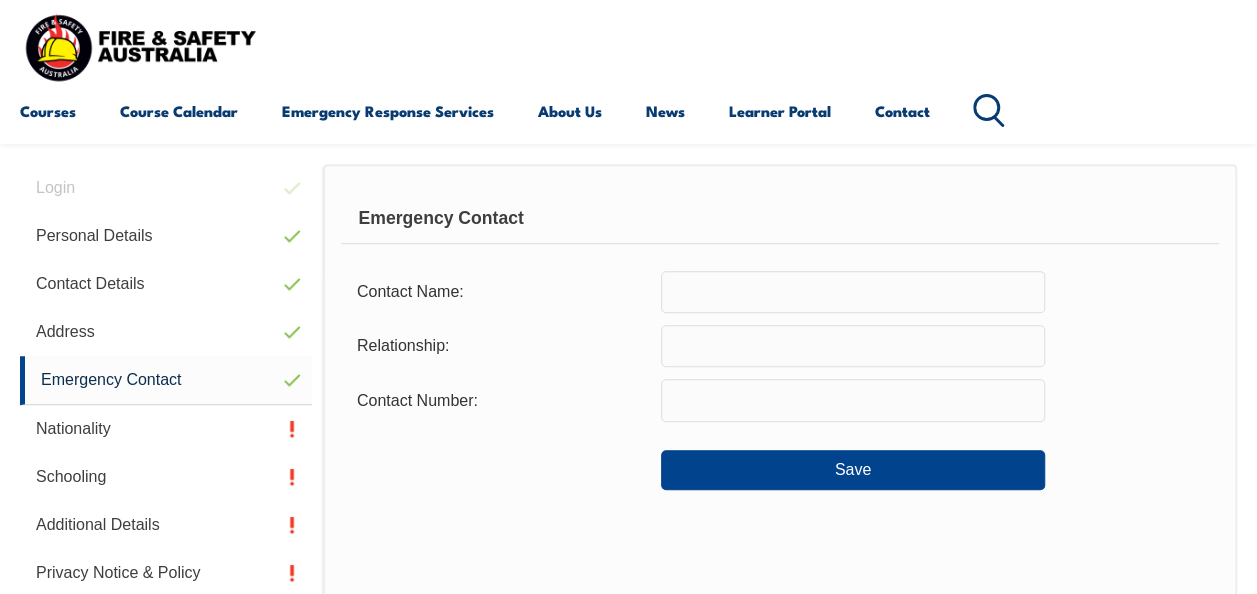 click at bounding box center (853, 292) 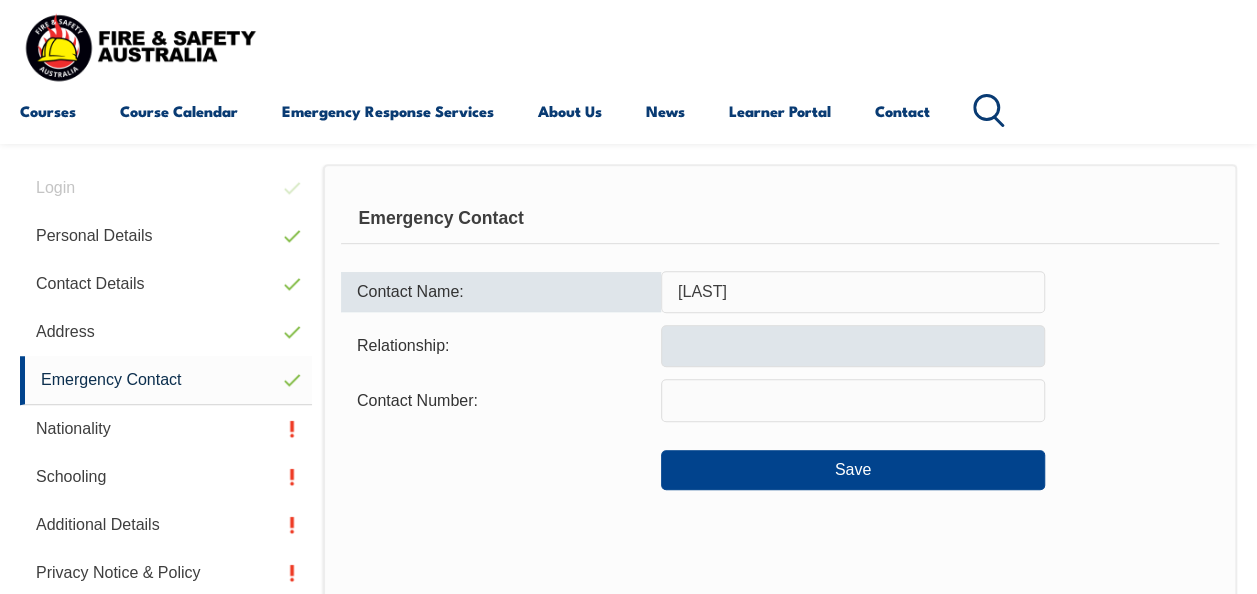 type on "[LAST]" 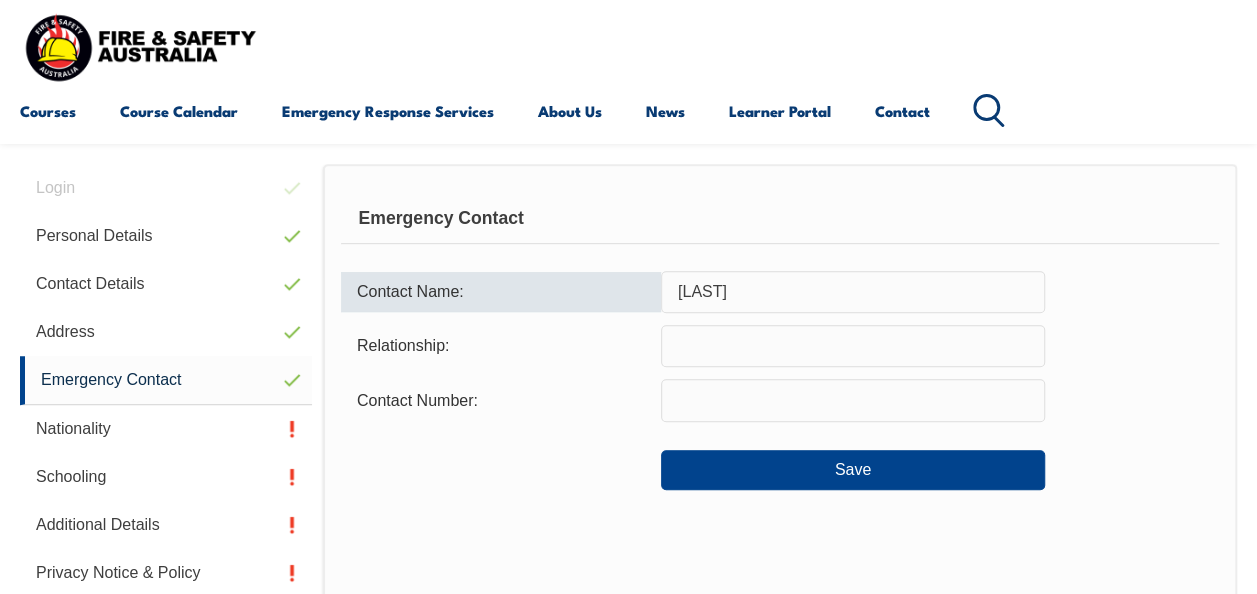 click at bounding box center [853, 346] 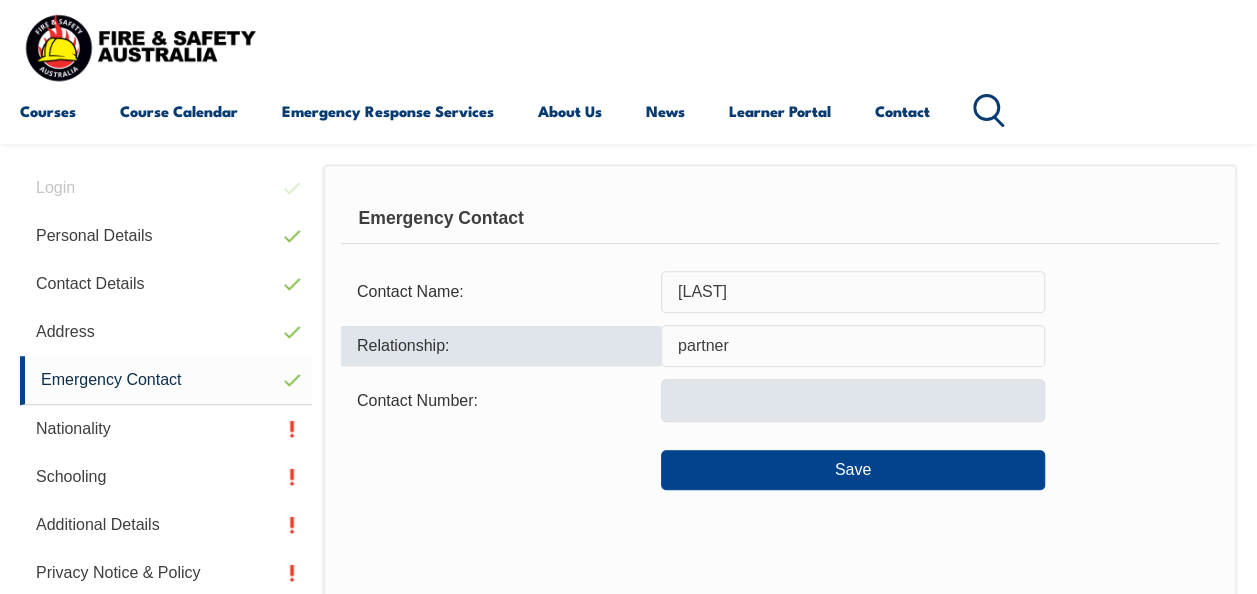type on "partner" 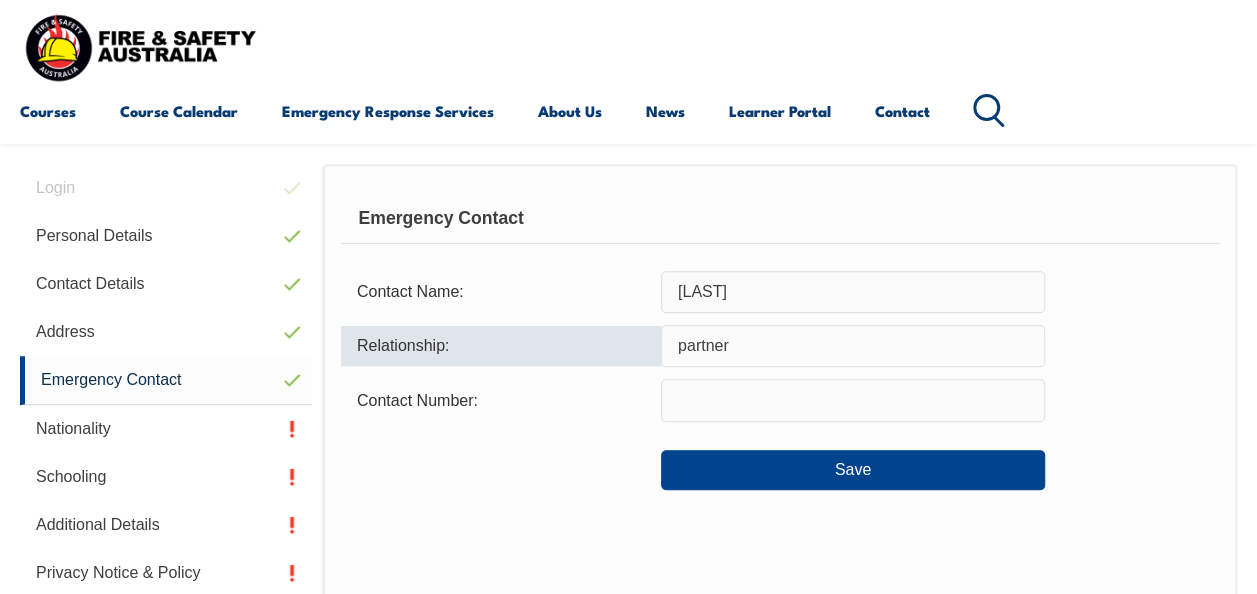 click at bounding box center [853, 400] 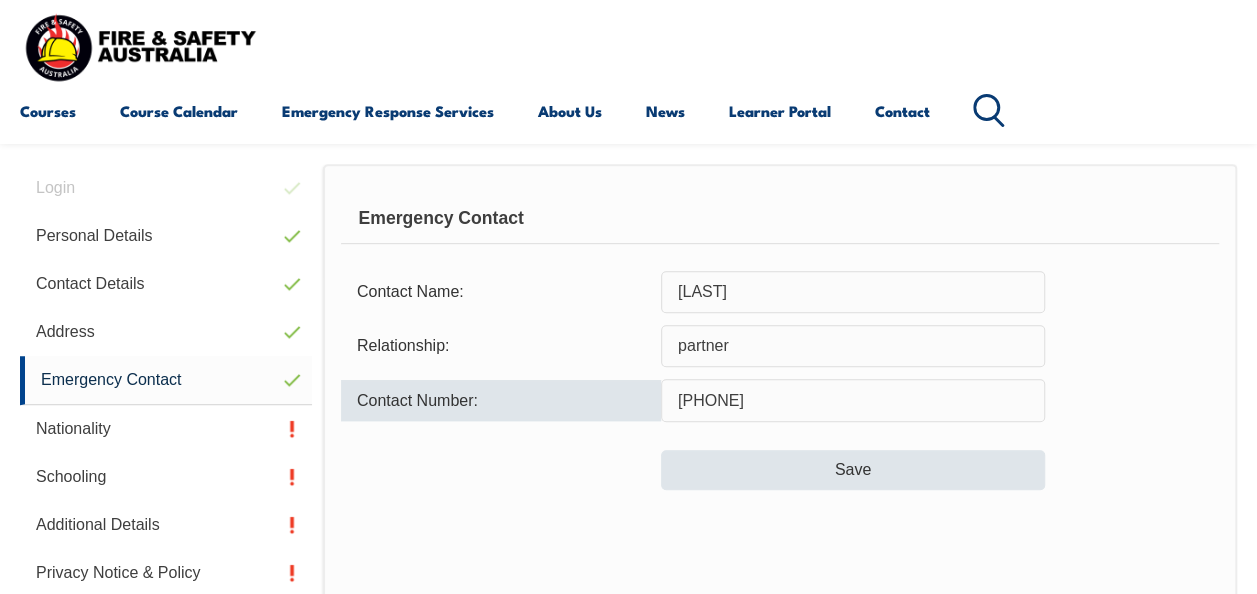 type on "[PHONE]" 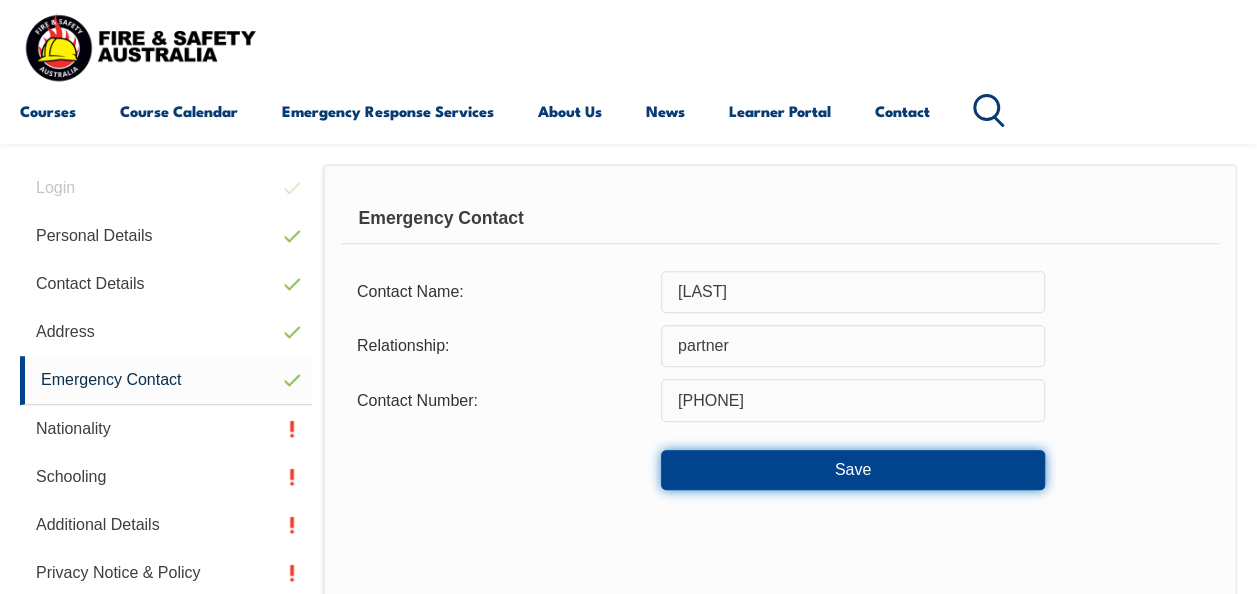 click on "Save" at bounding box center (853, 470) 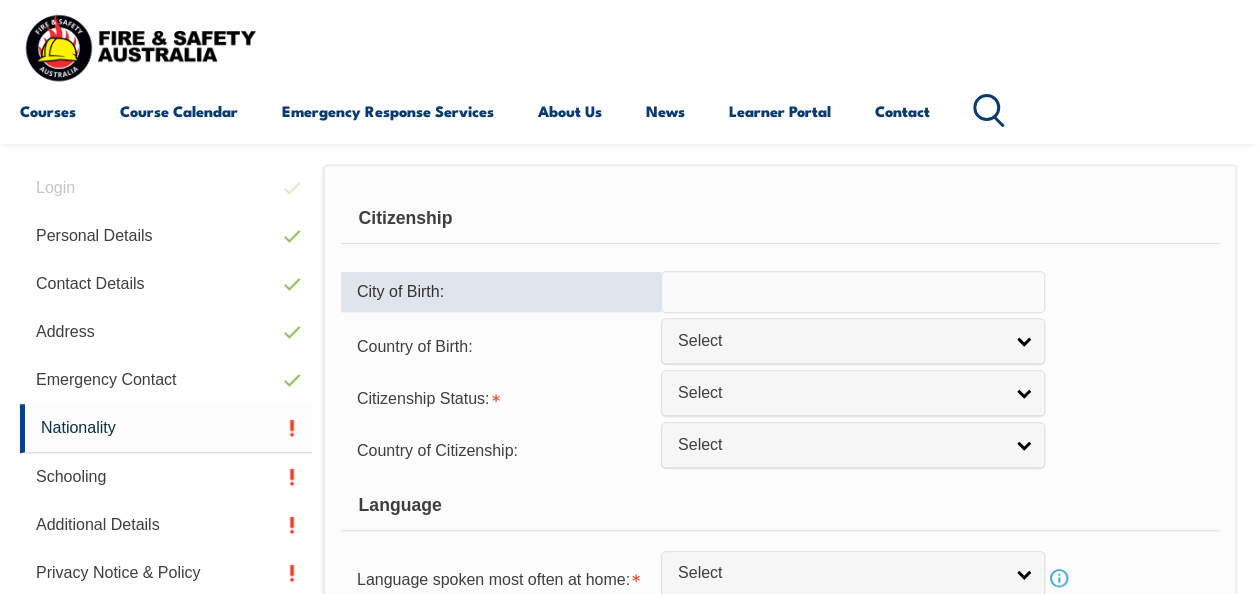 click at bounding box center [853, 292] 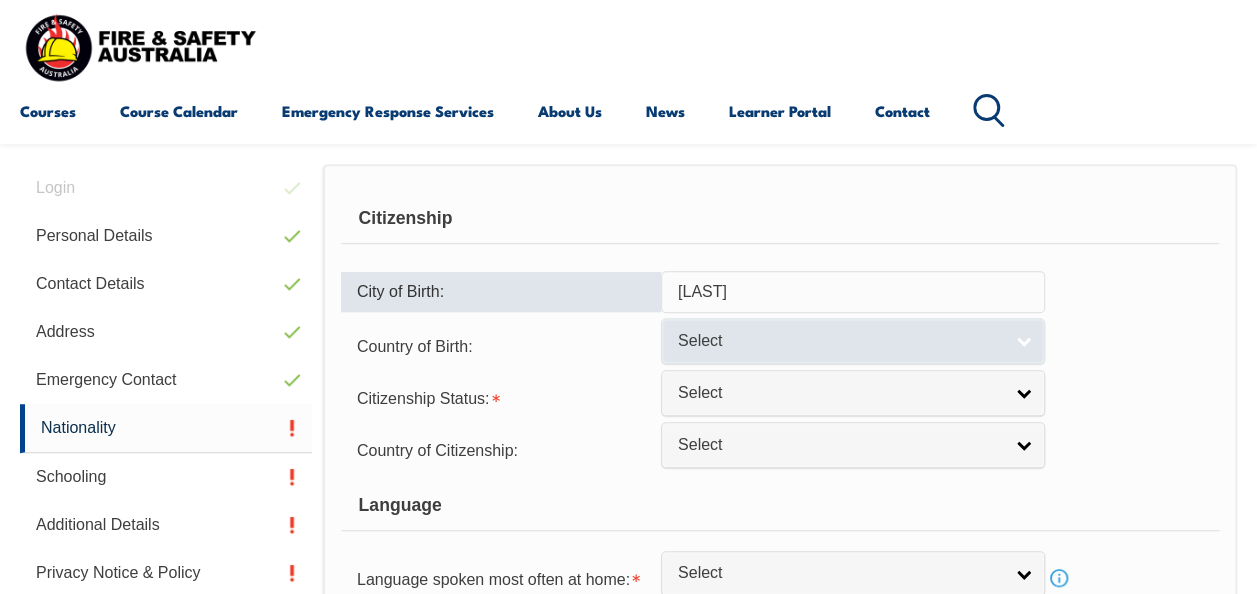 type on "[LAST]" 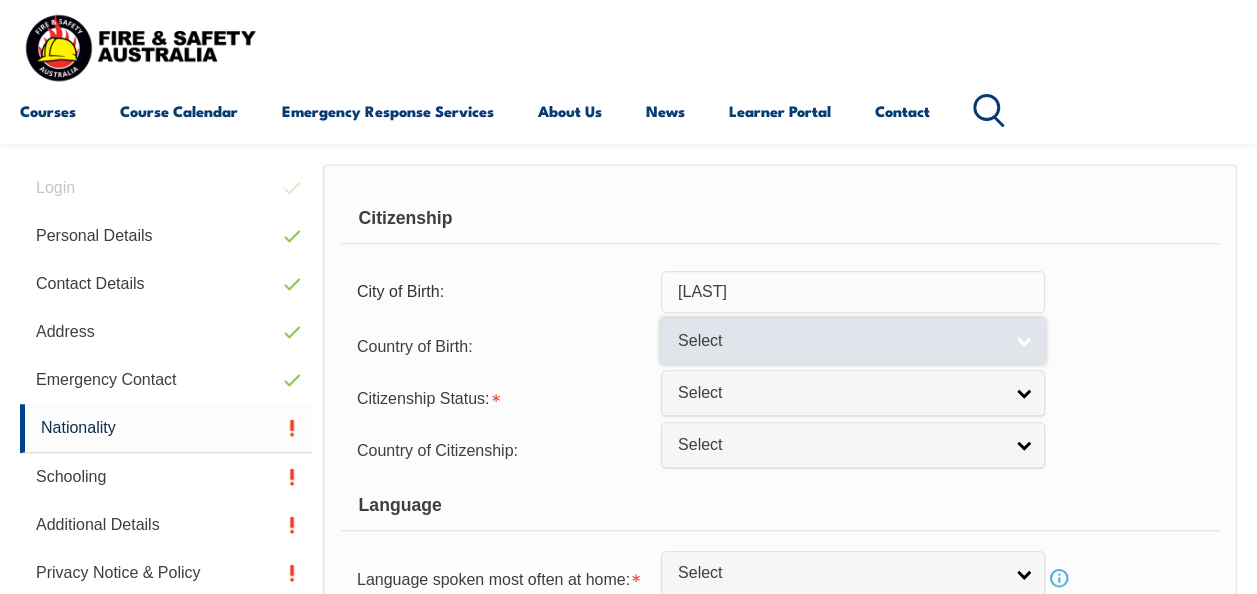 click on "Select" at bounding box center (840, 341) 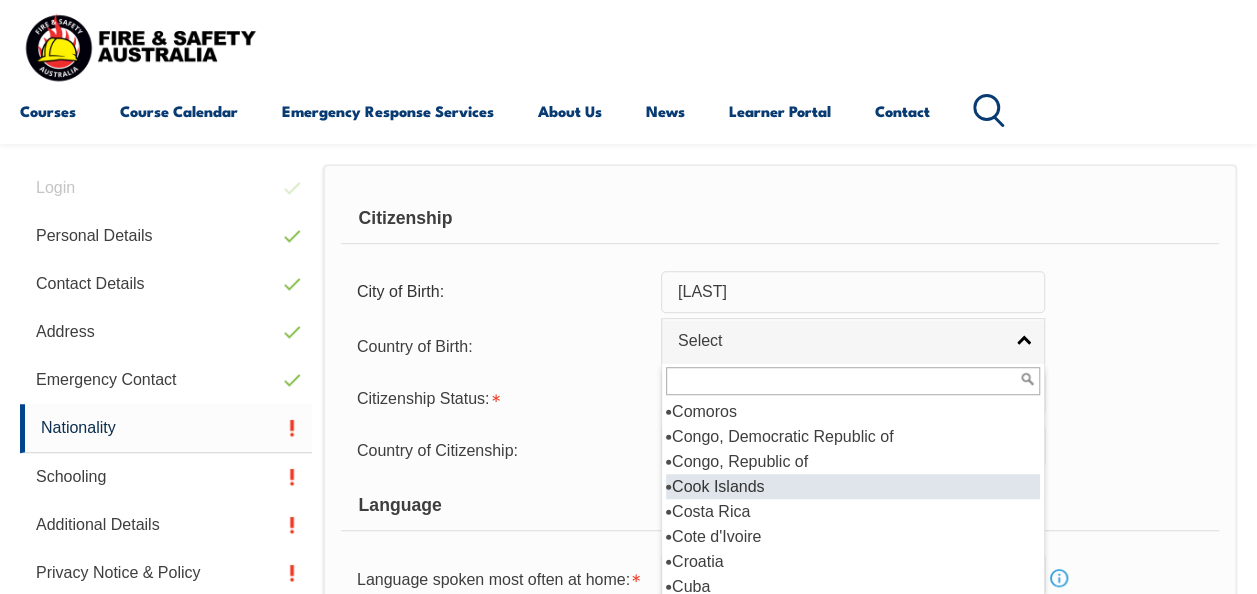 scroll, scrollTop: 1100, scrollLeft: 0, axis: vertical 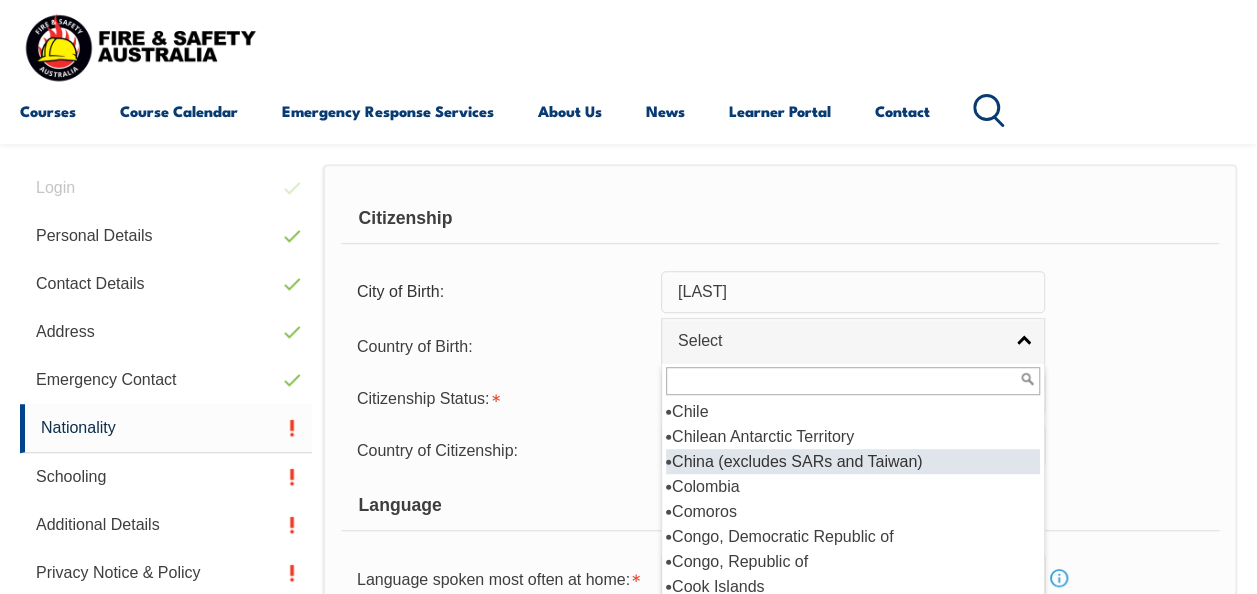 click on "China (excludes SARs and Taiwan)" at bounding box center [853, 461] 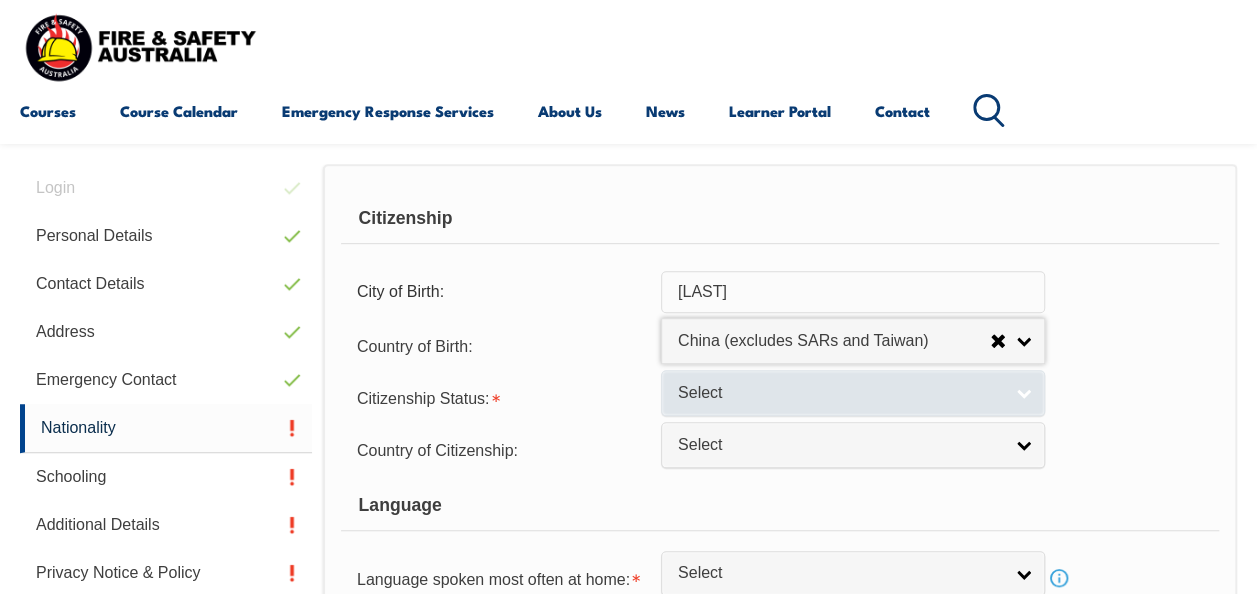 click on "Select" at bounding box center (840, 393) 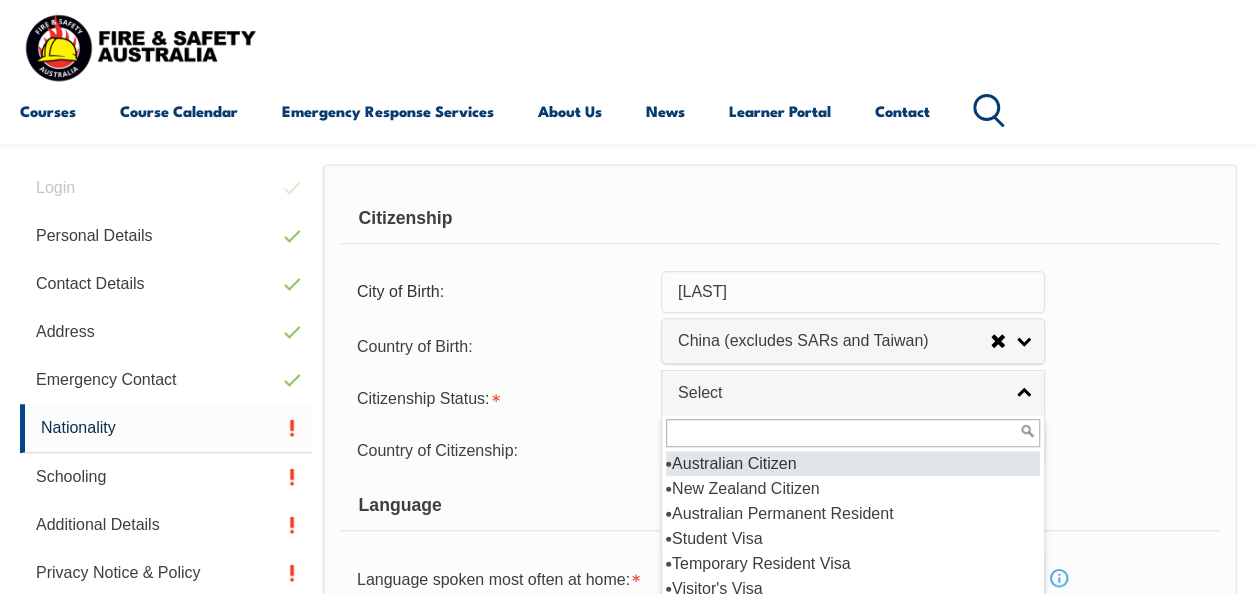 click on "Australian Citizen" at bounding box center (853, 463) 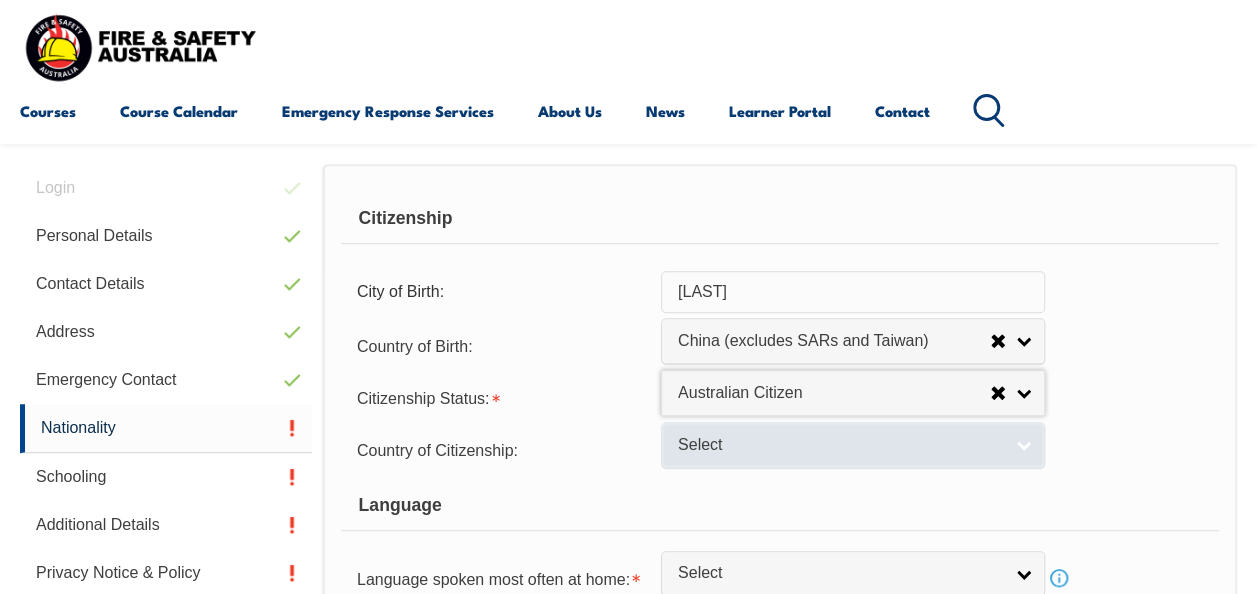 click on "Select" at bounding box center [840, 445] 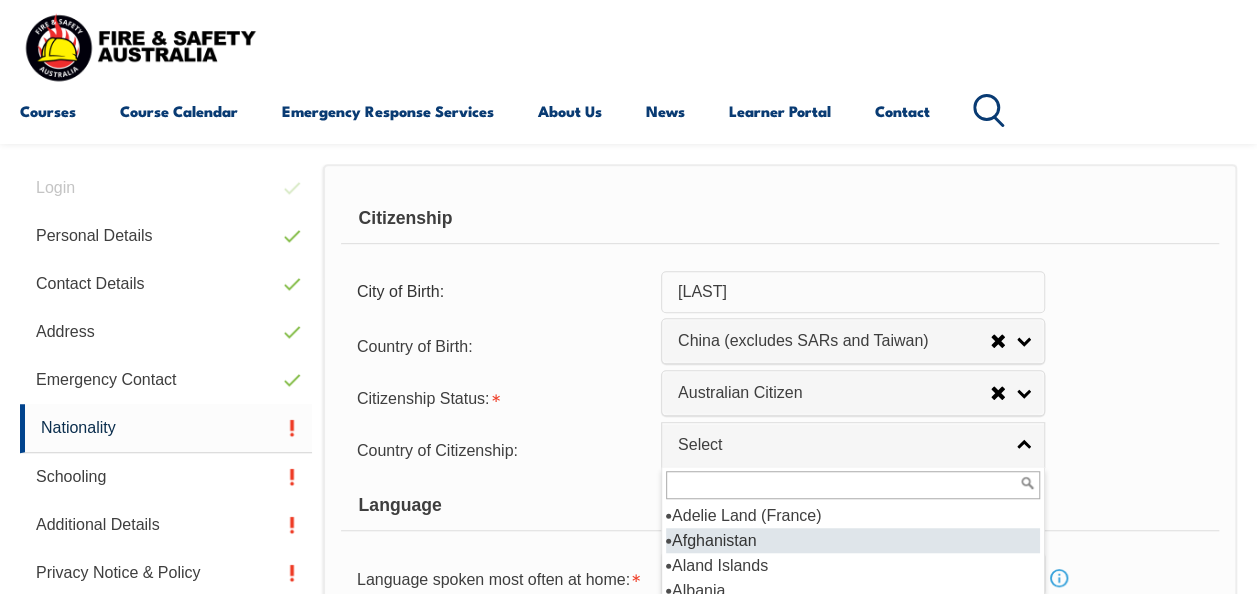 scroll, scrollTop: 200, scrollLeft: 0, axis: vertical 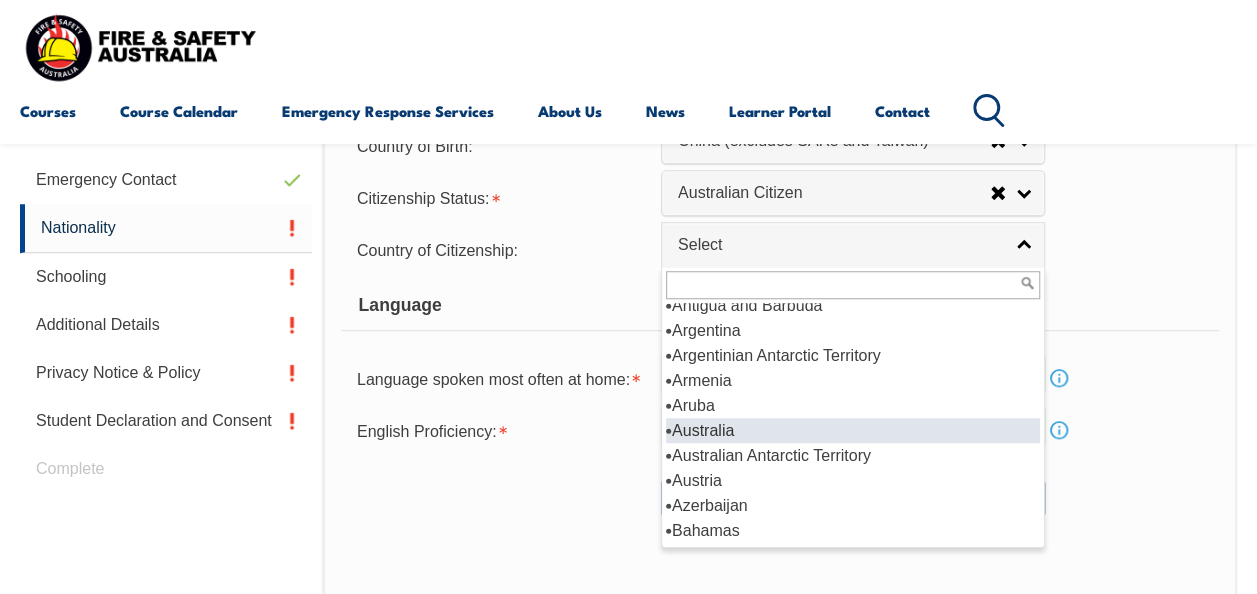 click on "Australia" at bounding box center [853, 430] 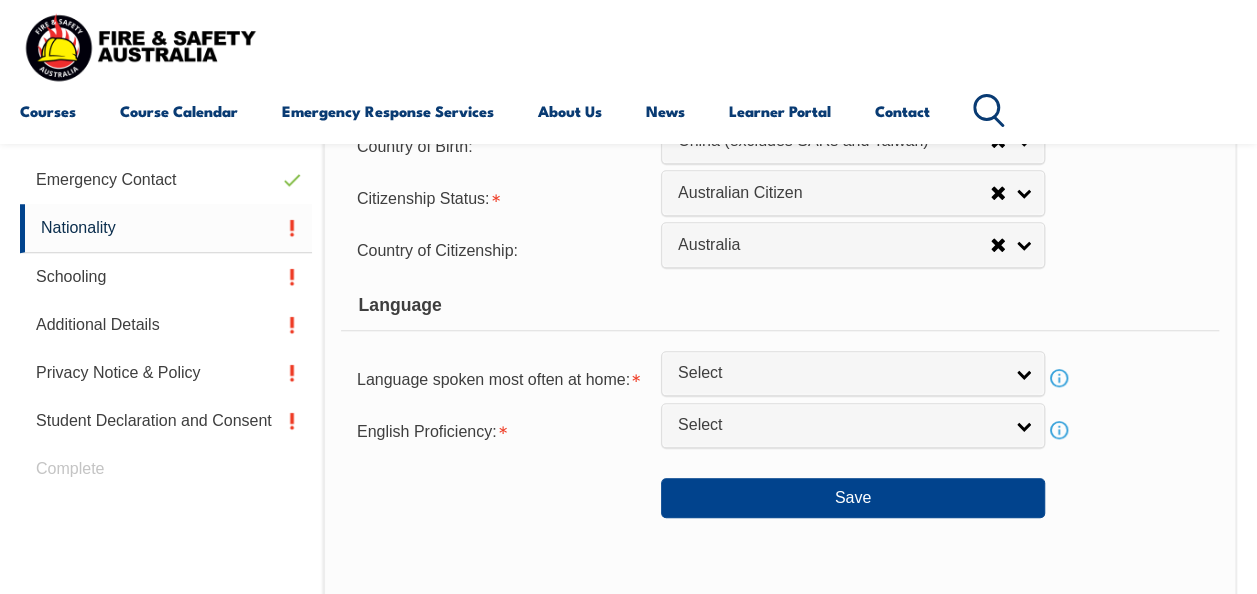 click at bounding box center [501, 490] 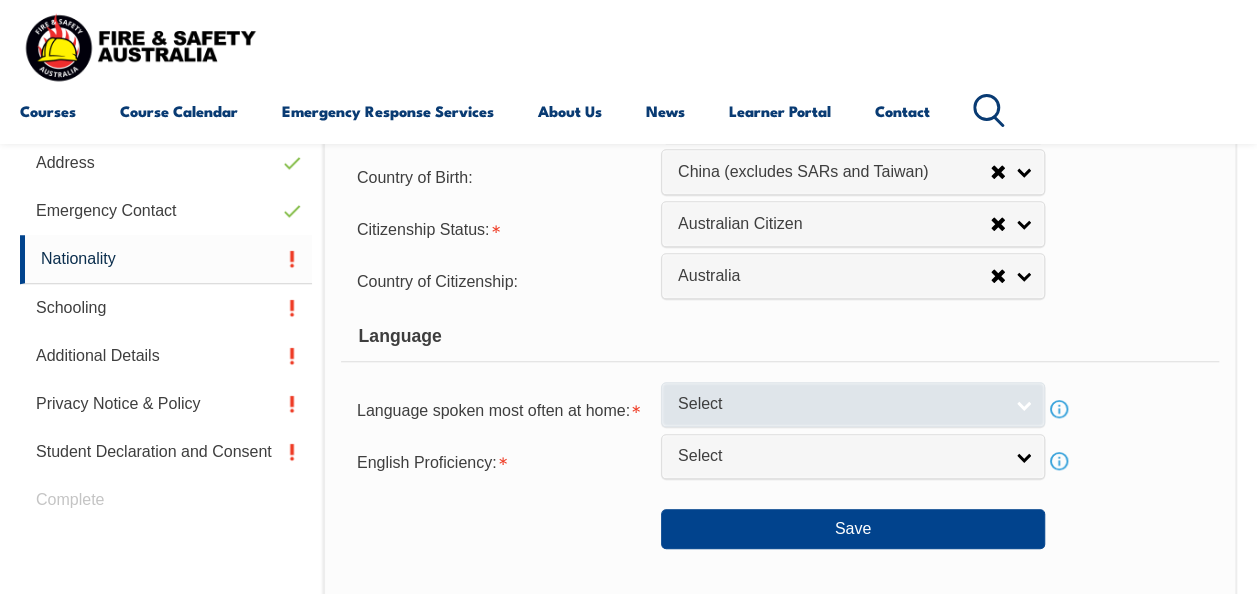 scroll, scrollTop: 685, scrollLeft: 0, axis: vertical 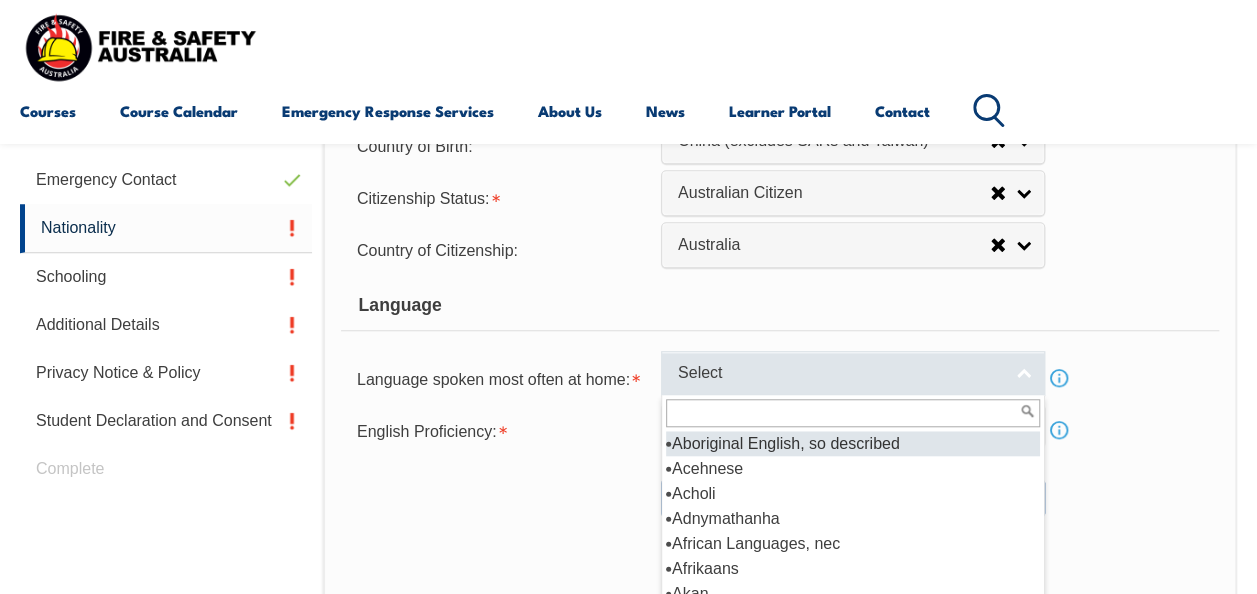 click on "Select" at bounding box center (840, 373) 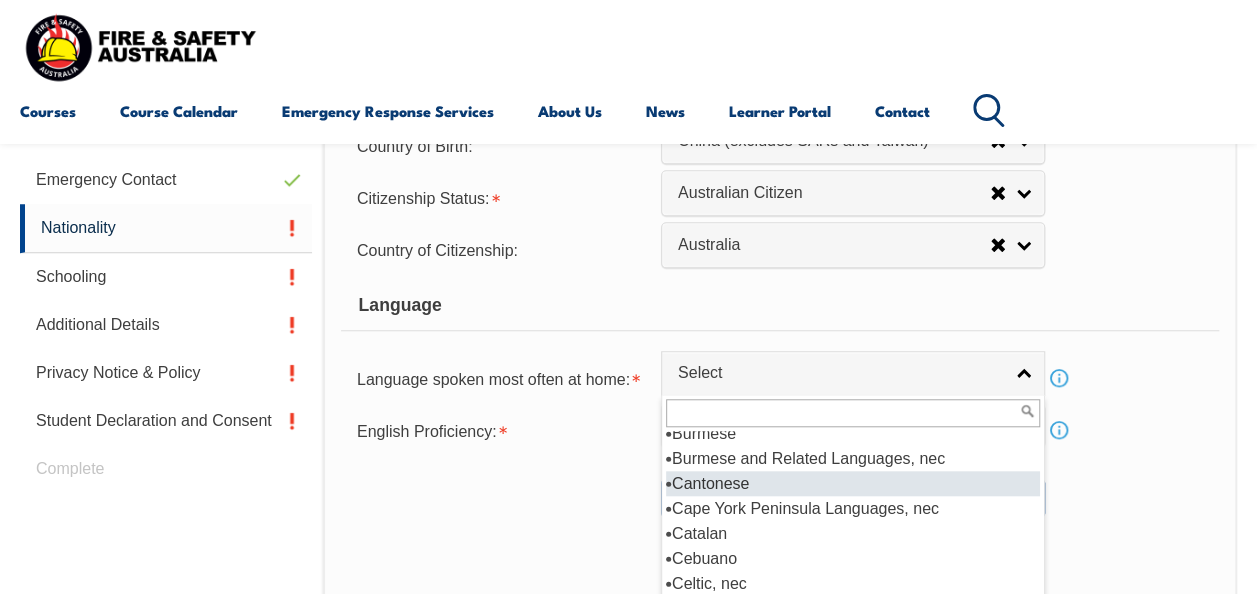 scroll, scrollTop: 1500, scrollLeft: 0, axis: vertical 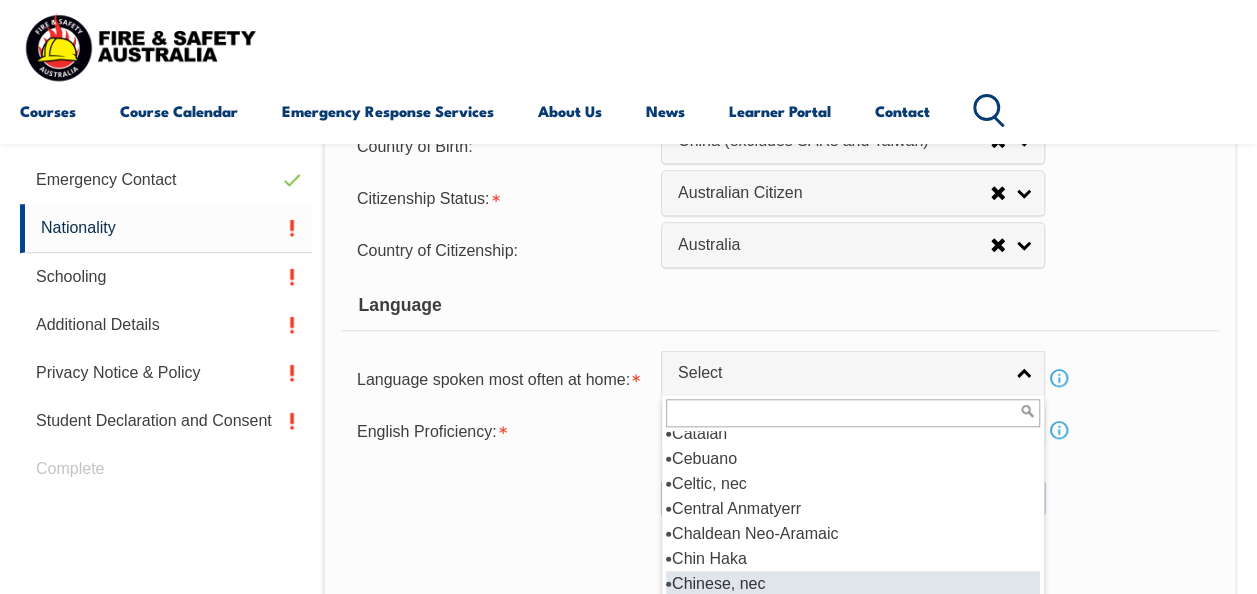 click on "Chinese, nec" at bounding box center [853, 583] 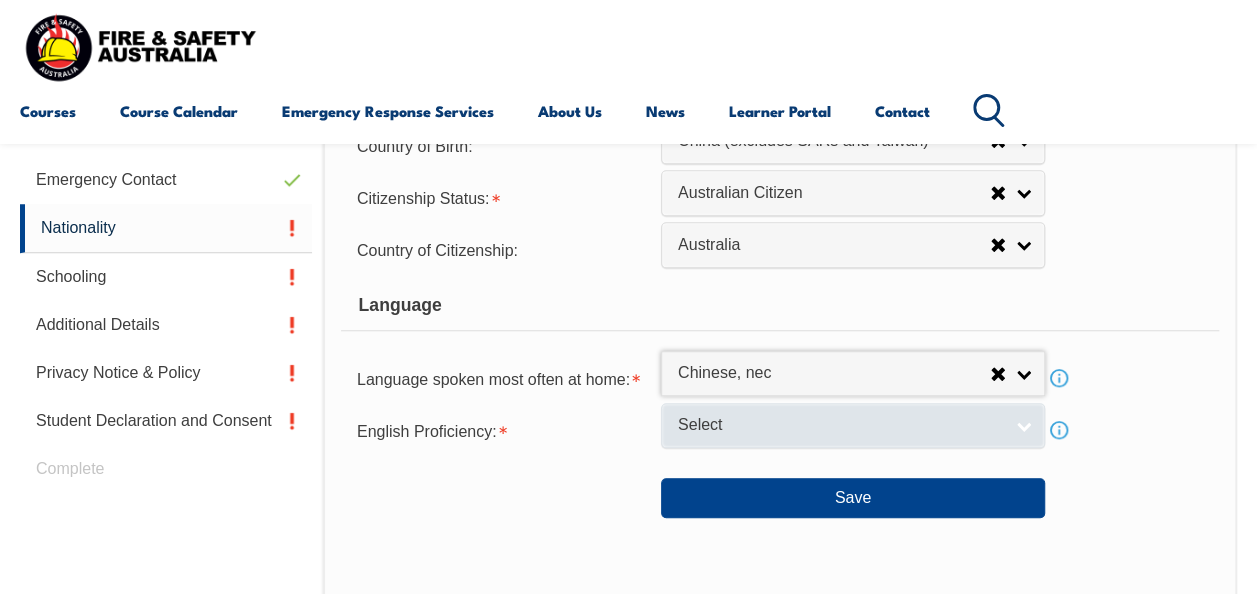click on "Select" at bounding box center (840, 425) 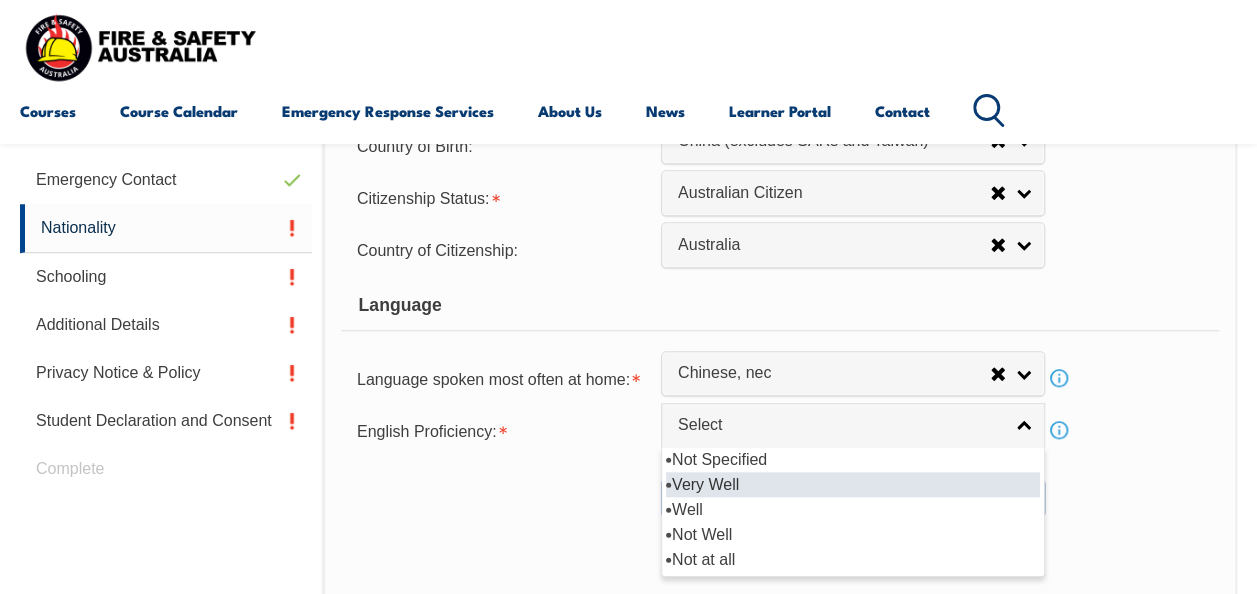 click on "Very Well" at bounding box center (853, 484) 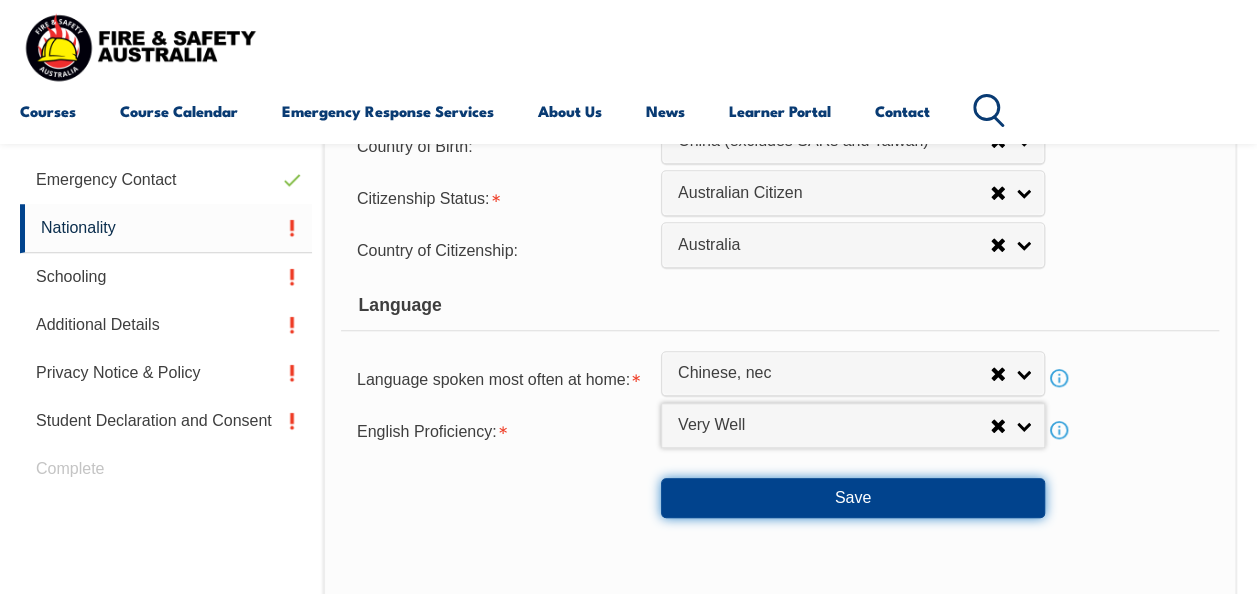 click on "Save" at bounding box center (853, 498) 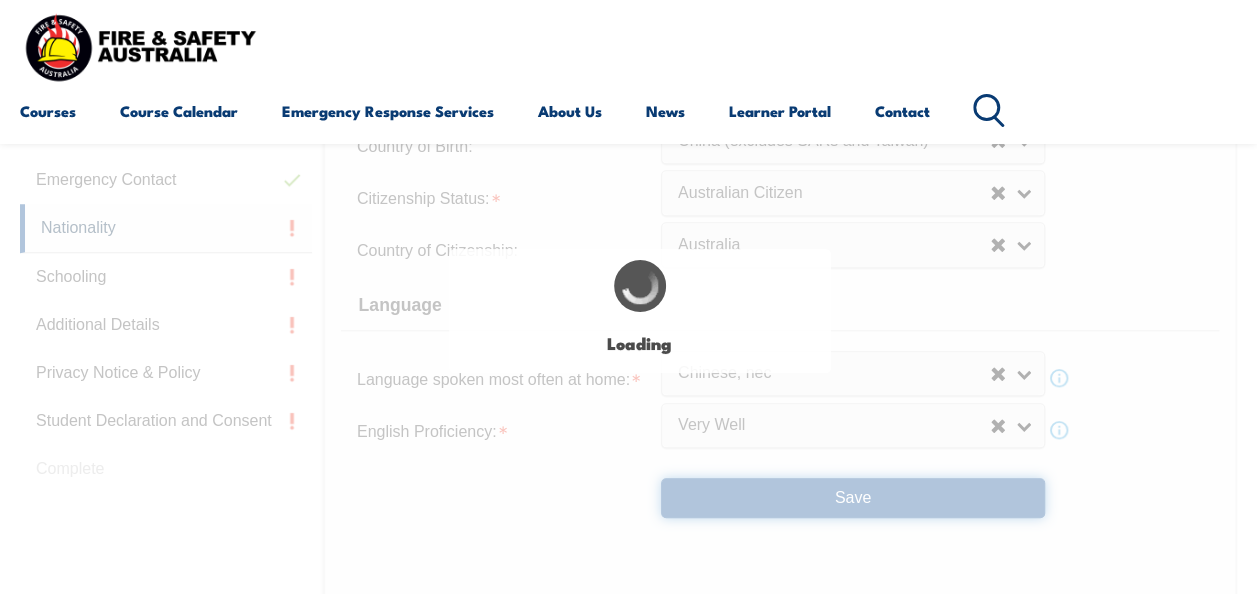 select on "false" 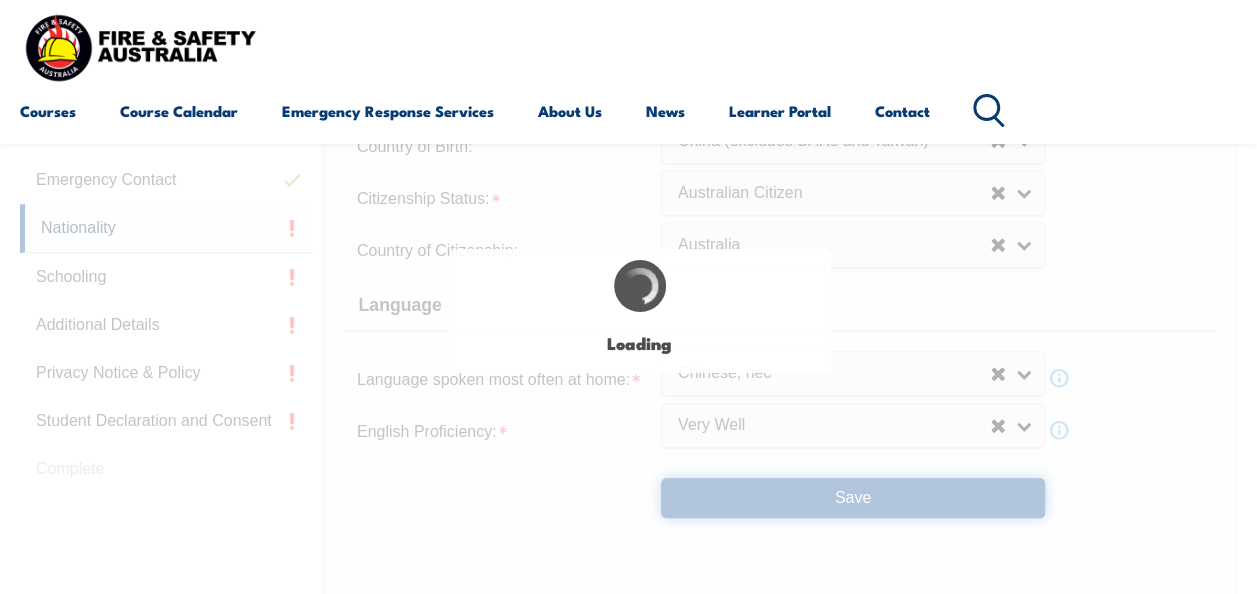 scroll, scrollTop: 0, scrollLeft: 0, axis: both 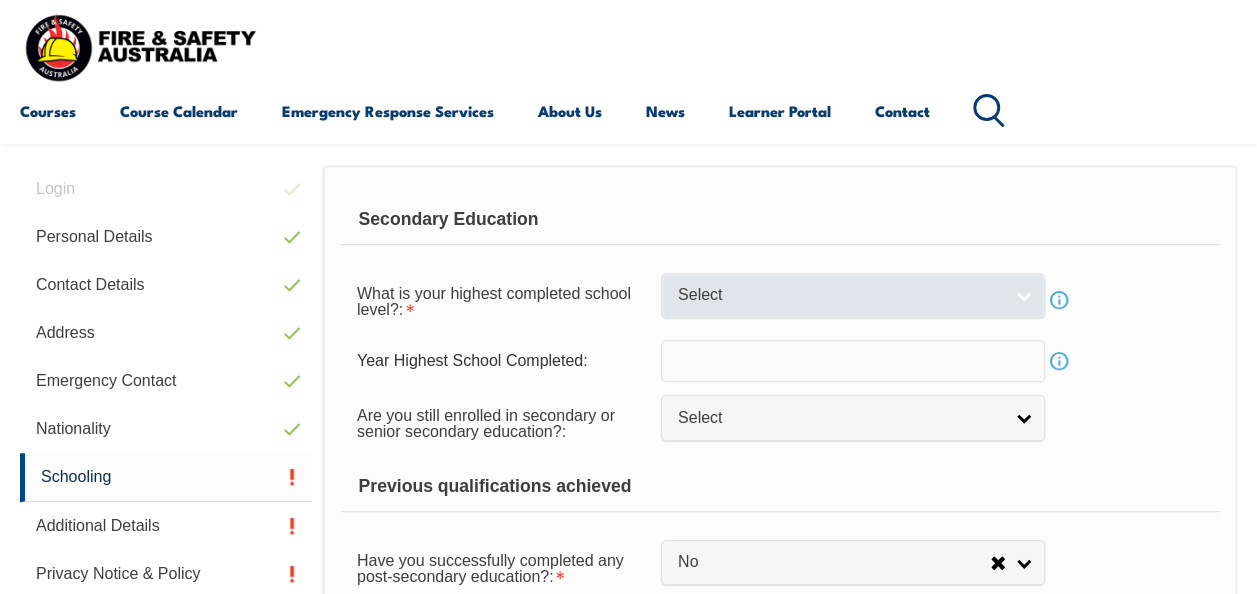 click on "Select" at bounding box center [840, 295] 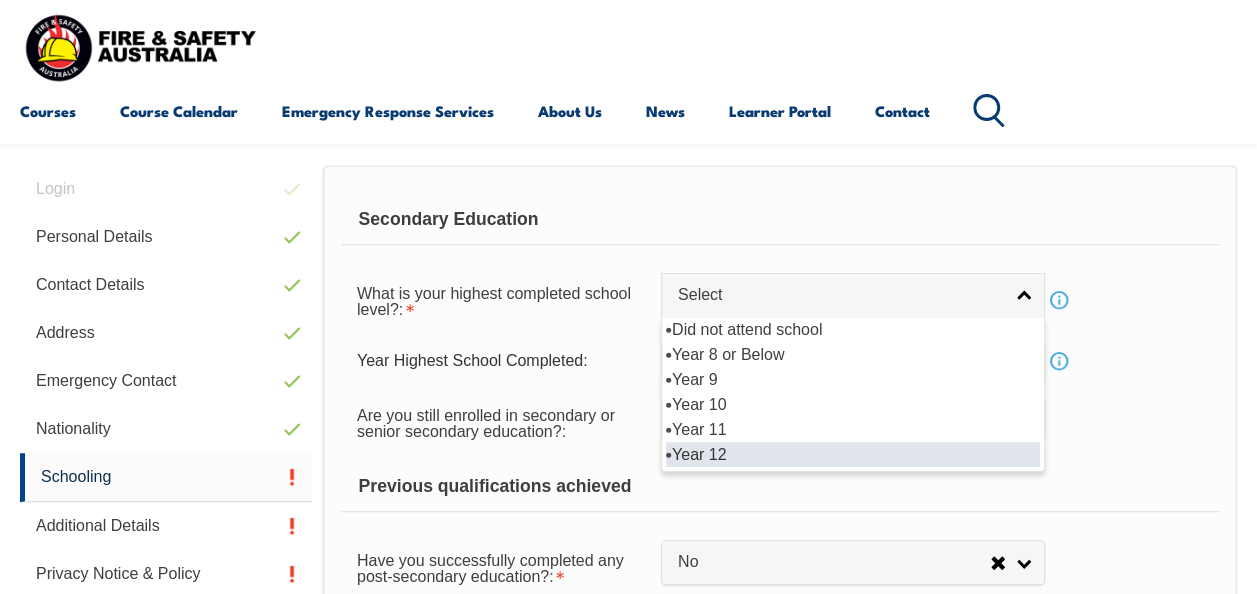 click on "Year 12" at bounding box center (853, 454) 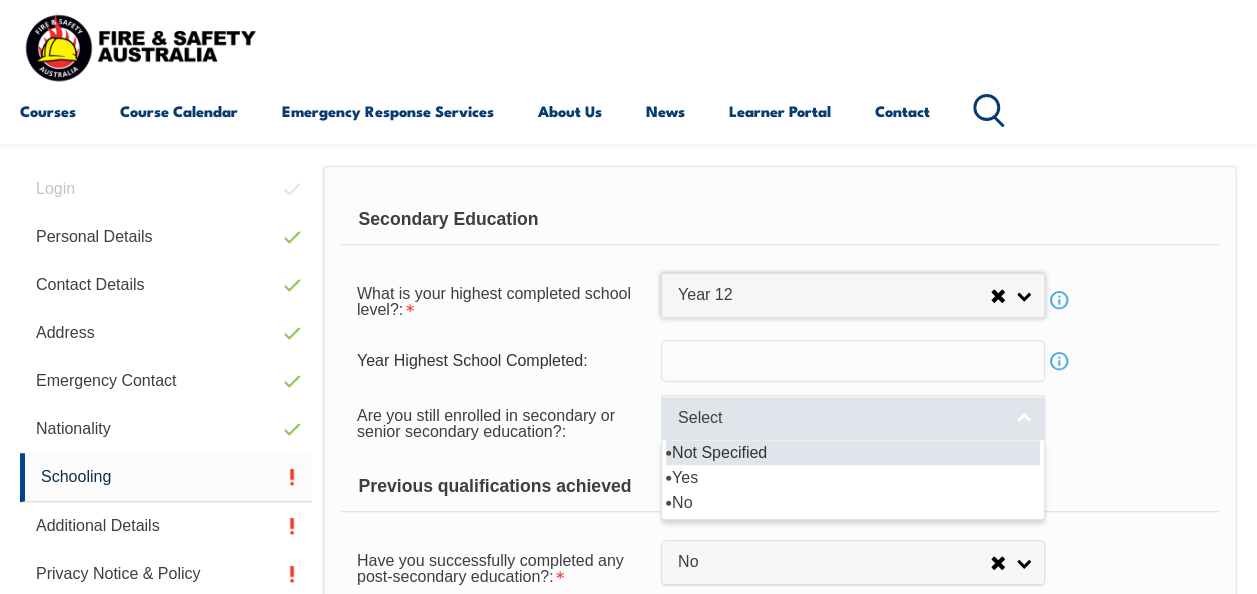 click on "Select" at bounding box center [840, 418] 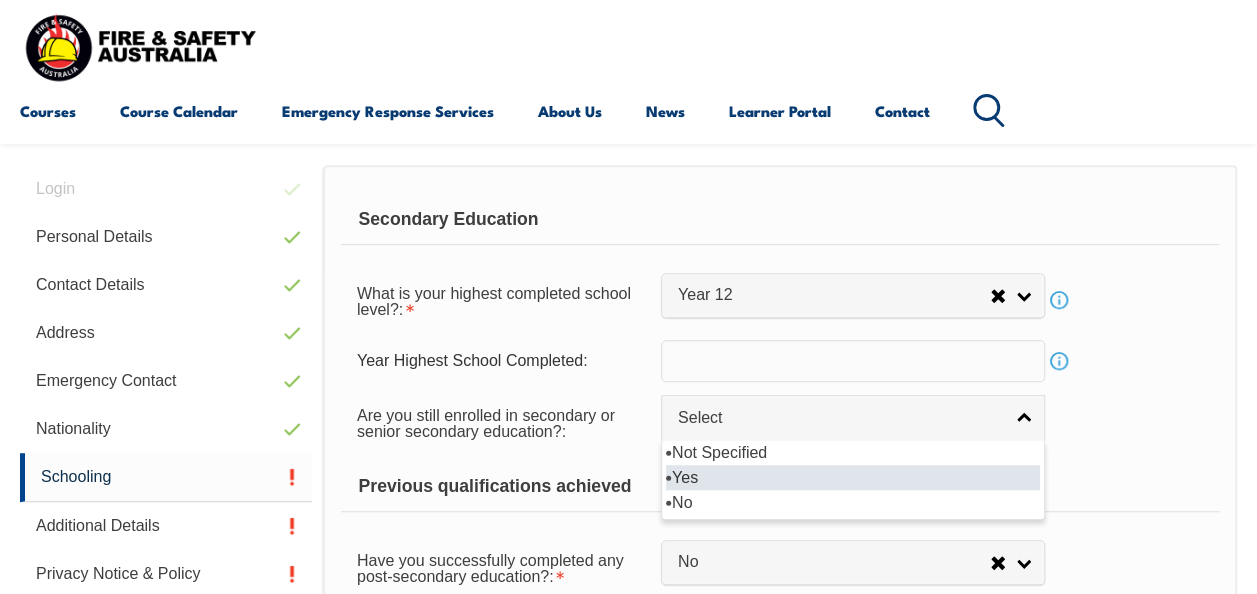 click on "Yes" at bounding box center (853, 477) 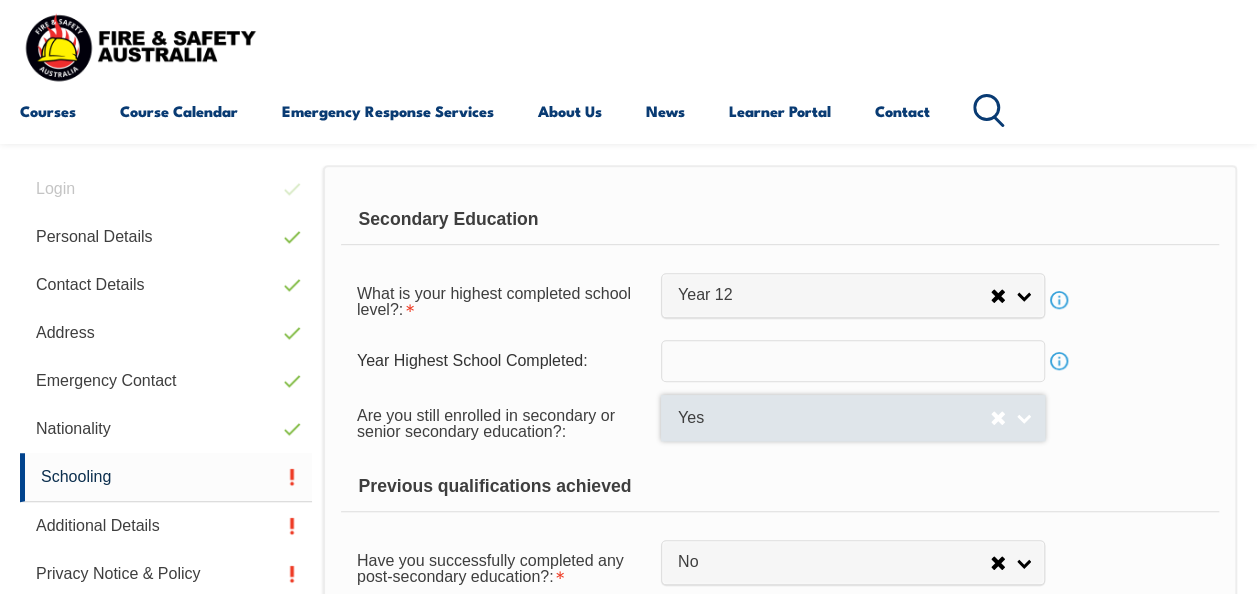 click on "Yes" at bounding box center [834, 418] 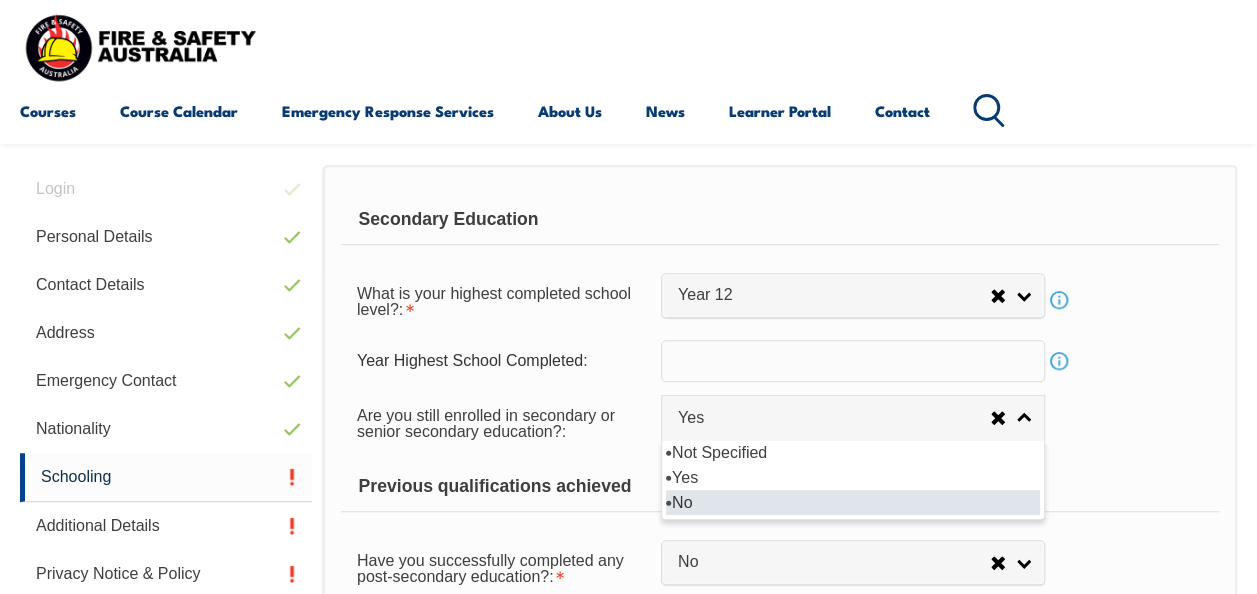 click on "No" at bounding box center (853, 502) 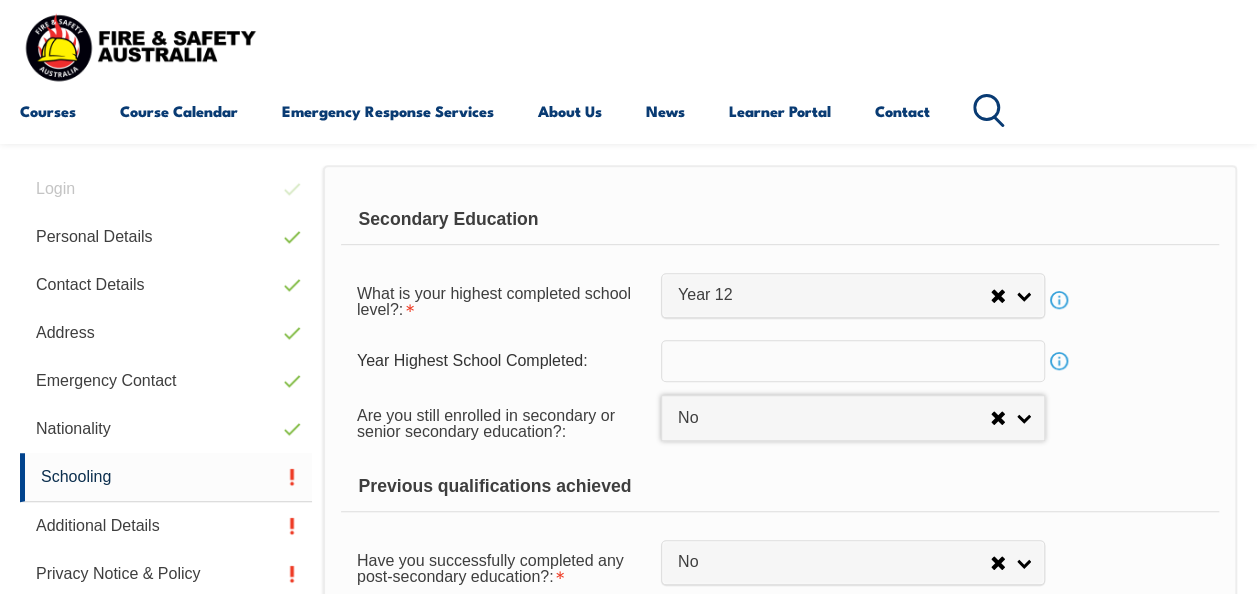 scroll, scrollTop: 584, scrollLeft: 0, axis: vertical 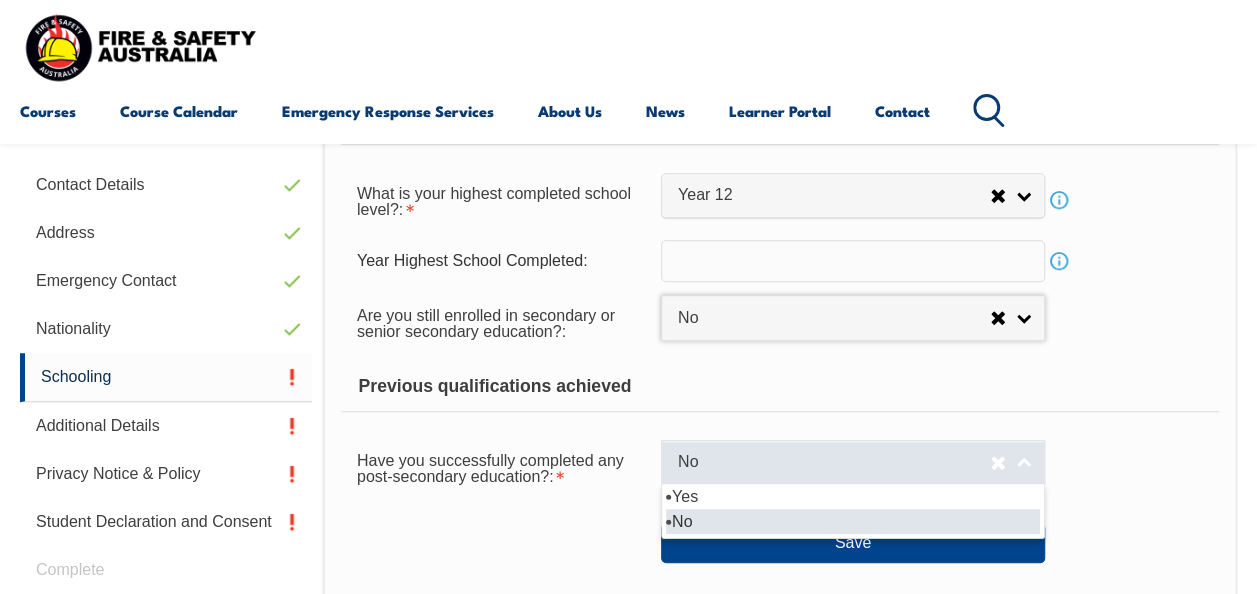 click on "No" at bounding box center [834, 462] 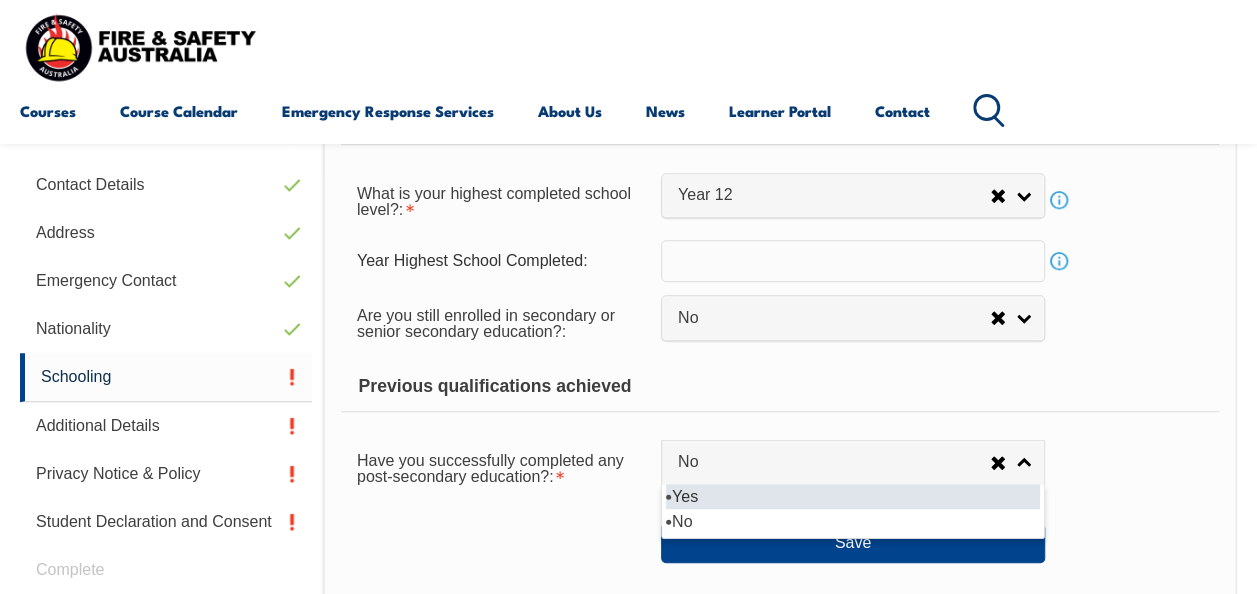 click on "Yes" at bounding box center (853, 496) 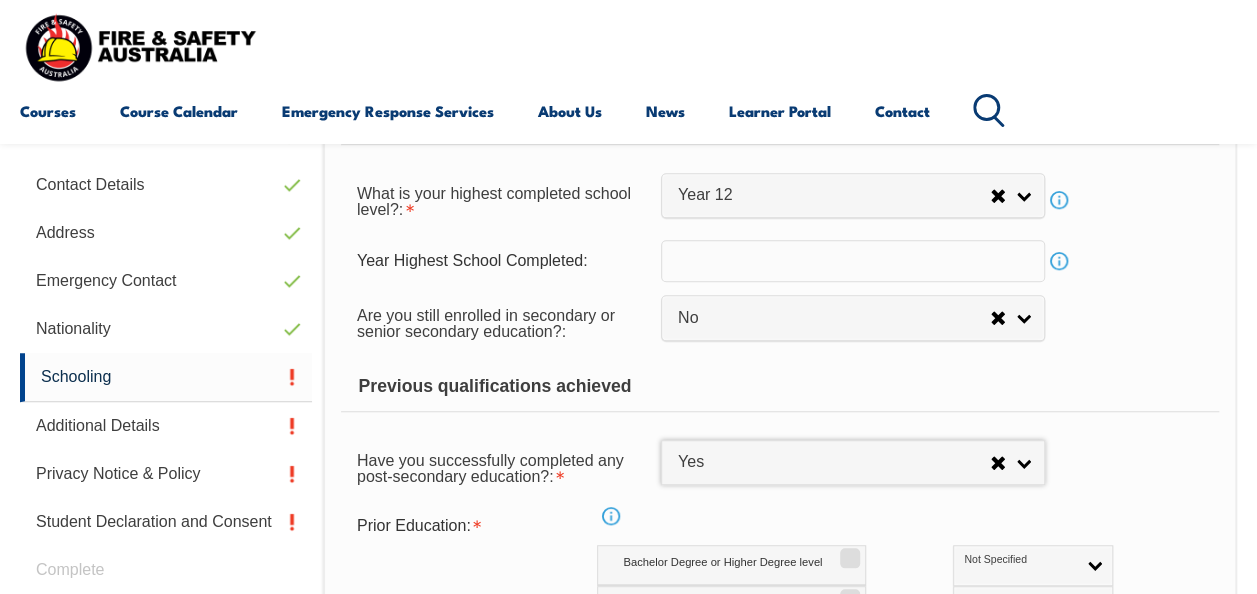scroll, scrollTop: 684, scrollLeft: 0, axis: vertical 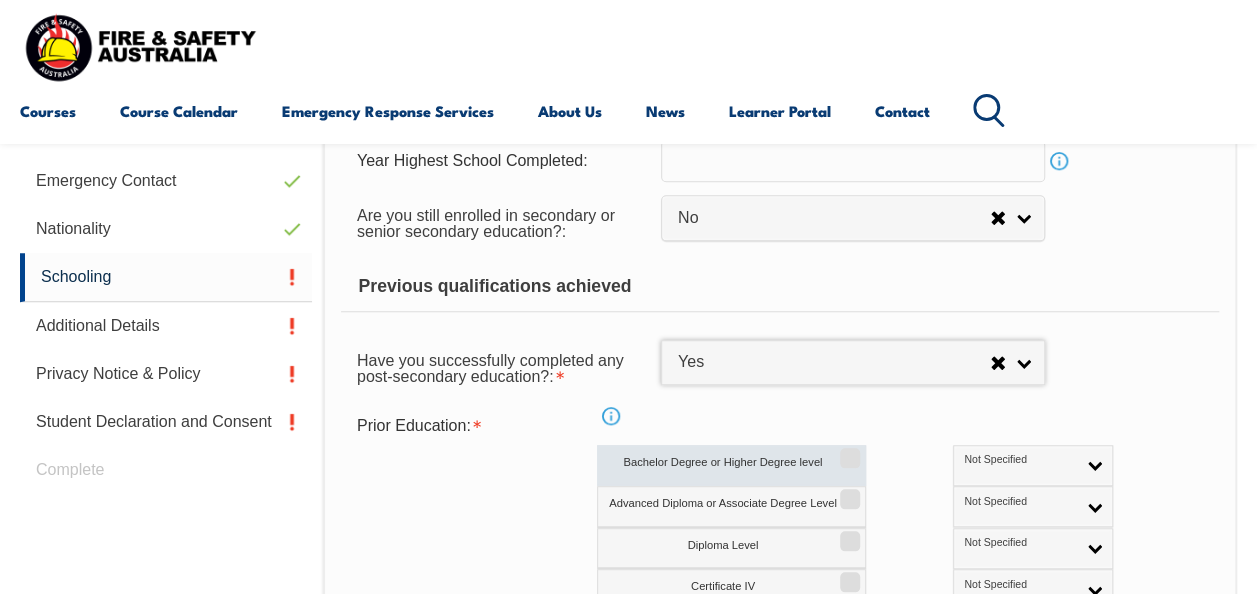 click on "Bachelor Degree or Higher Degree level" at bounding box center (731, 465) 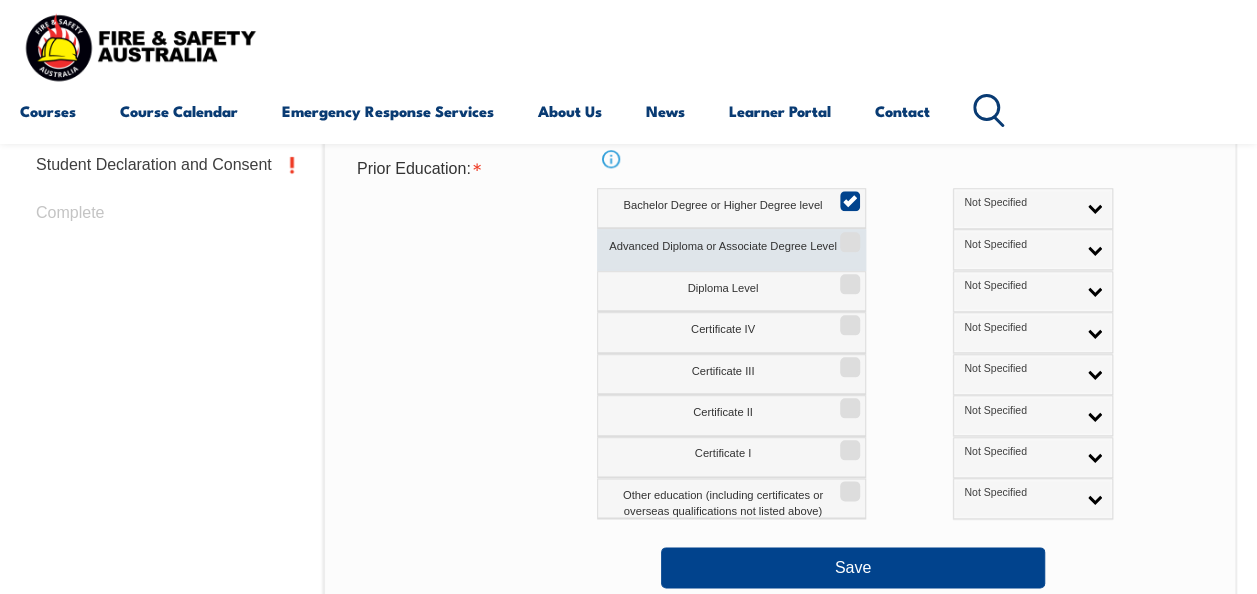 scroll, scrollTop: 984, scrollLeft: 0, axis: vertical 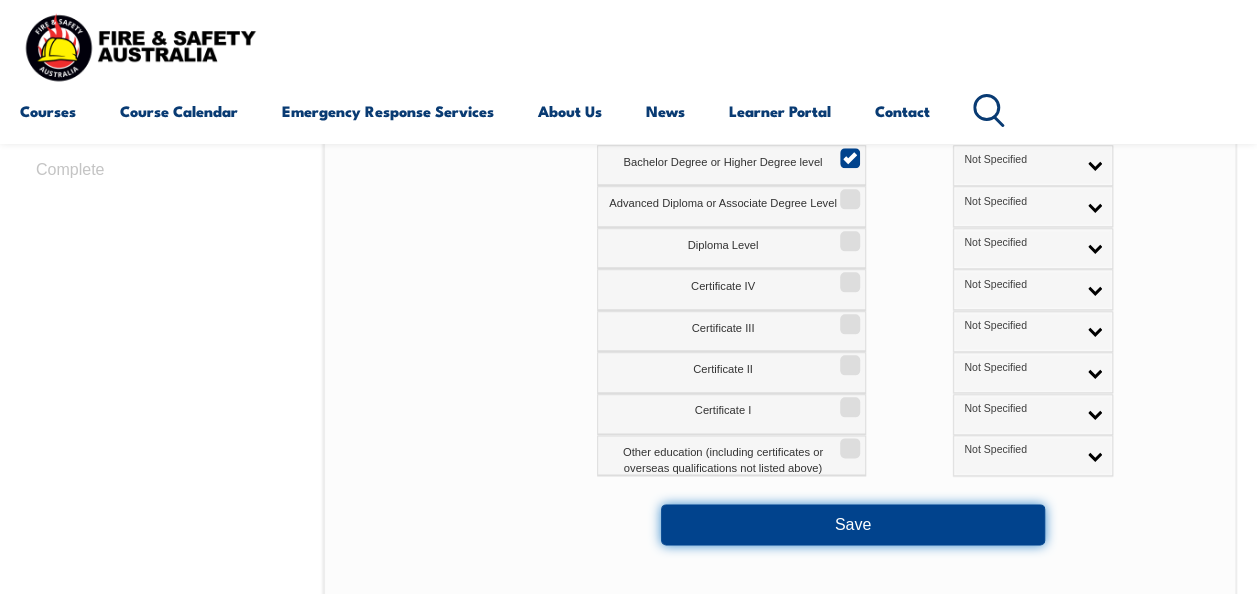 click on "Save" at bounding box center [853, 524] 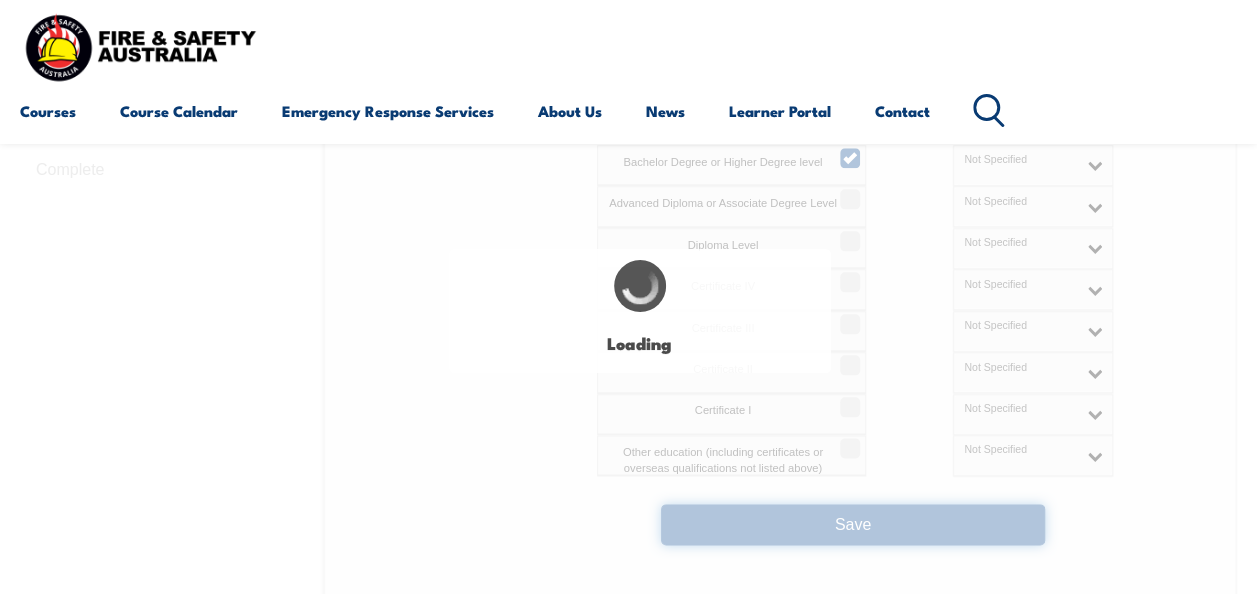 select on "false" 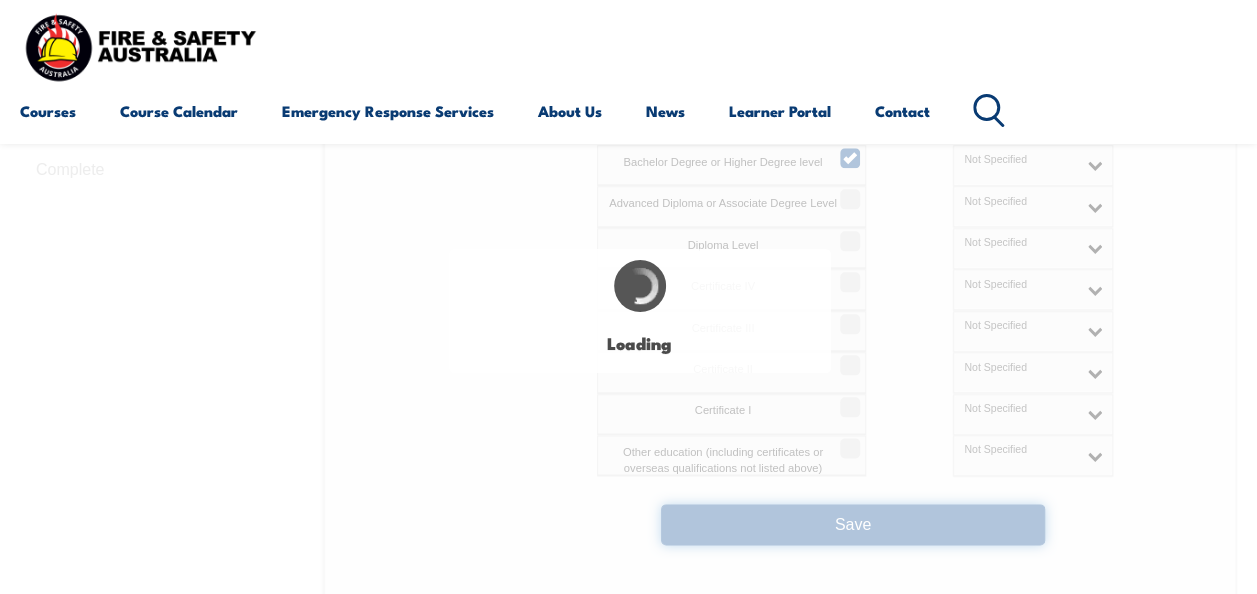 select on "true" 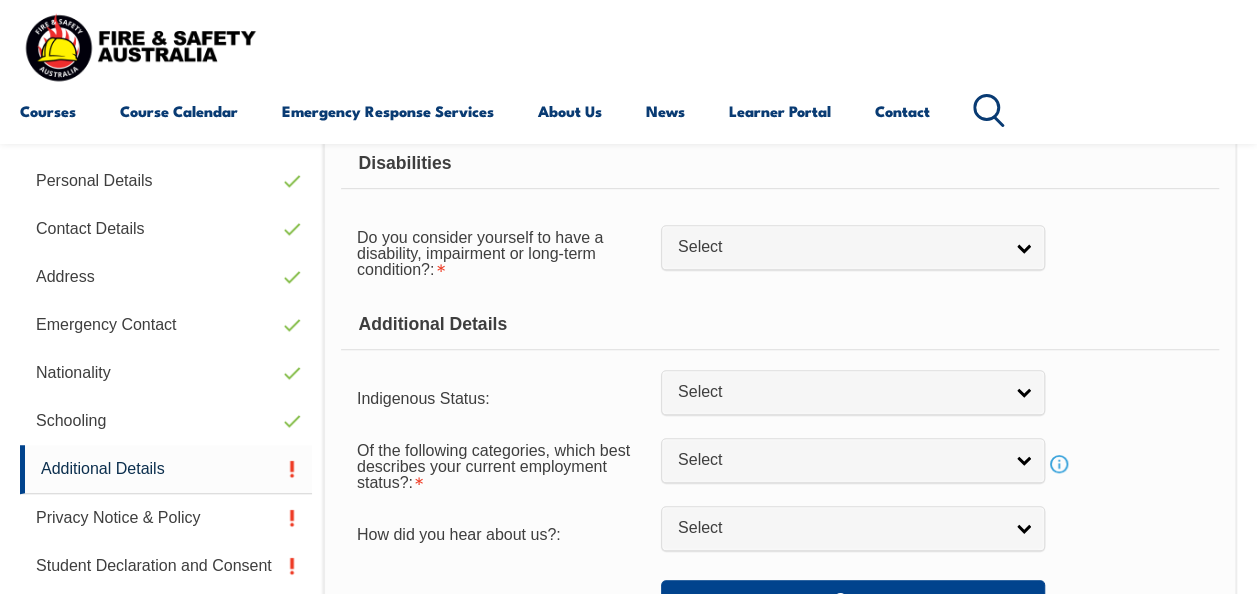scroll, scrollTop: 485, scrollLeft: 0, axis: vertical 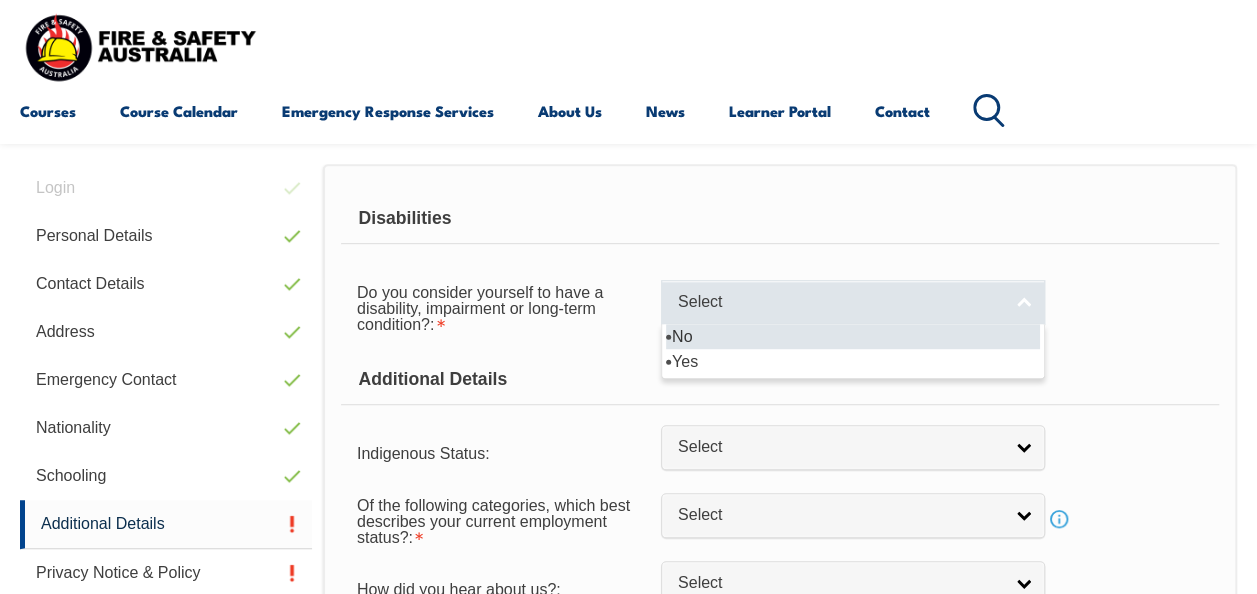 click on "Select" at bounding box center (853, 302) 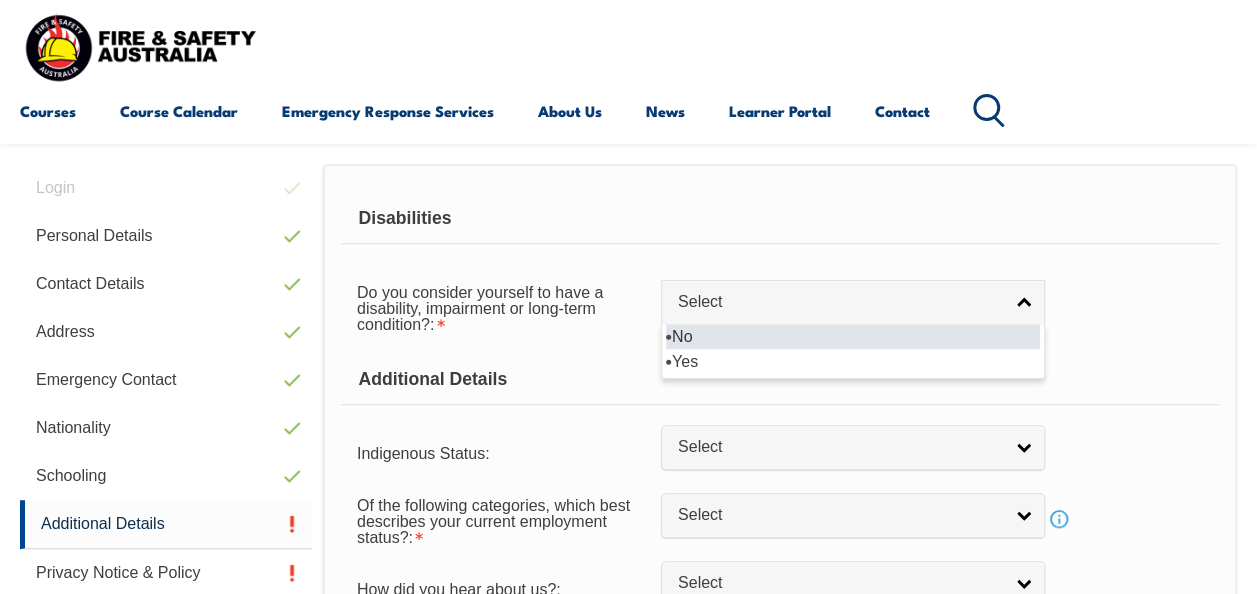 click on "No" at bounding box center [853, 336] 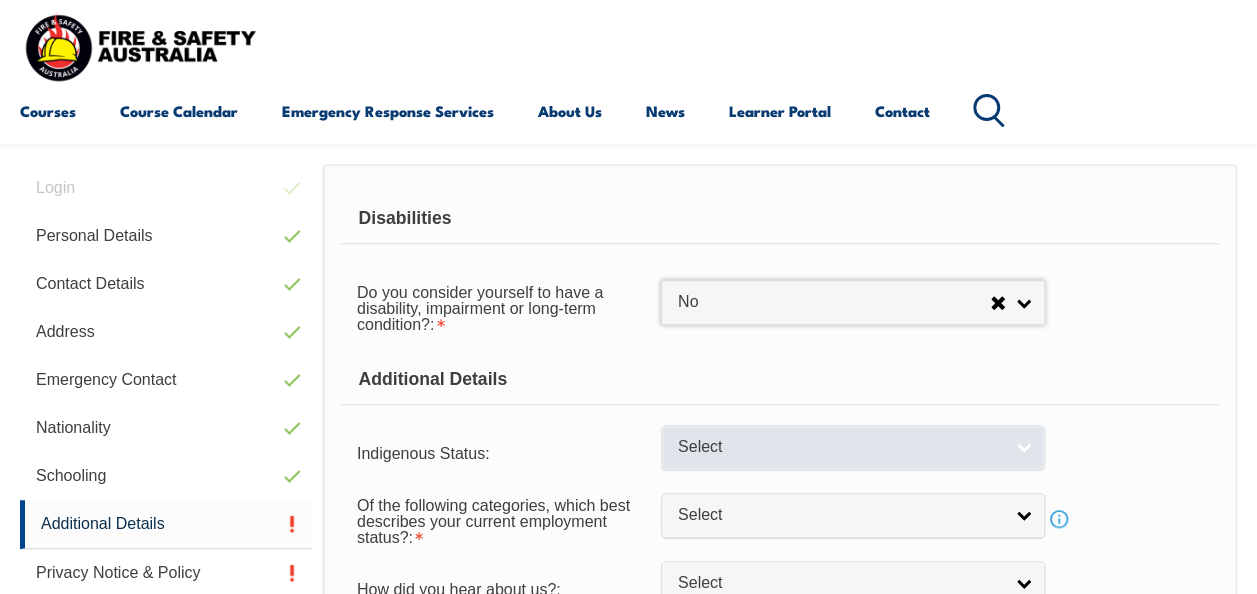 scroll, scrollTop: 585, scrollLeft: 0, axis: vertical 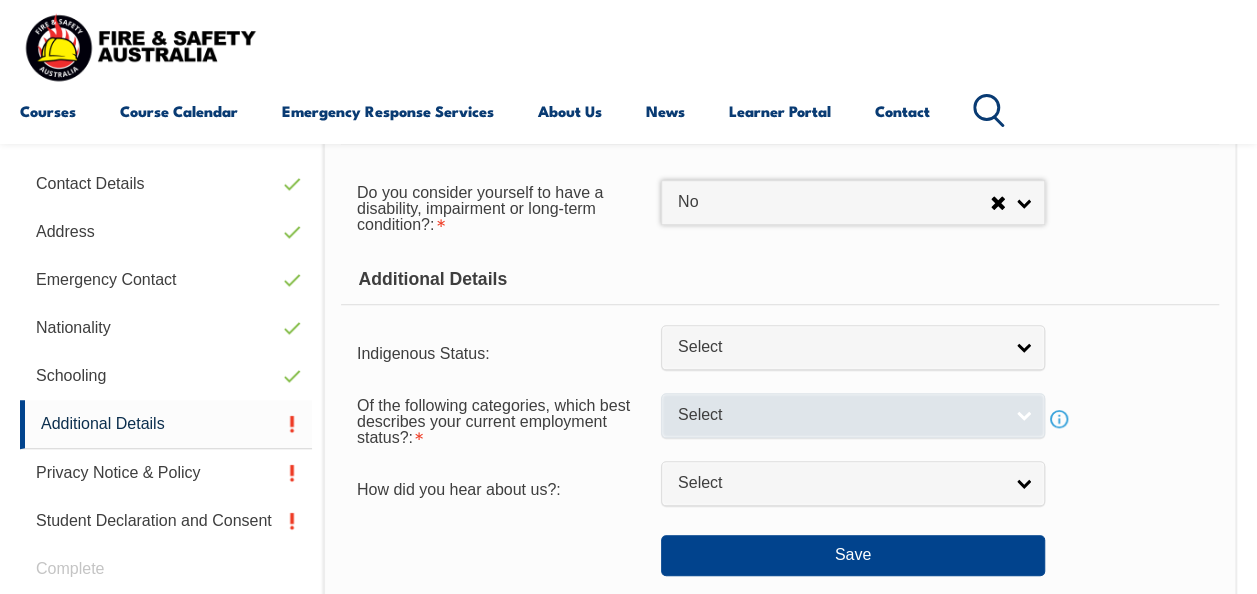 click on "Select" at bounding box center (853, 415) 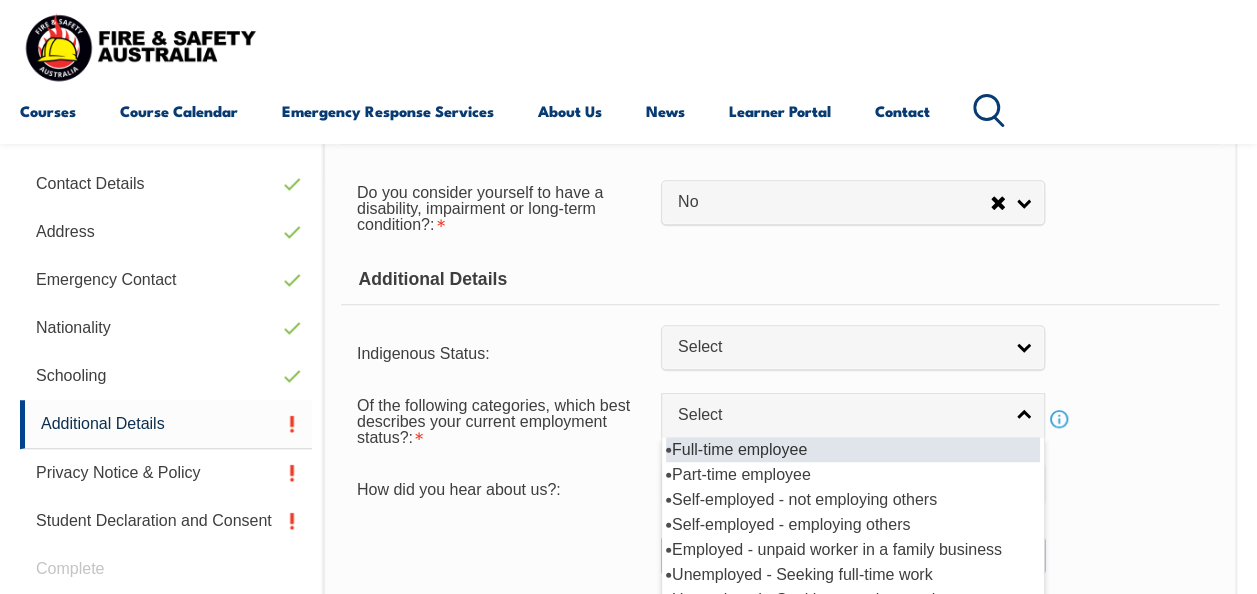 click on "Full-time employee" at bounding box center (853, 449) 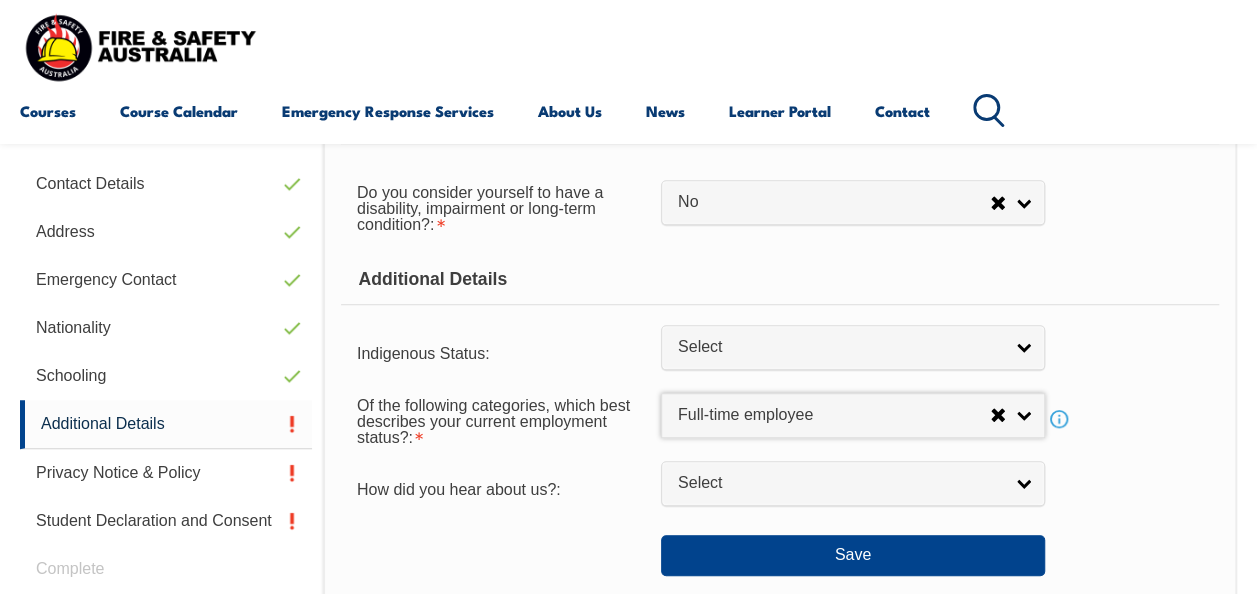 scroll, scrollTop: 785, scrollLeft: 0, axis: vertical 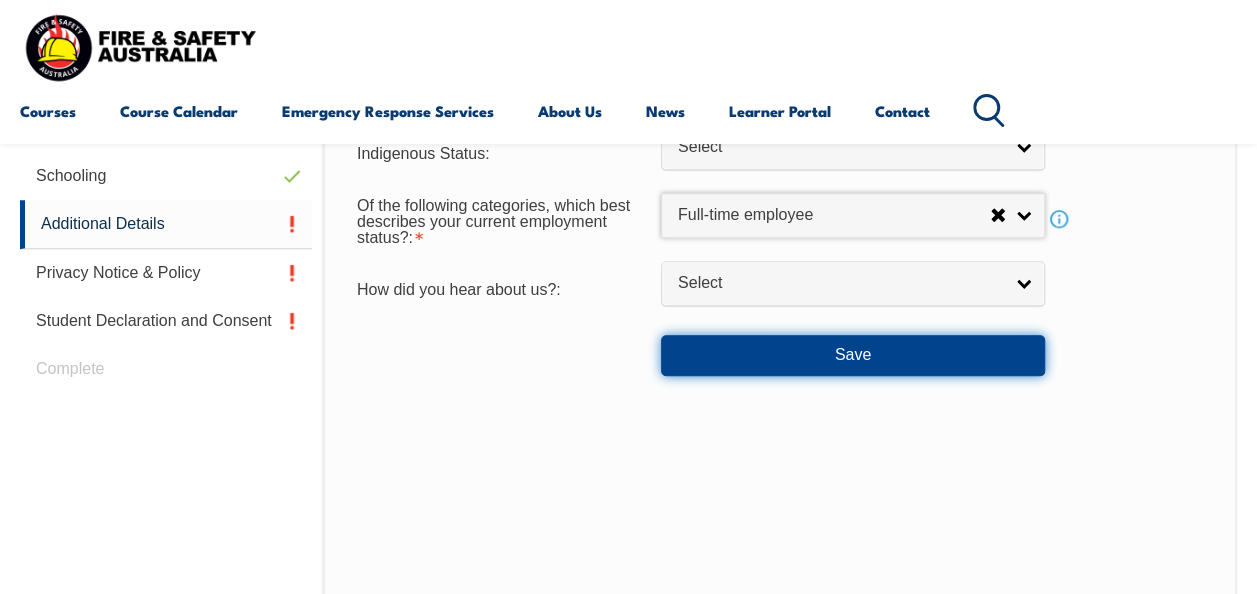 click on "Save" at bounding box center (853, 355) 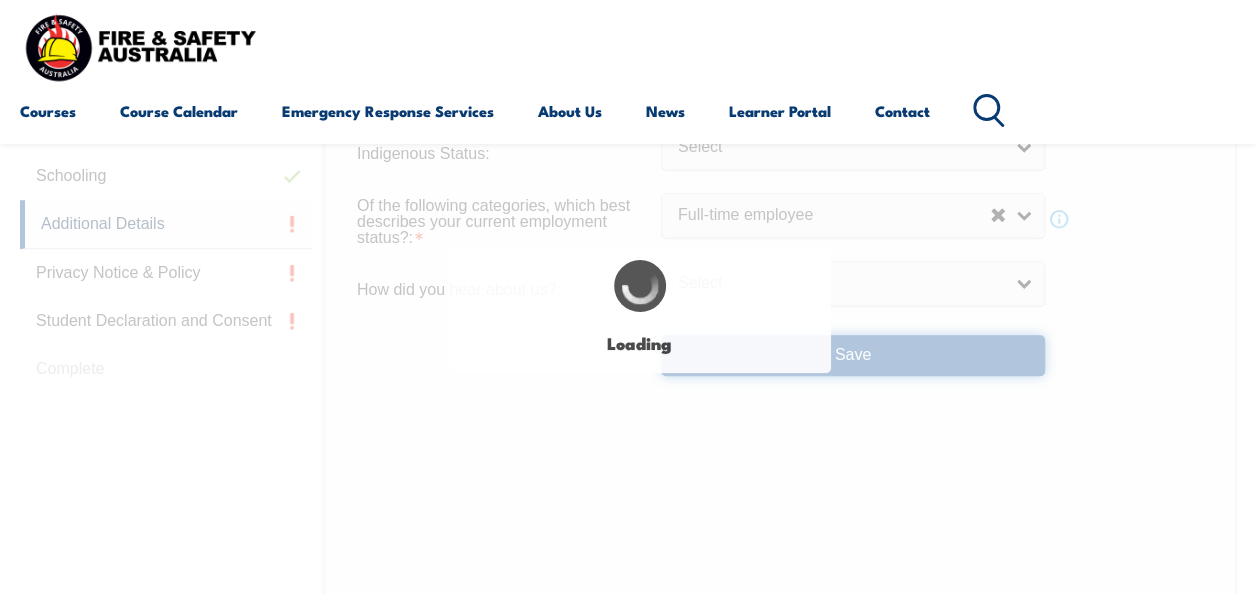 select on "false" 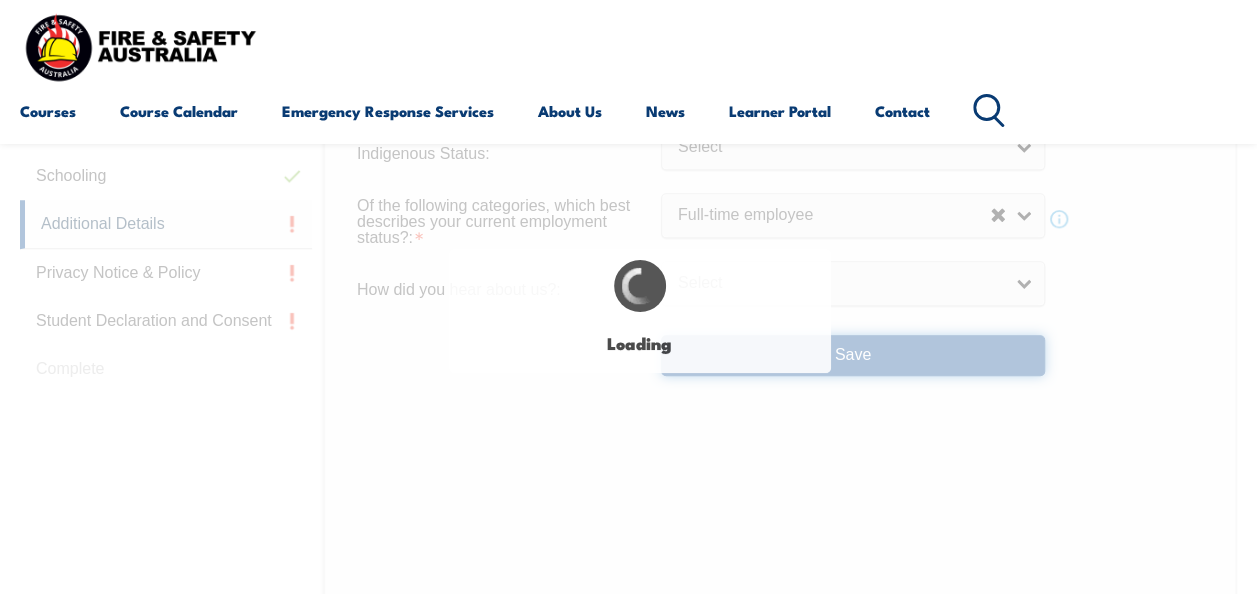 select 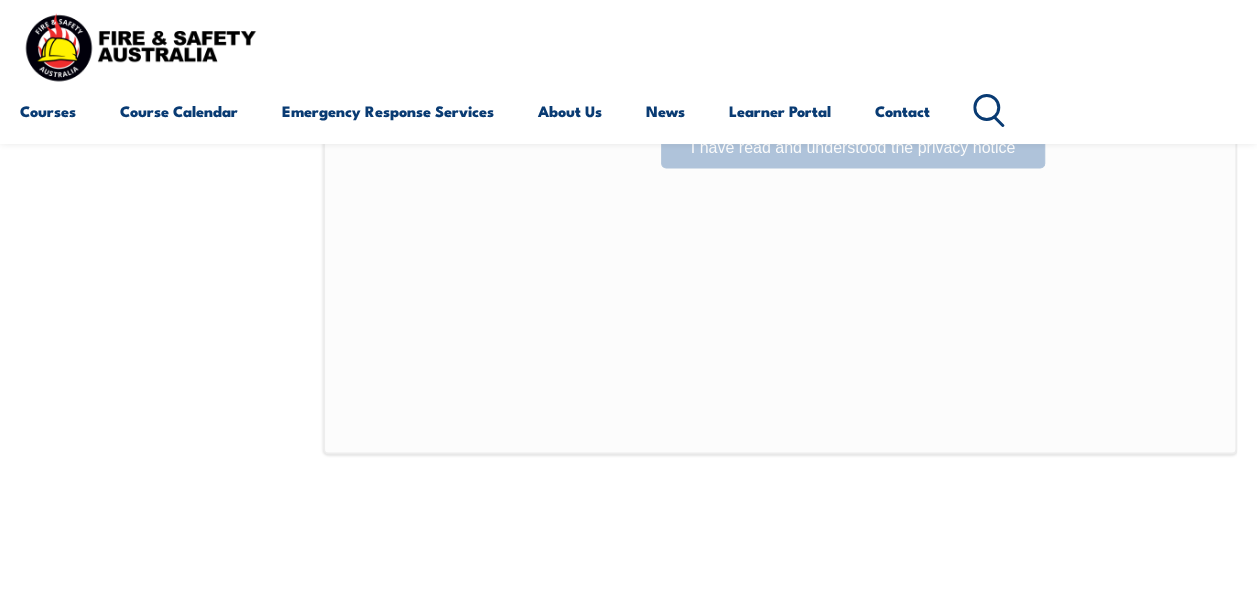 scroll, scrollTop: 1384, scrollLeft: 0, axis: vertical 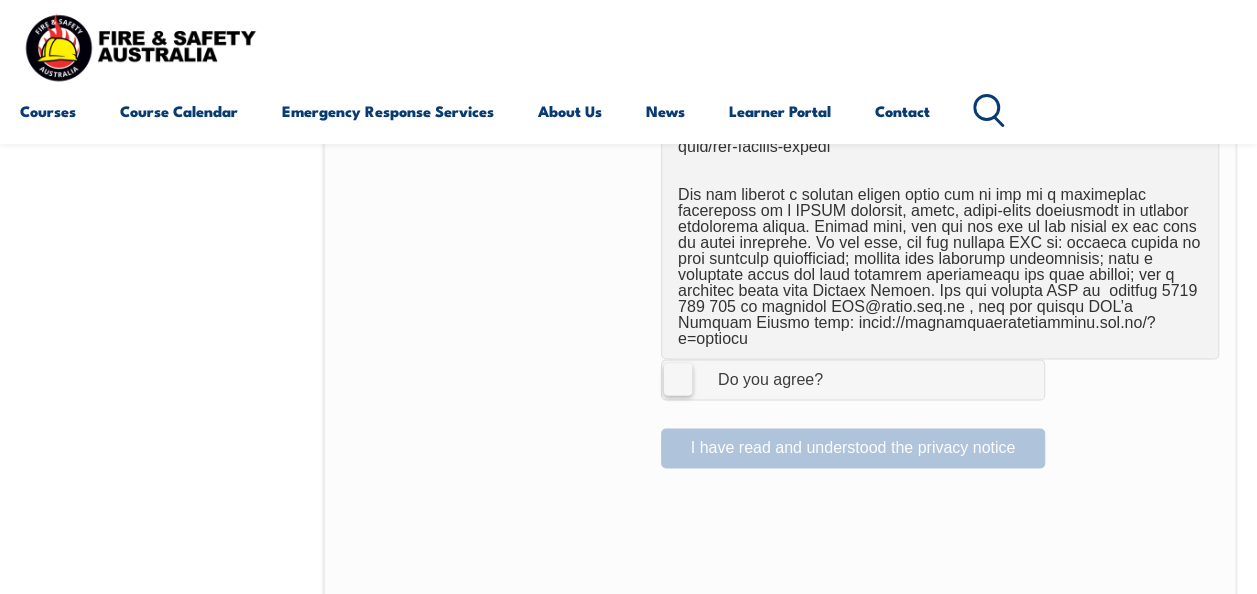 click on "Do you agree?" at bounding box center [750, 380] 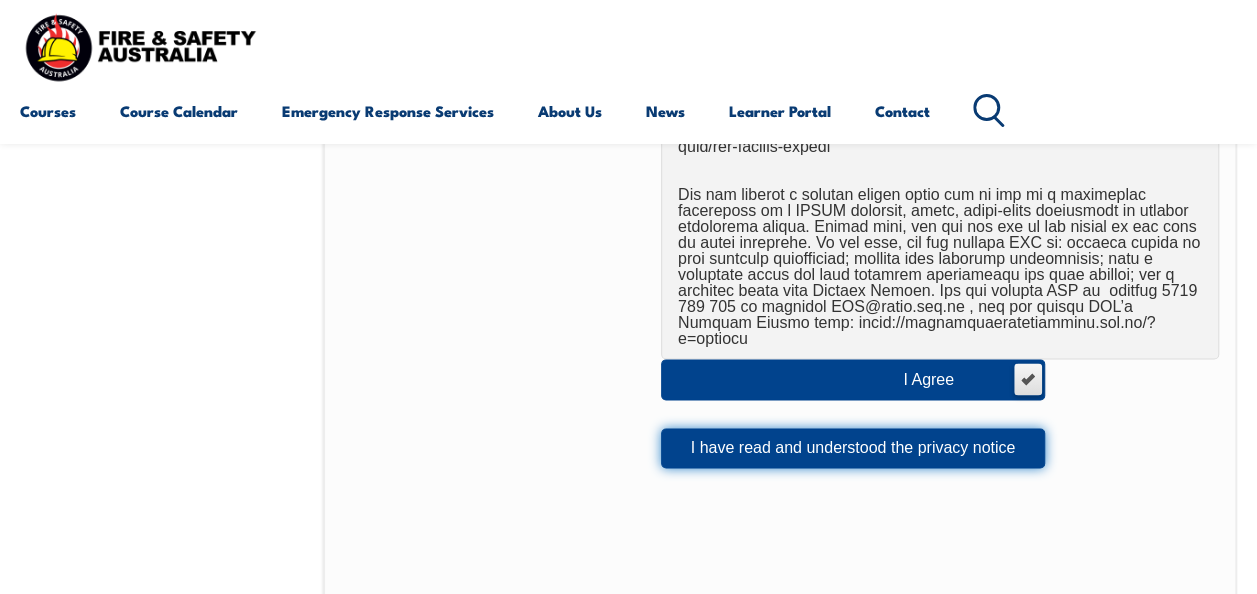 click on "I have read and understood the privacy notice" at bounding box center [853, 448] 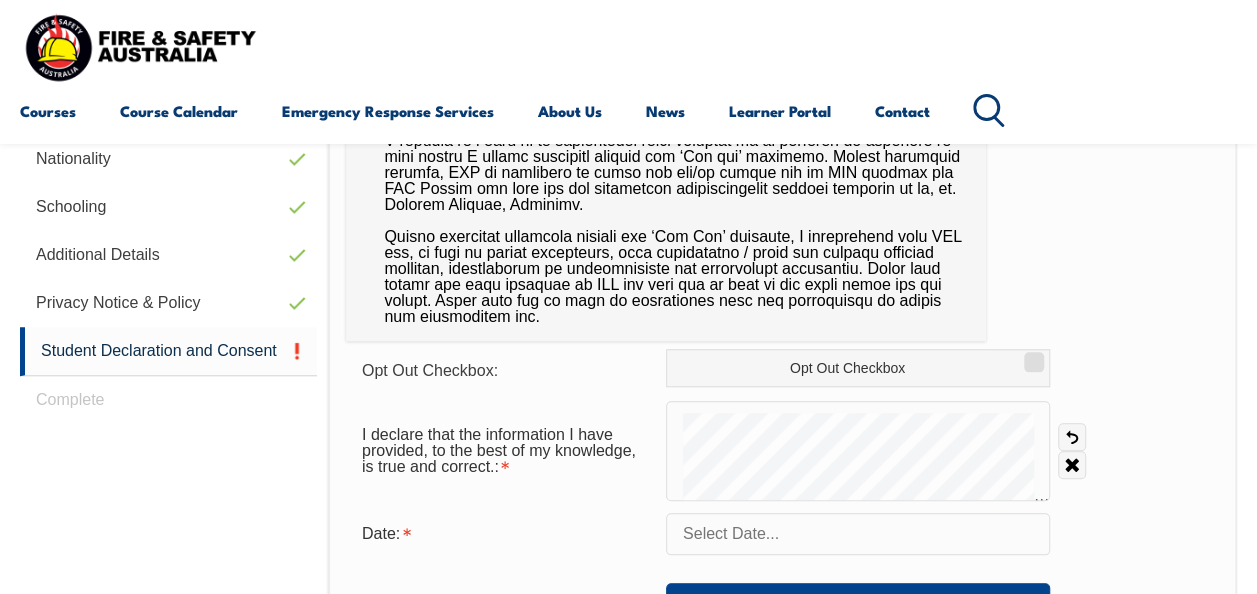 scroll, scrollTop: 784, scrollLeft: 0, axis: vertical 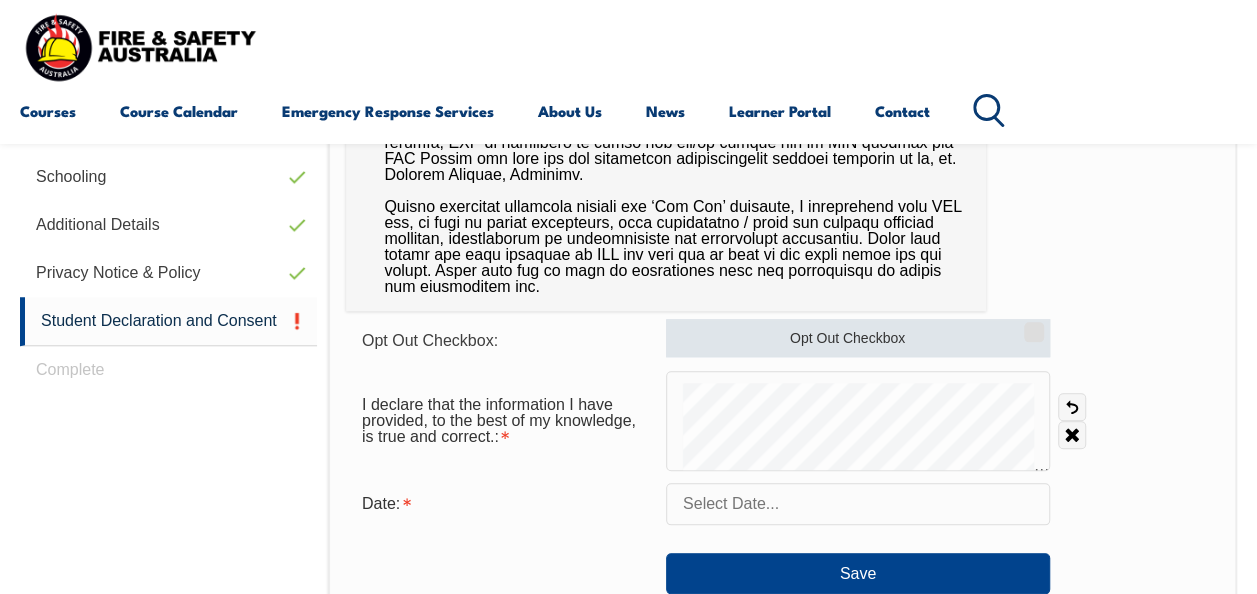 click on "Opt Out Checkbox" at bounding box center (1031, 325) 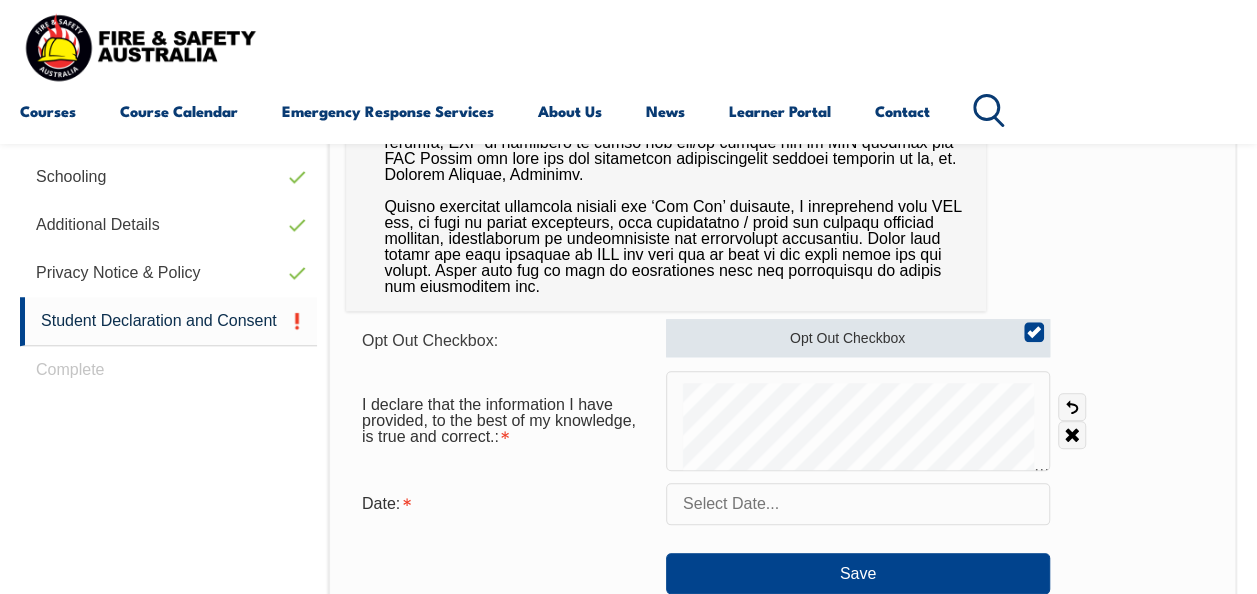 click on "Opt Out Checkbox" at bounding box center (1031, 325) 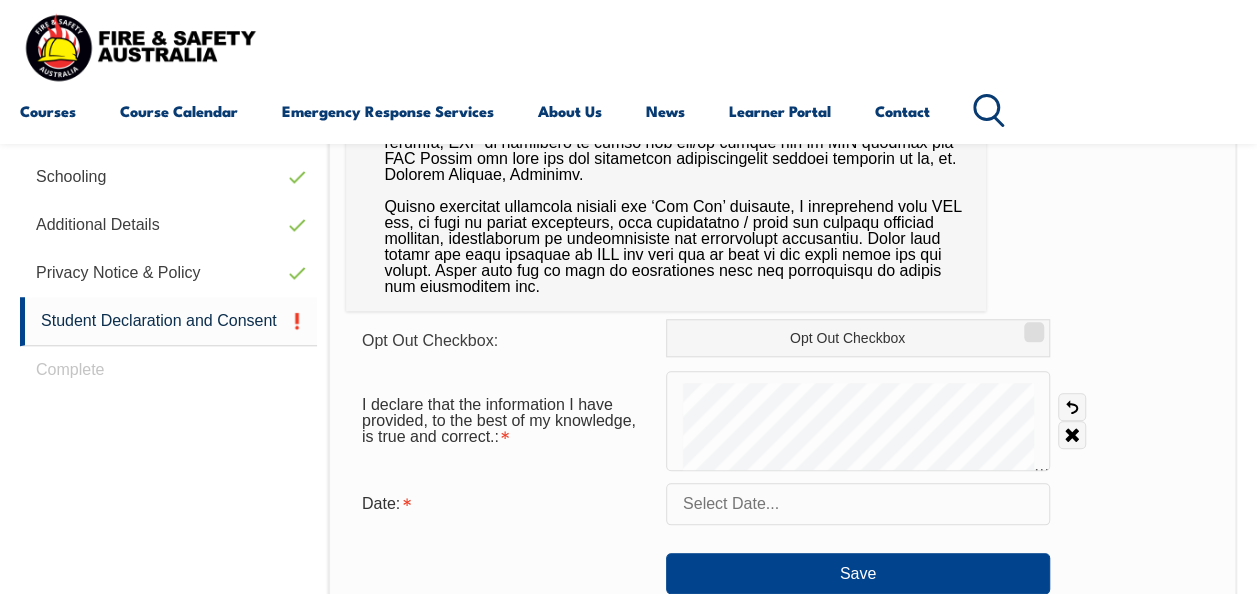 click at bounding box center [858, 504] 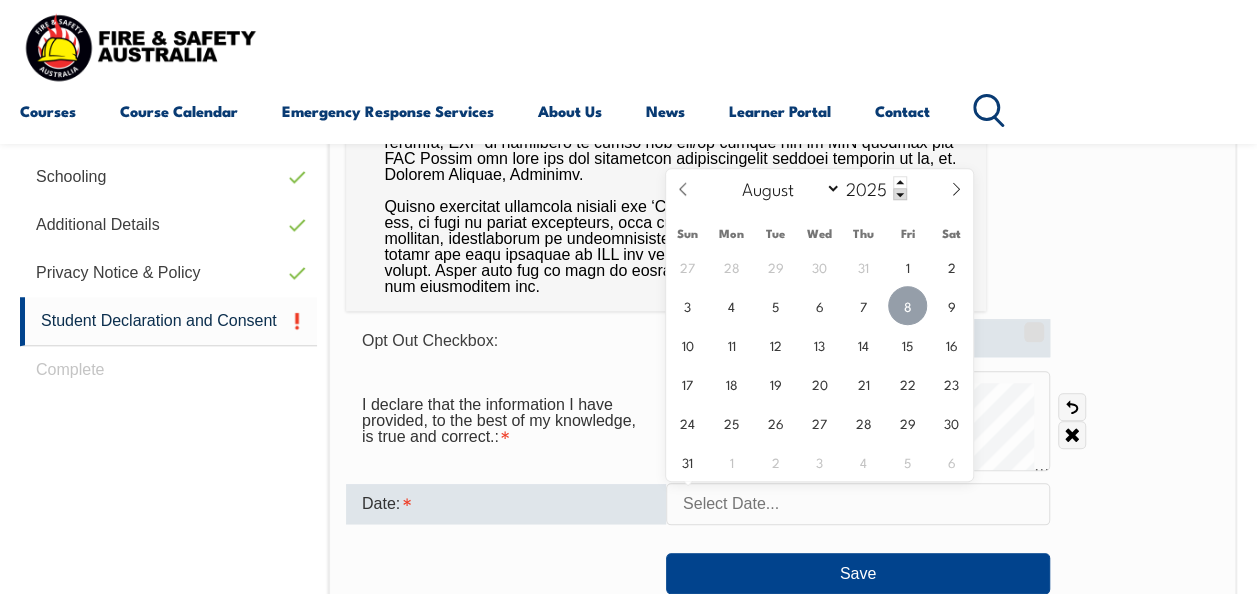 click on "8" at bounding box center [907, 305] 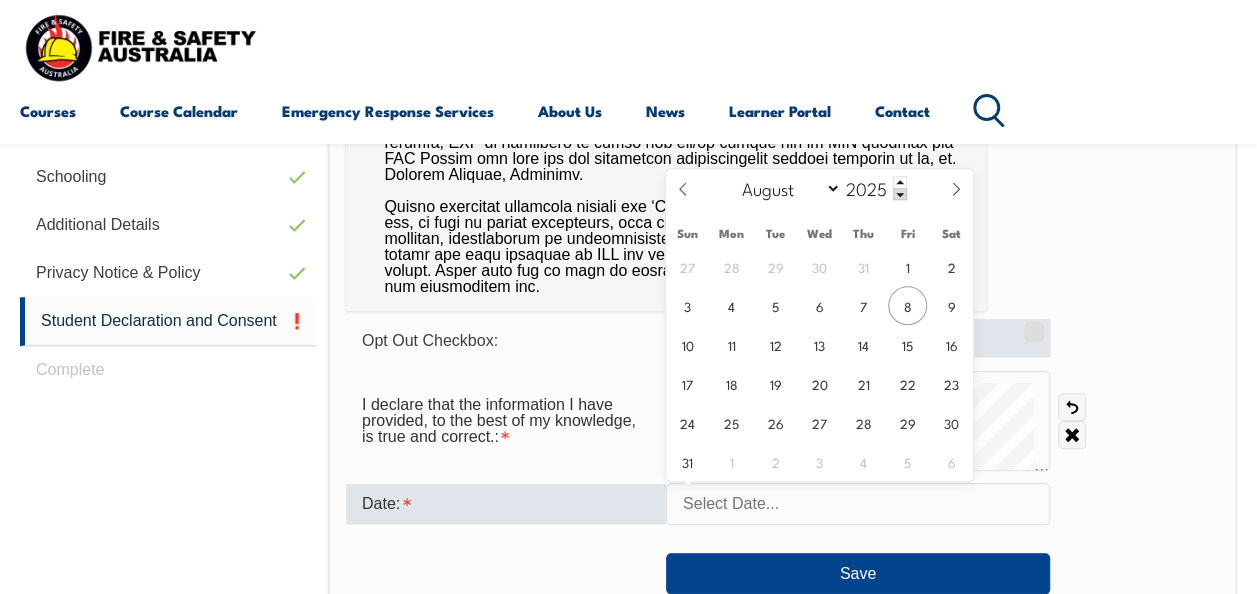 type on "August 8, 2025" 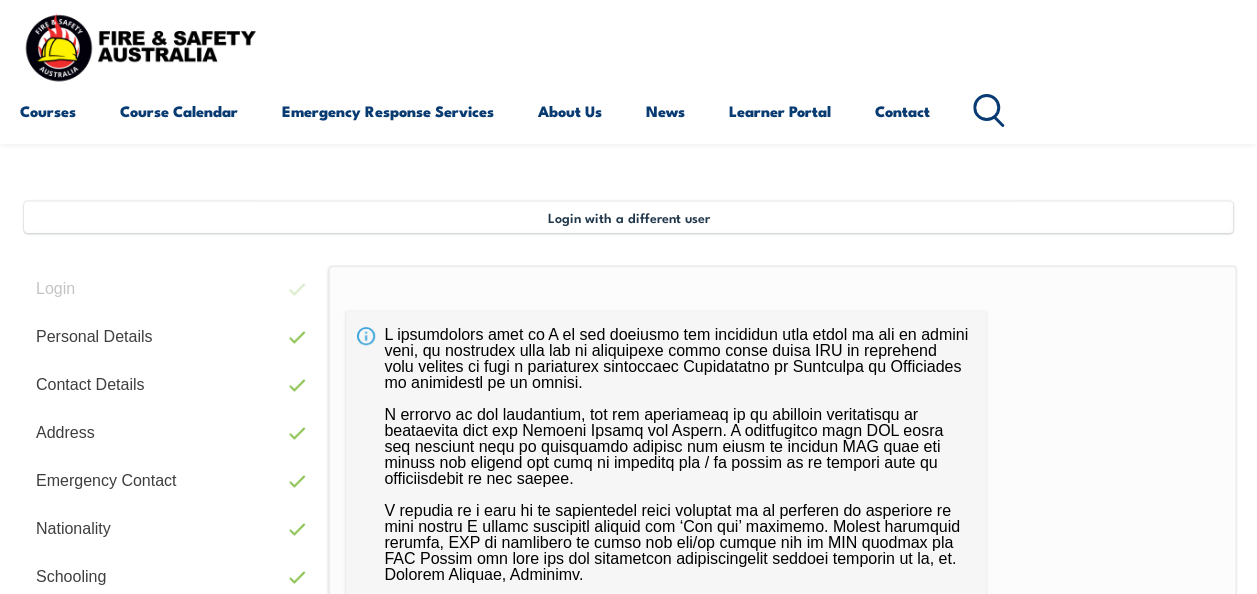 scroll, scrollTop: 884, scrollLeft: 0, axis: vertical 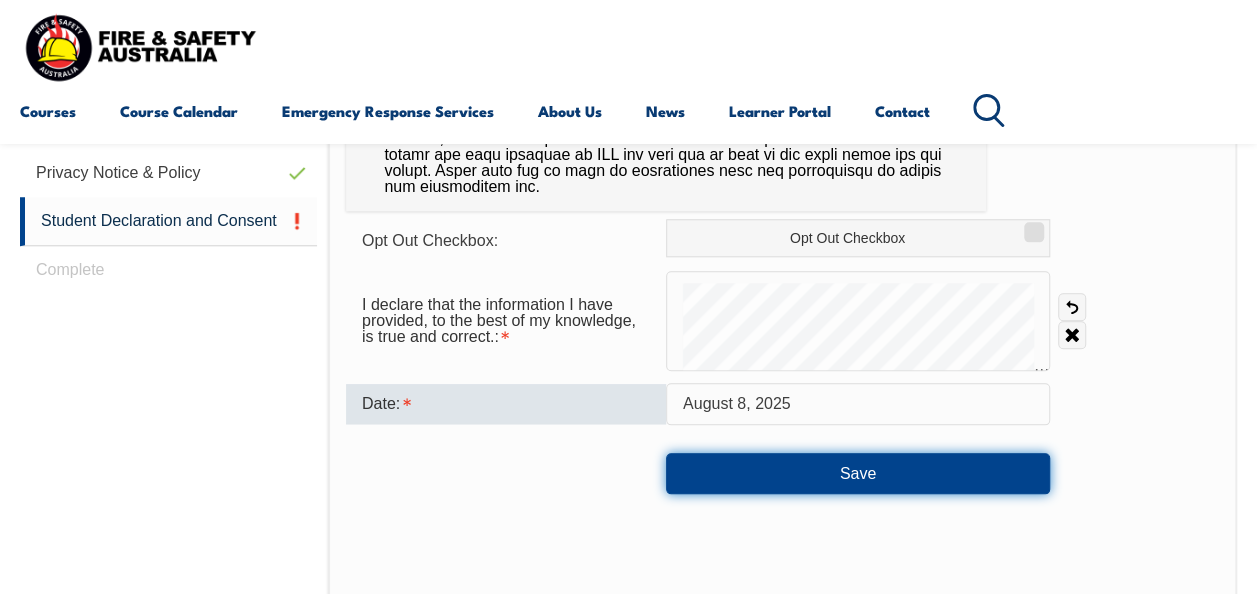 click on "Save" at bounding box center (858, 473) 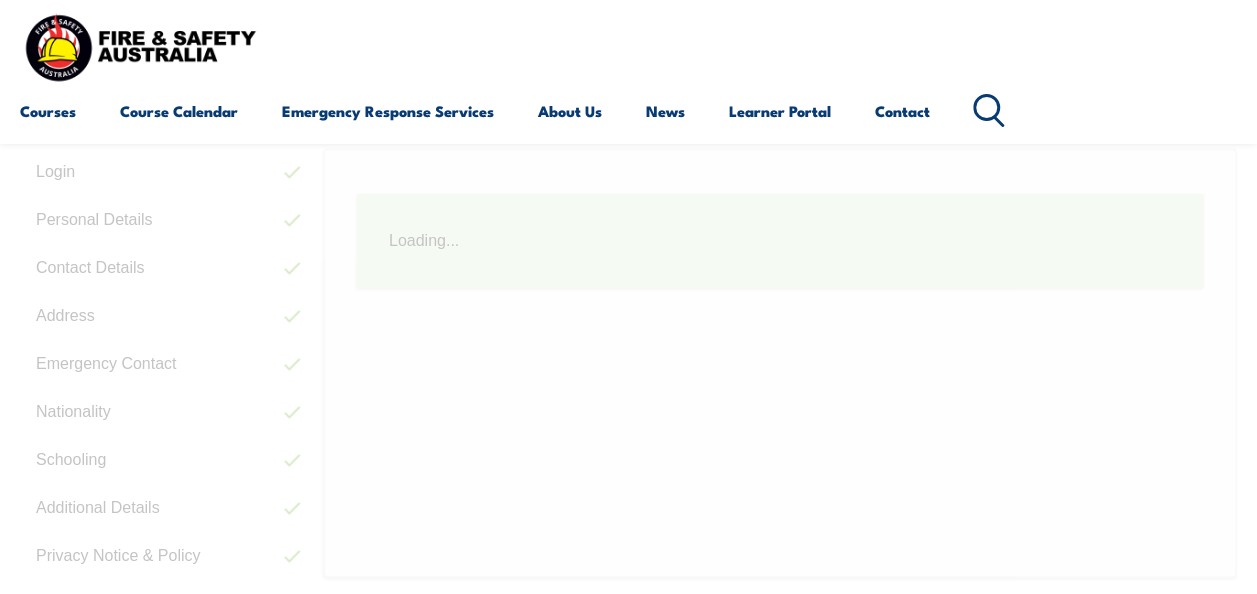 scroll, scrollTop: 485, scrollLeft: 0, axis: vertical 